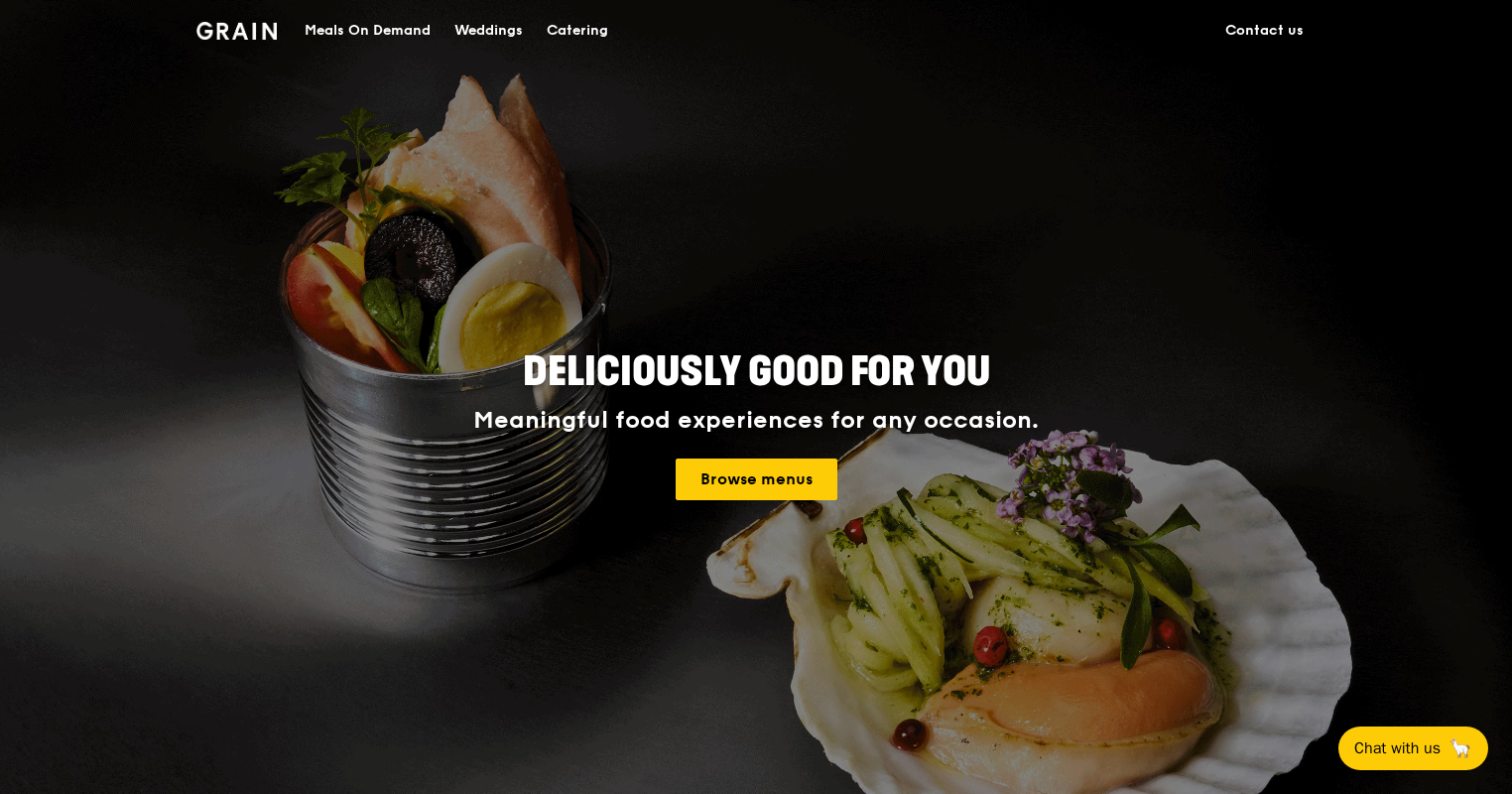 scroll, scrollTop: 0, scrollLeft: 0, axis: both 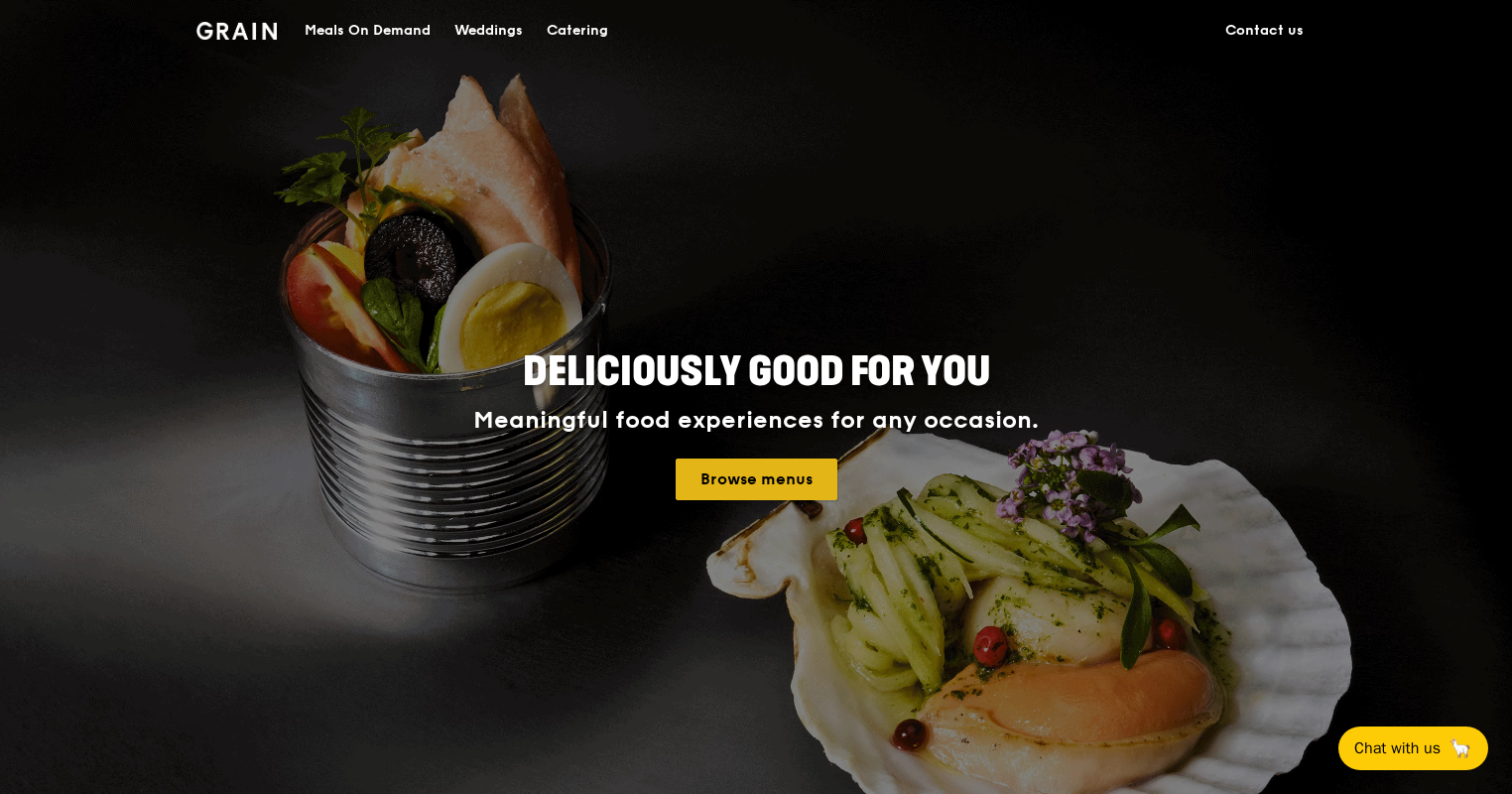 click on "Browse menus" at bounding box center (756, 479) 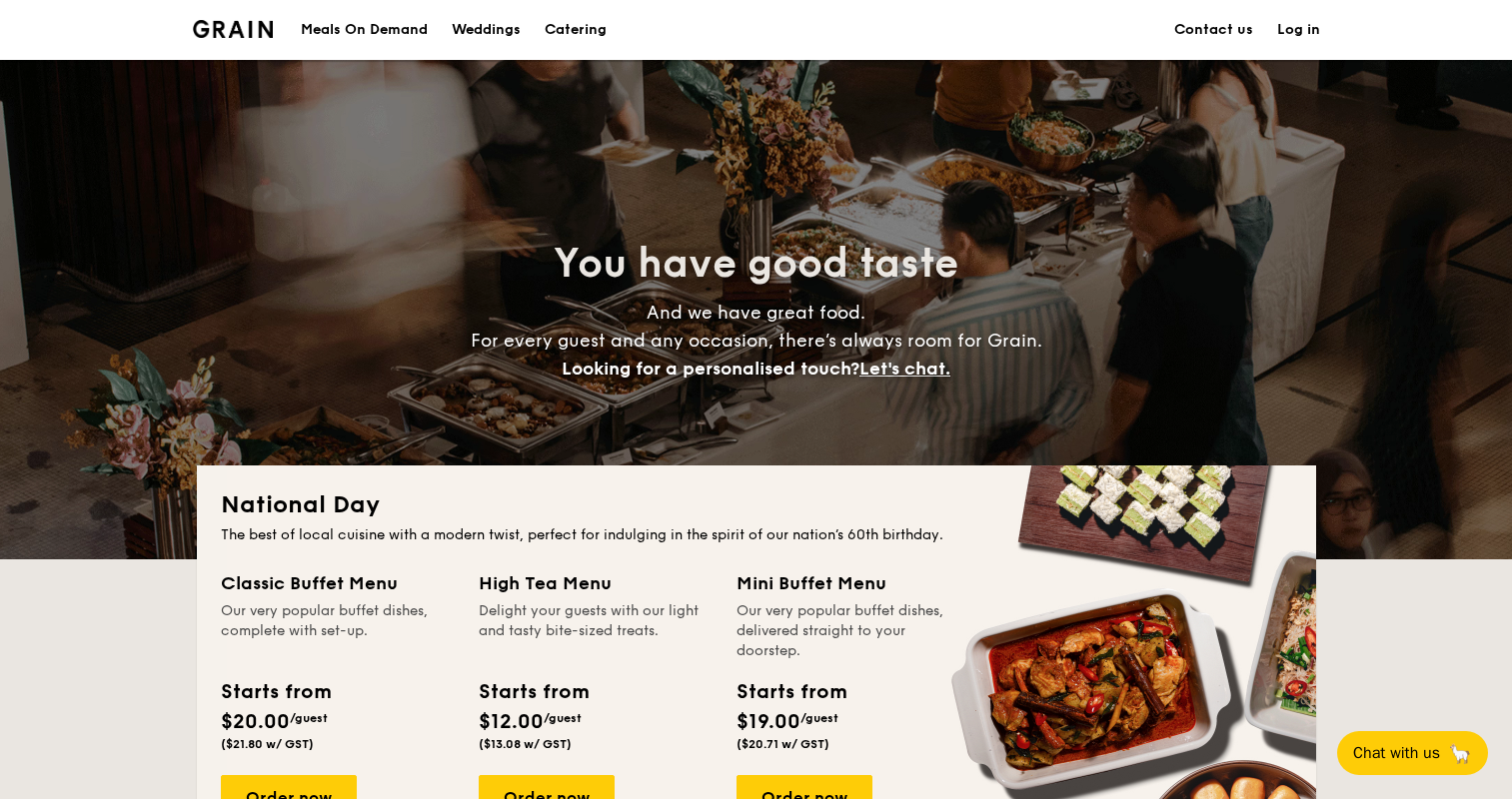 scroll, scrollTop: 400, scrollLeft: 0, axis: vertical 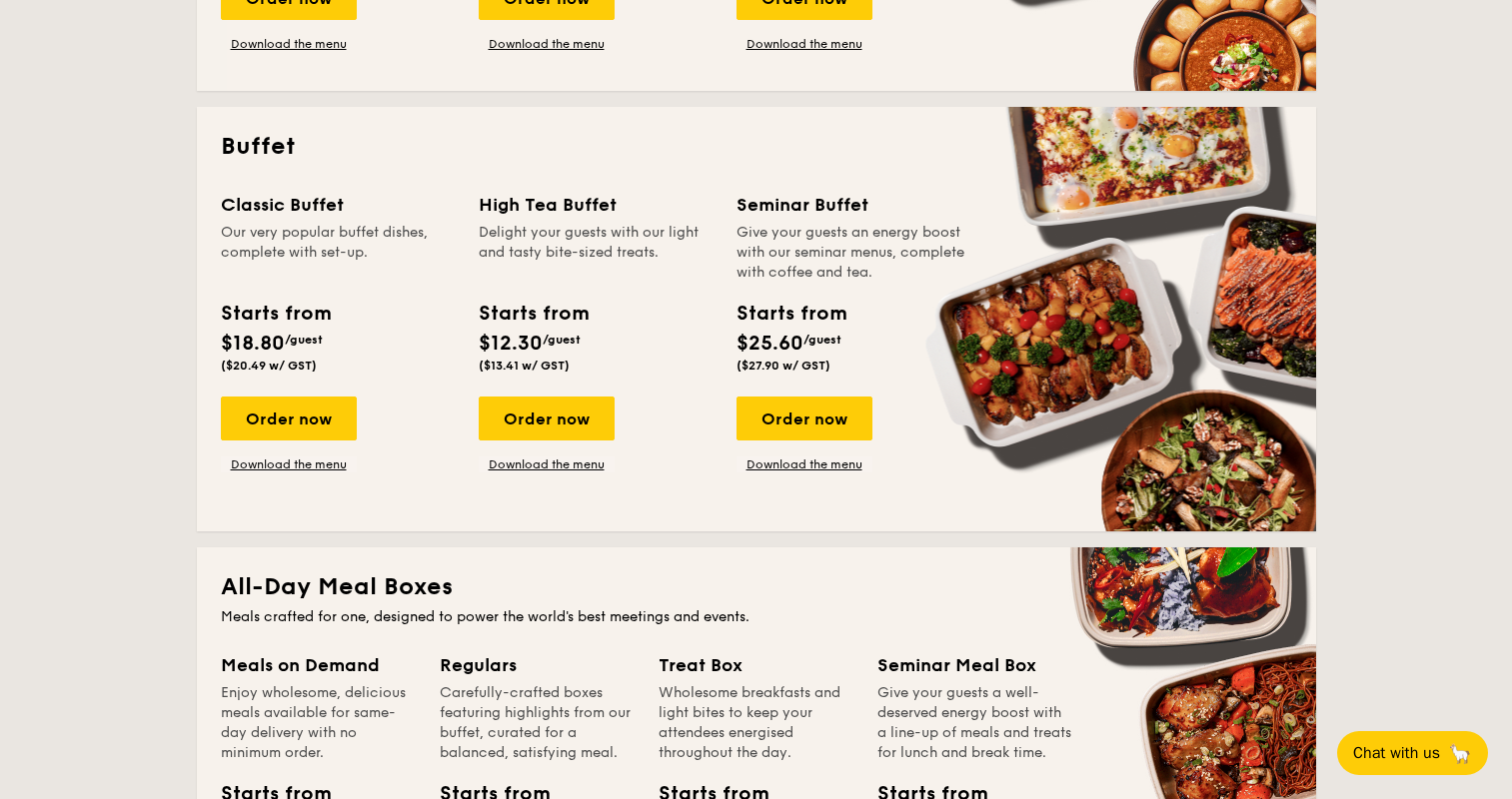 click on "Classic Buffet
Our very popular buffet dishes, complete with set-up.
Starts from
$18.80
/guest
($20.49 w/ GST)
Order now
Download the menu" at bounding box center (350, 332) 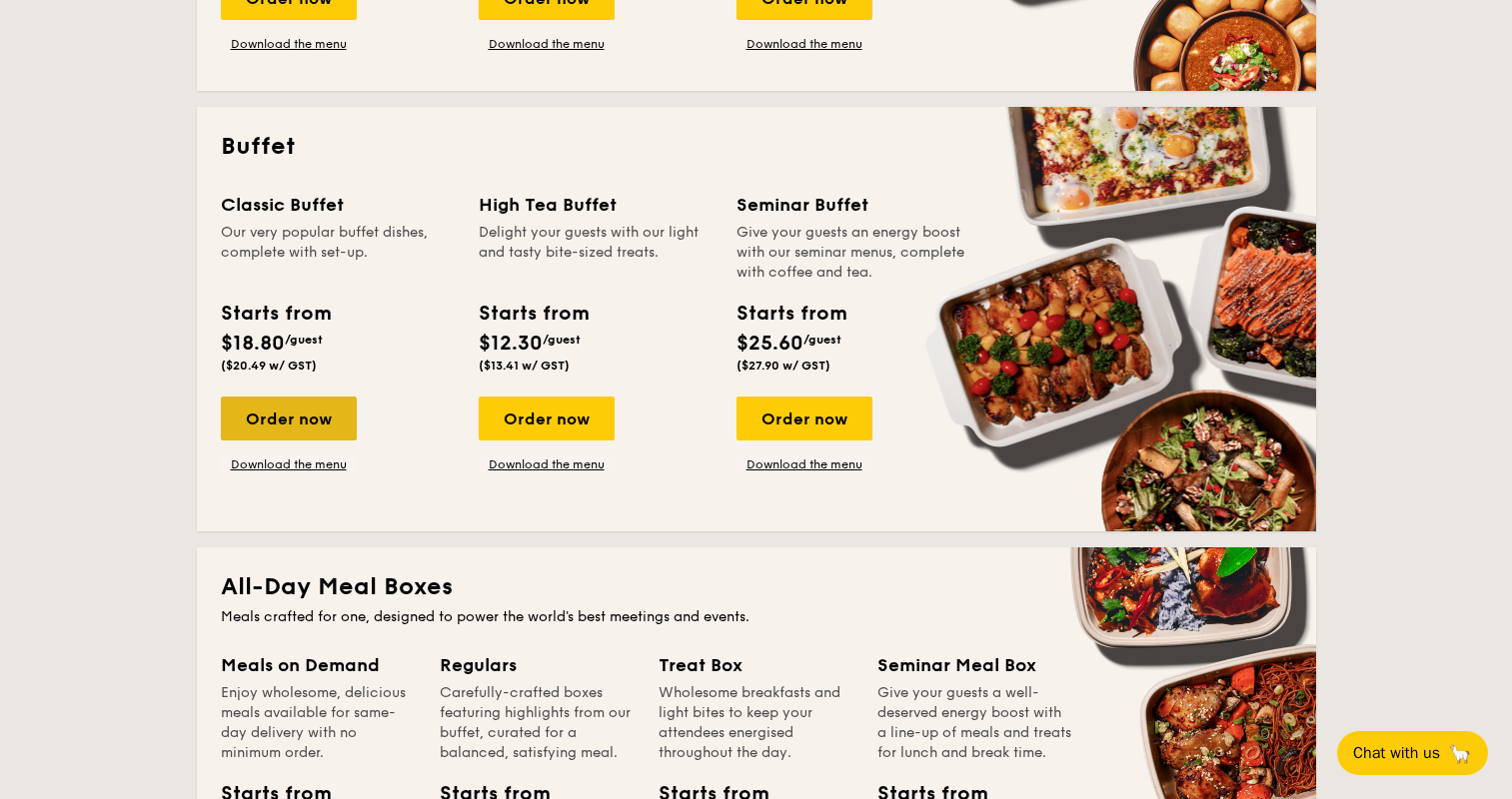 click on "Order now" at bounding box center (289, 418) 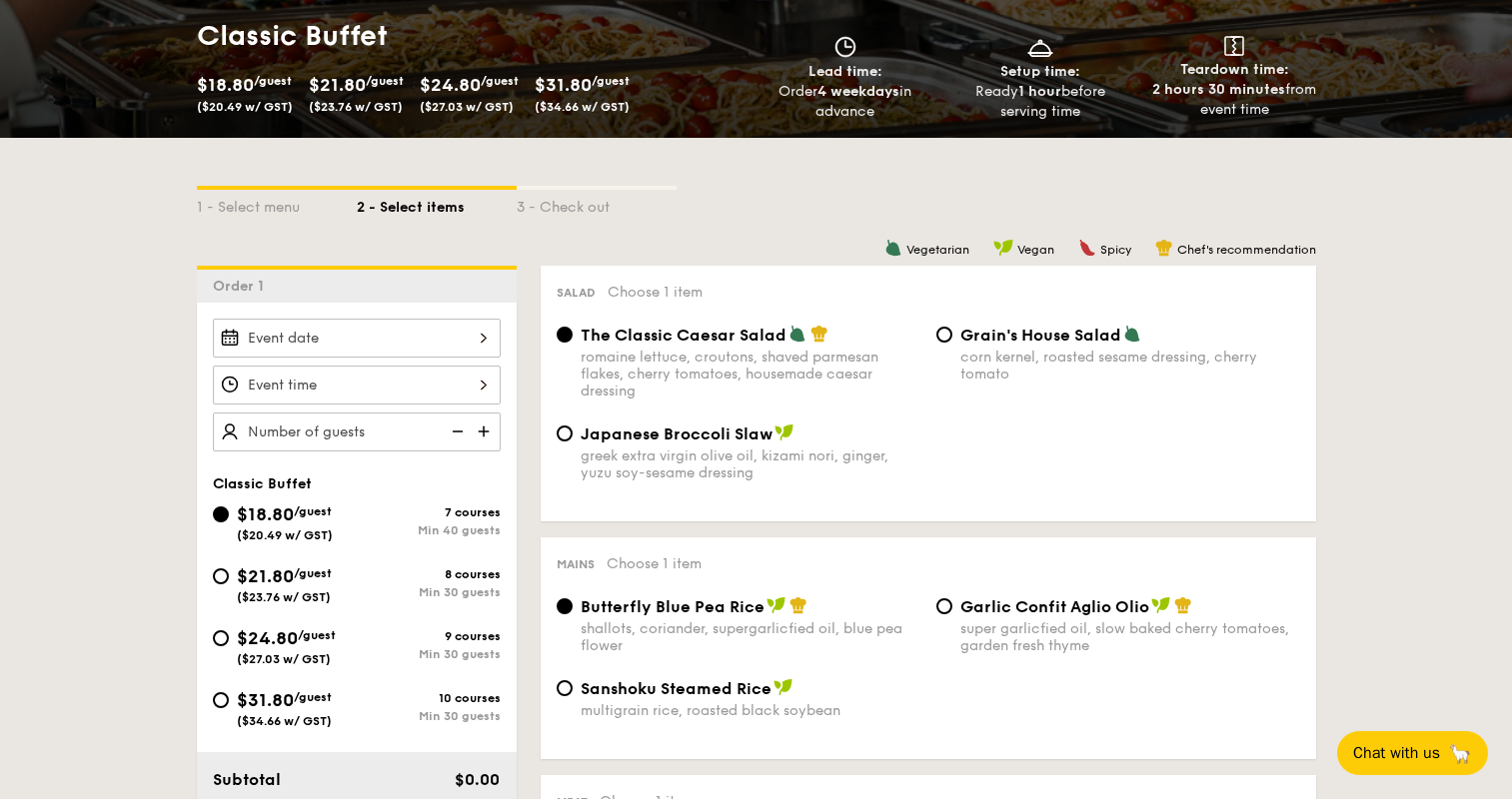 scroll, scrollTop: 397, scrollLeft: 0, axis: vertical 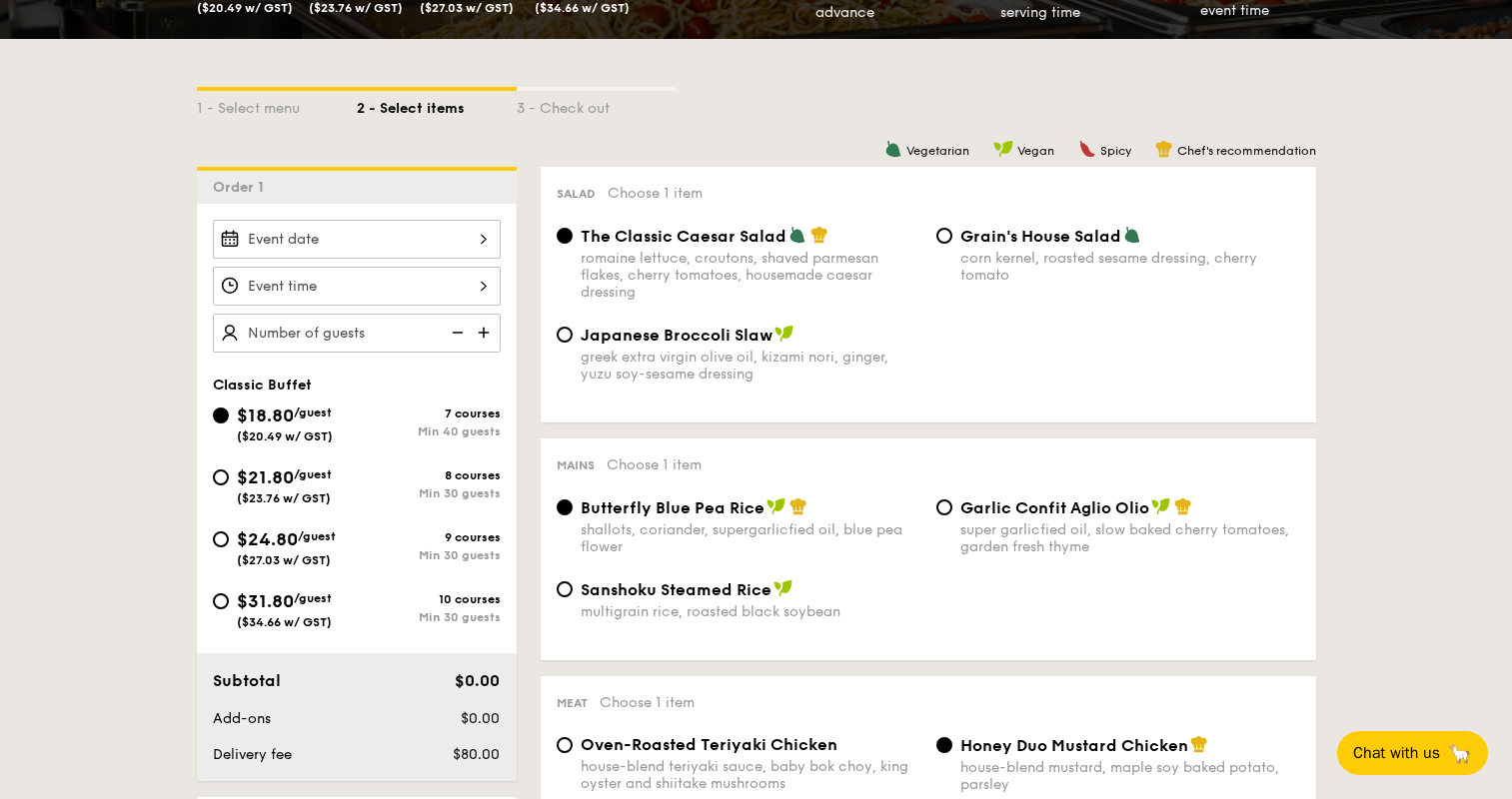 click on "$24.80
/guest
($27.03 w/ GST)" at bounding box center (285, 546) 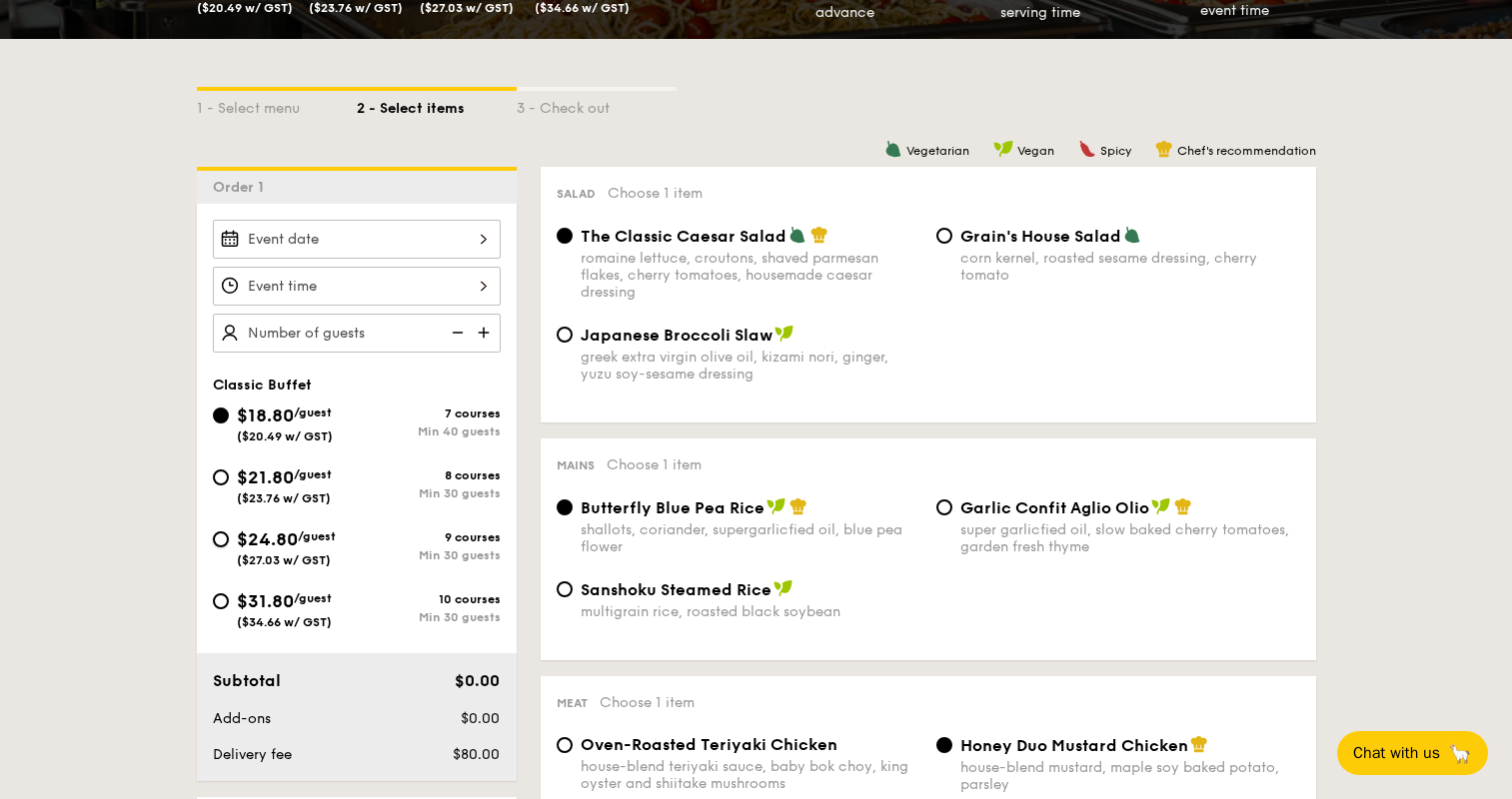 click on "$24.80
/guest
($27.03 w/ GST)
9 courses
Min 30 guests" at bounding box center (221, 539) 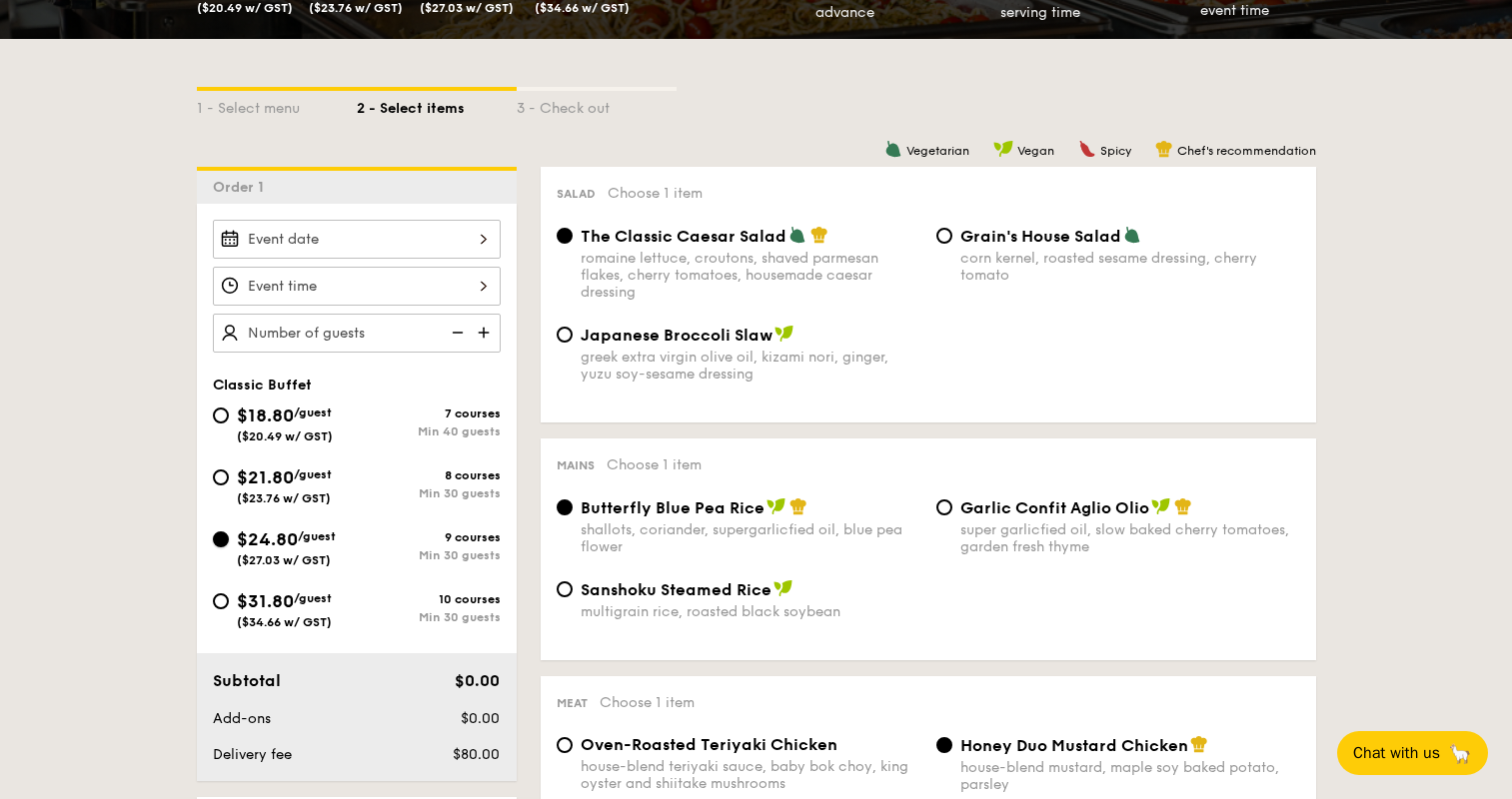 radio on "true" 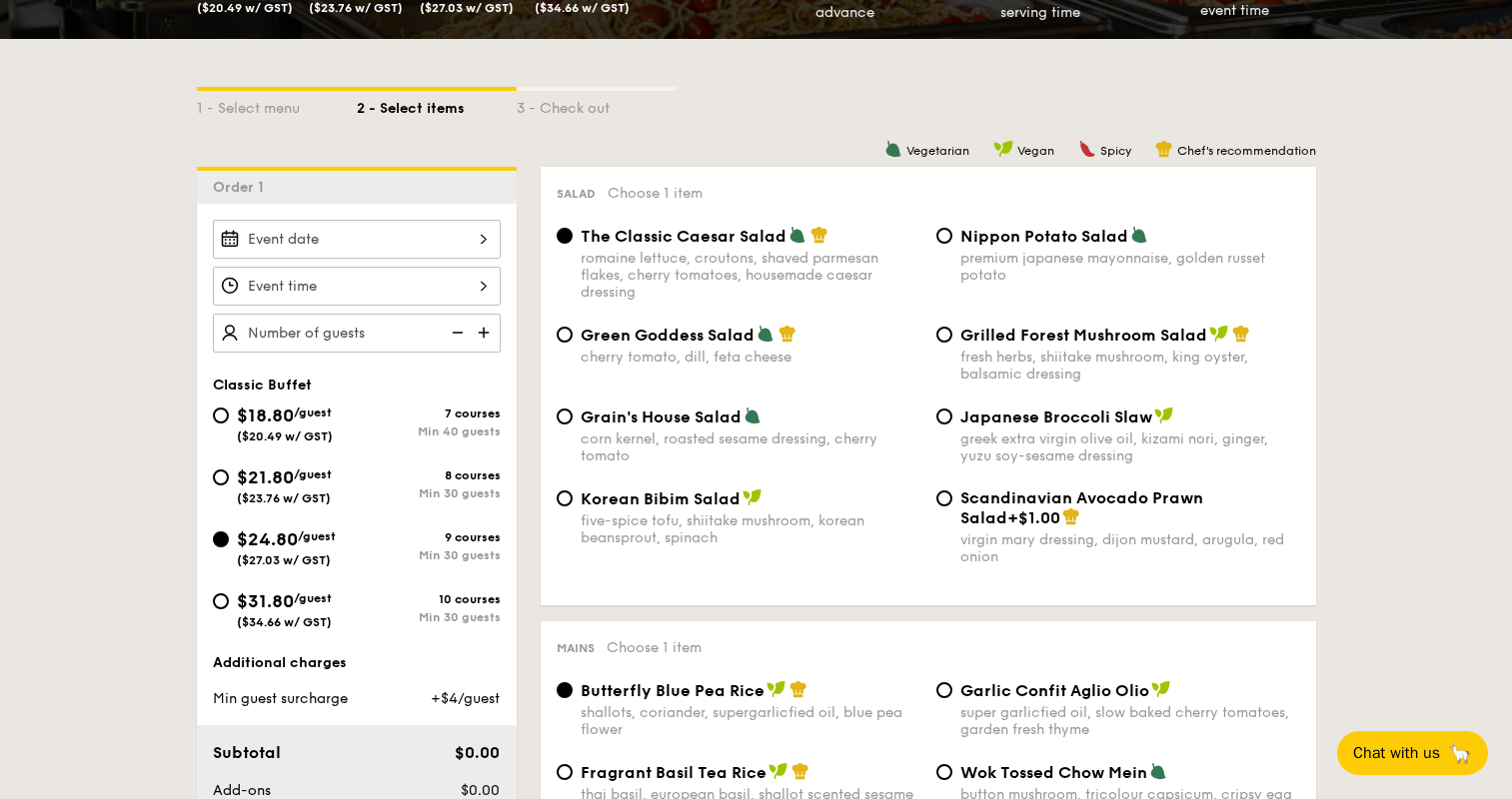 click on "$18.80
/guest
($20.49 w/ GST)" at bounding box center (285, 422) 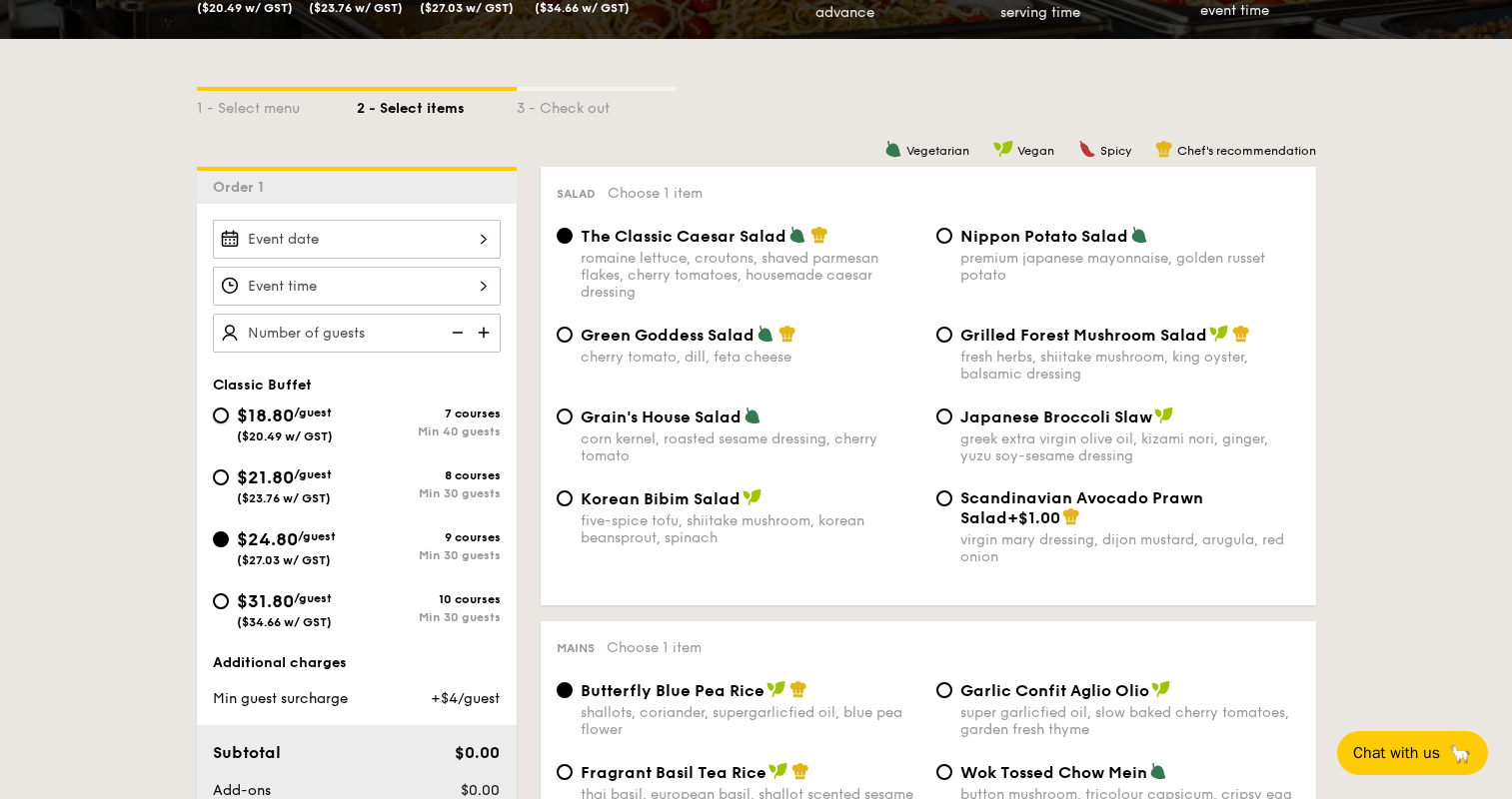 click on "$18.80
/guest
($20.49 w/ GST)
7 courses
Min 40 guests" at bounding box center (221, 415) 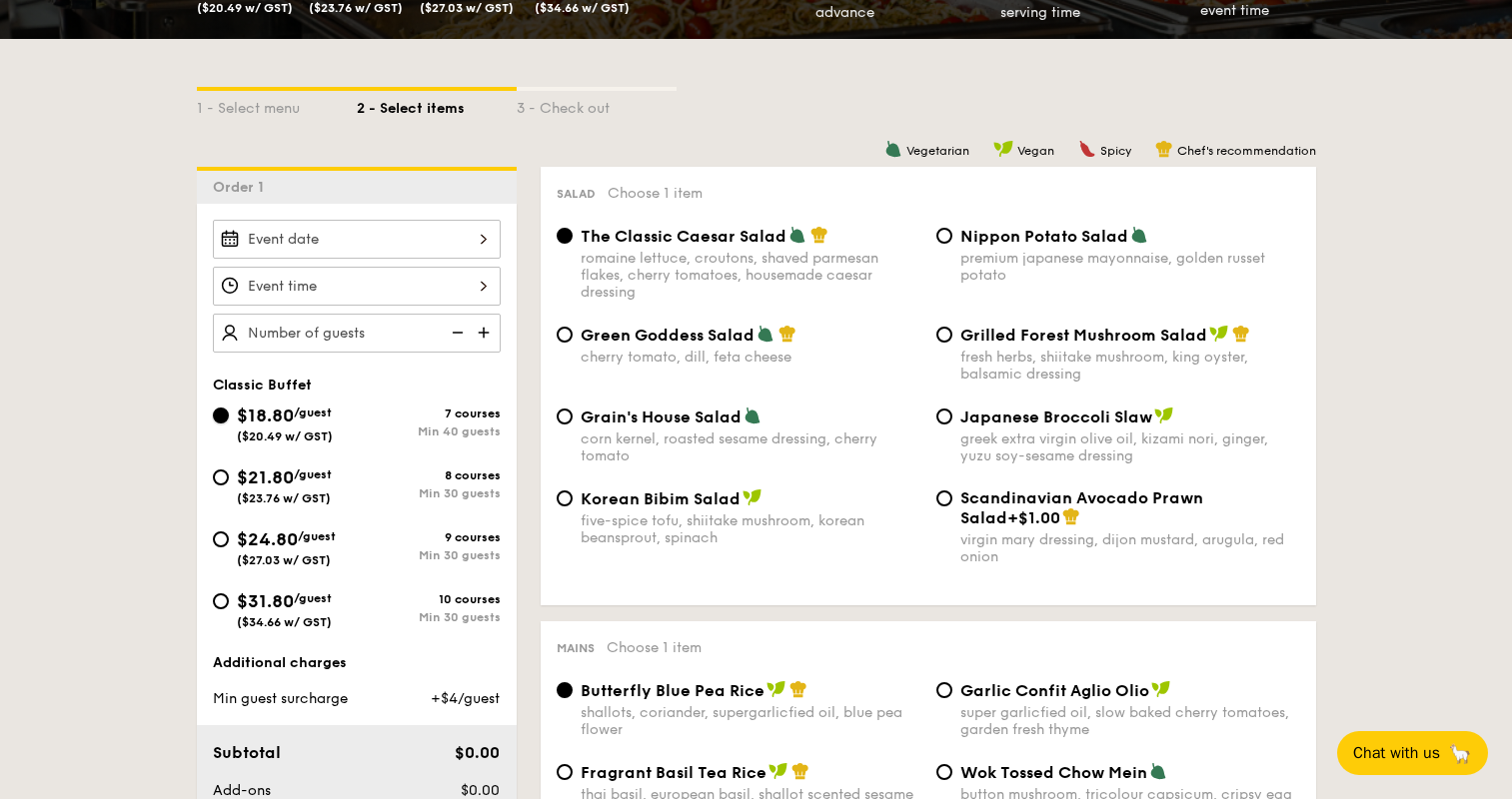 radio on "true" 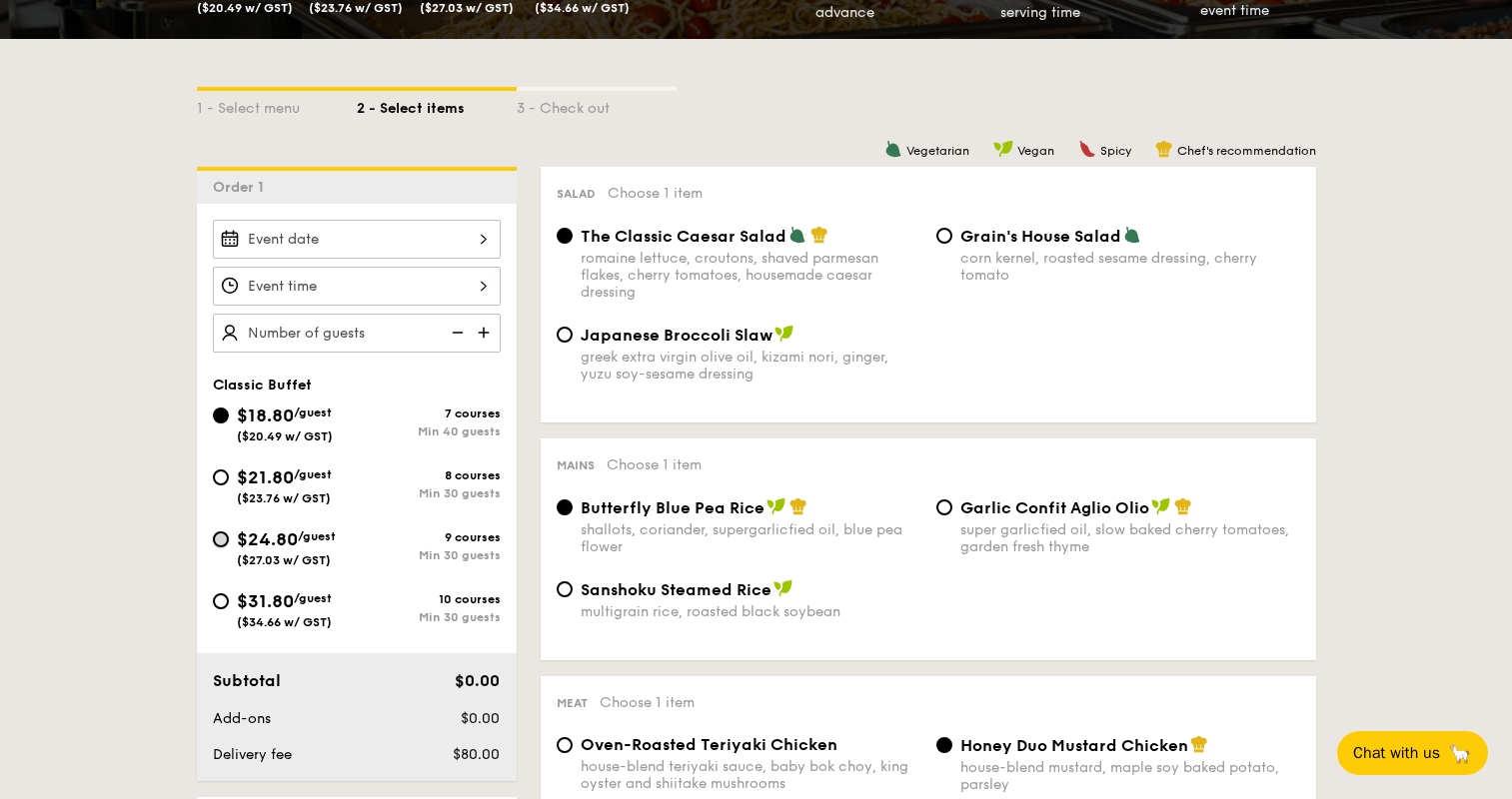 click on "$24.80
/guest
($27.03 w/ GST)
9 courses
Min 30 guests" at bounding box center [221, 539] 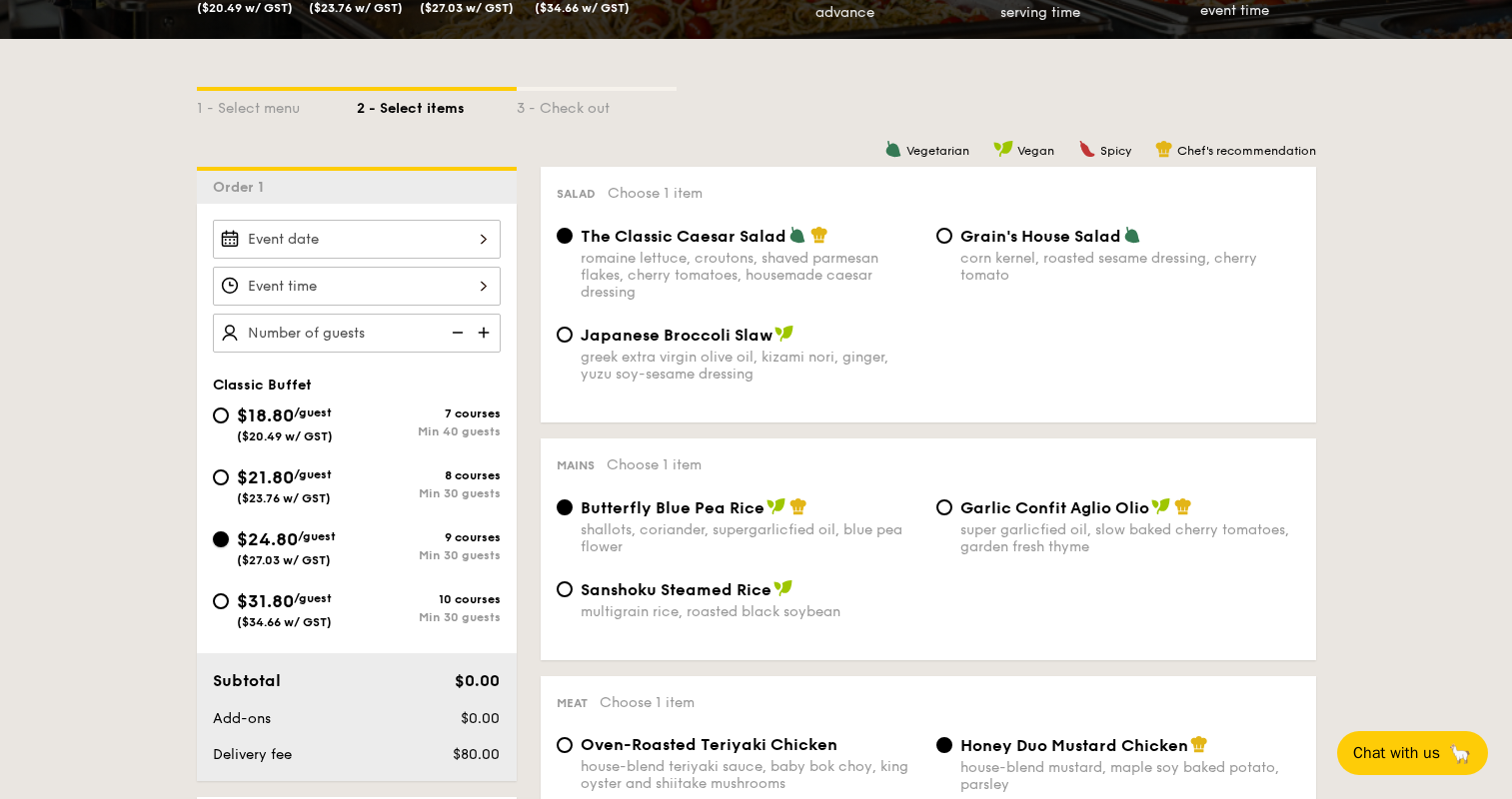 radio on "true" 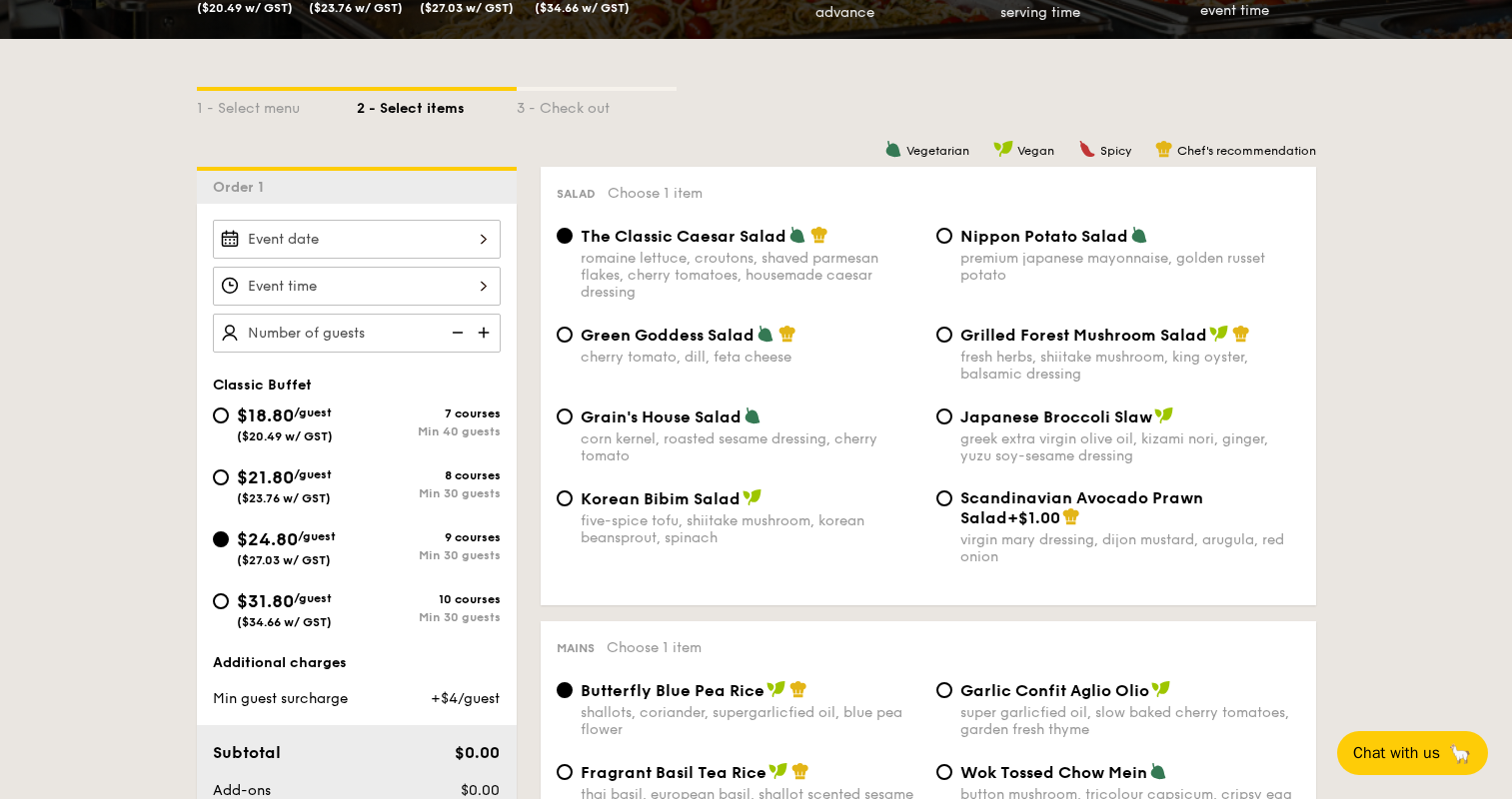 click on "$21.80
/guest
($23.76 w/ GST)" at bounding box center [285, 484] 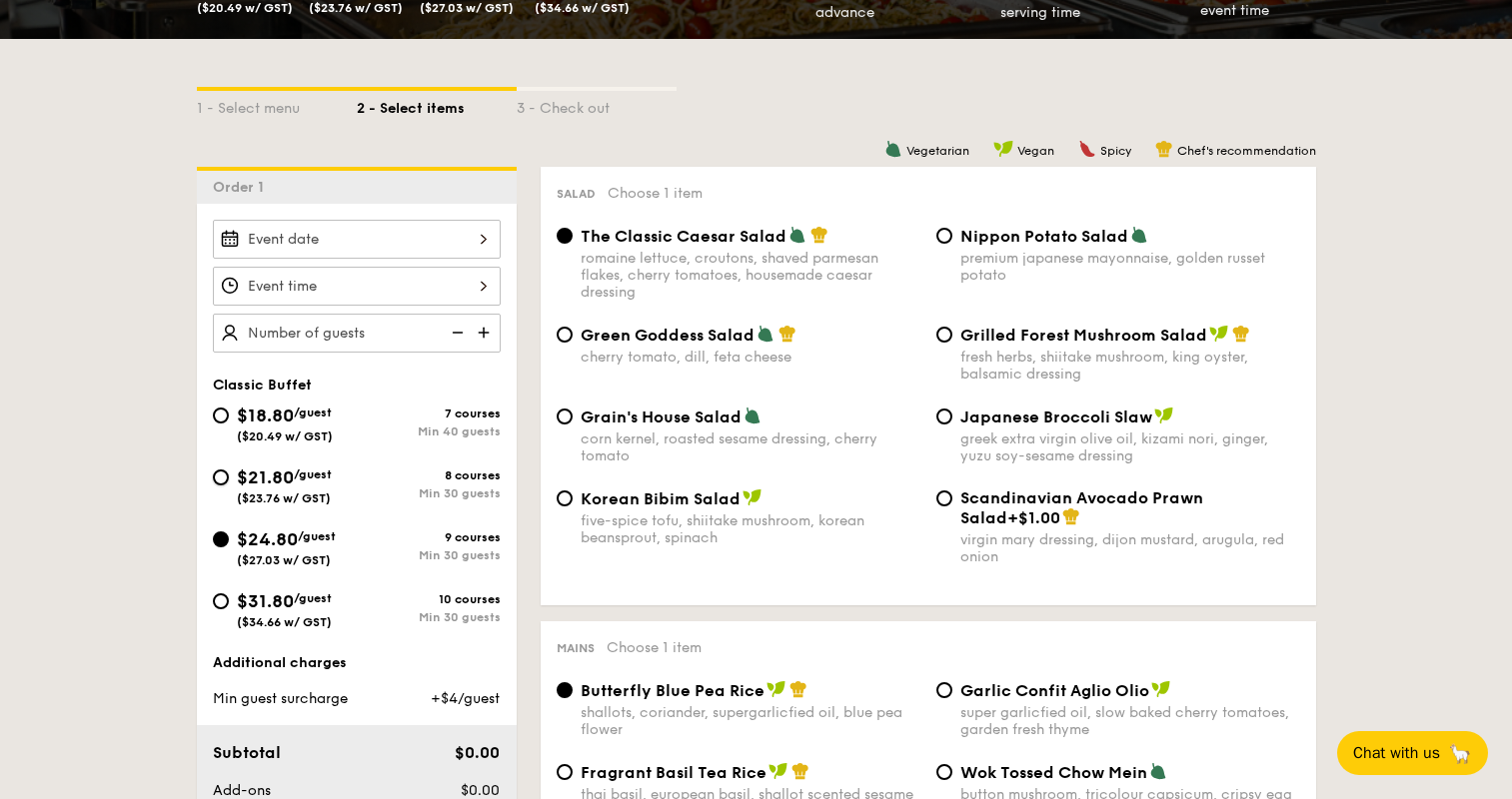 click on "$21.80
/guest
($23.76 w/ GST)
8 courses
Min 30 guests" at bounding box center (221, 477) 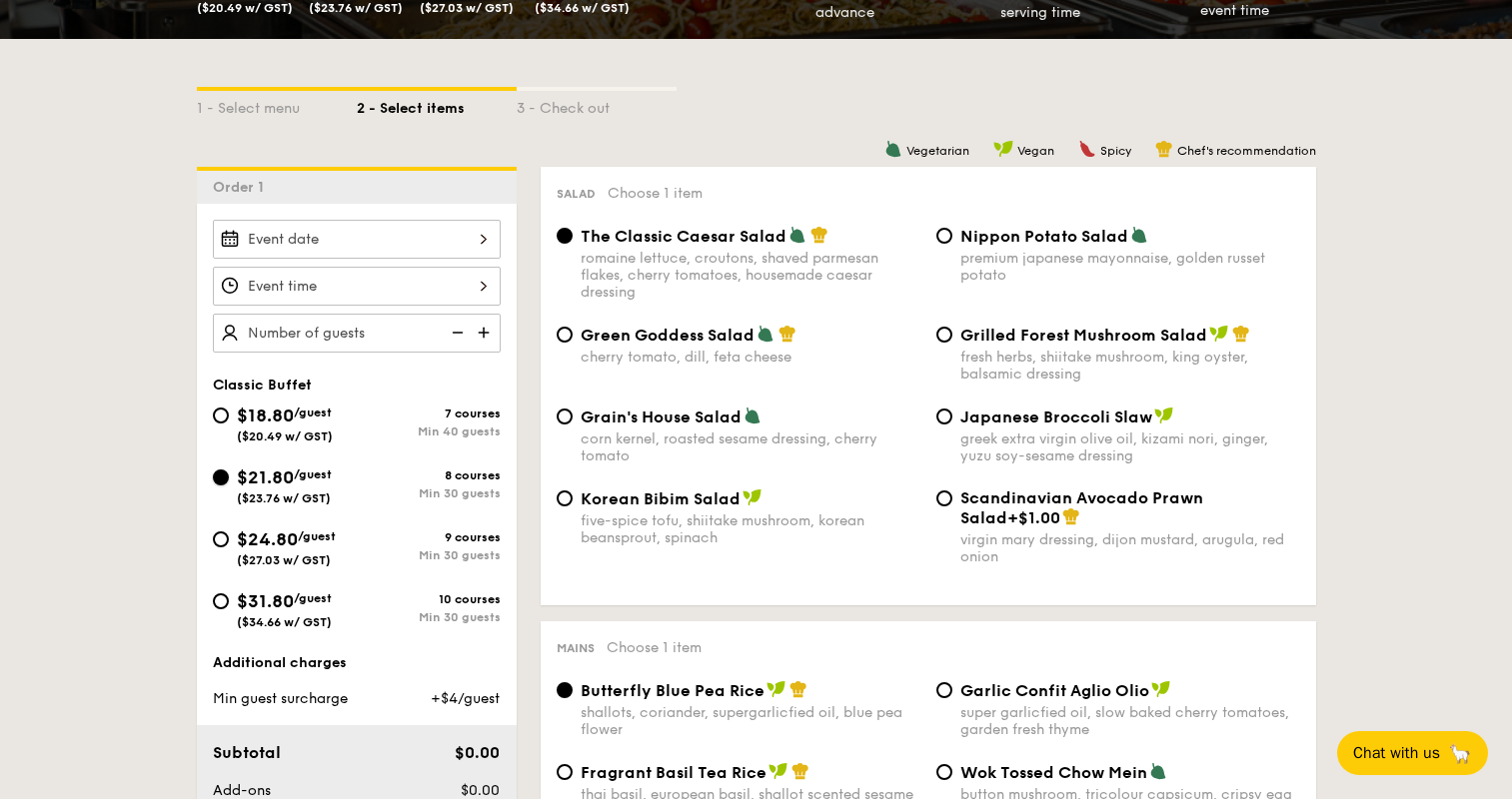 radio on "true" 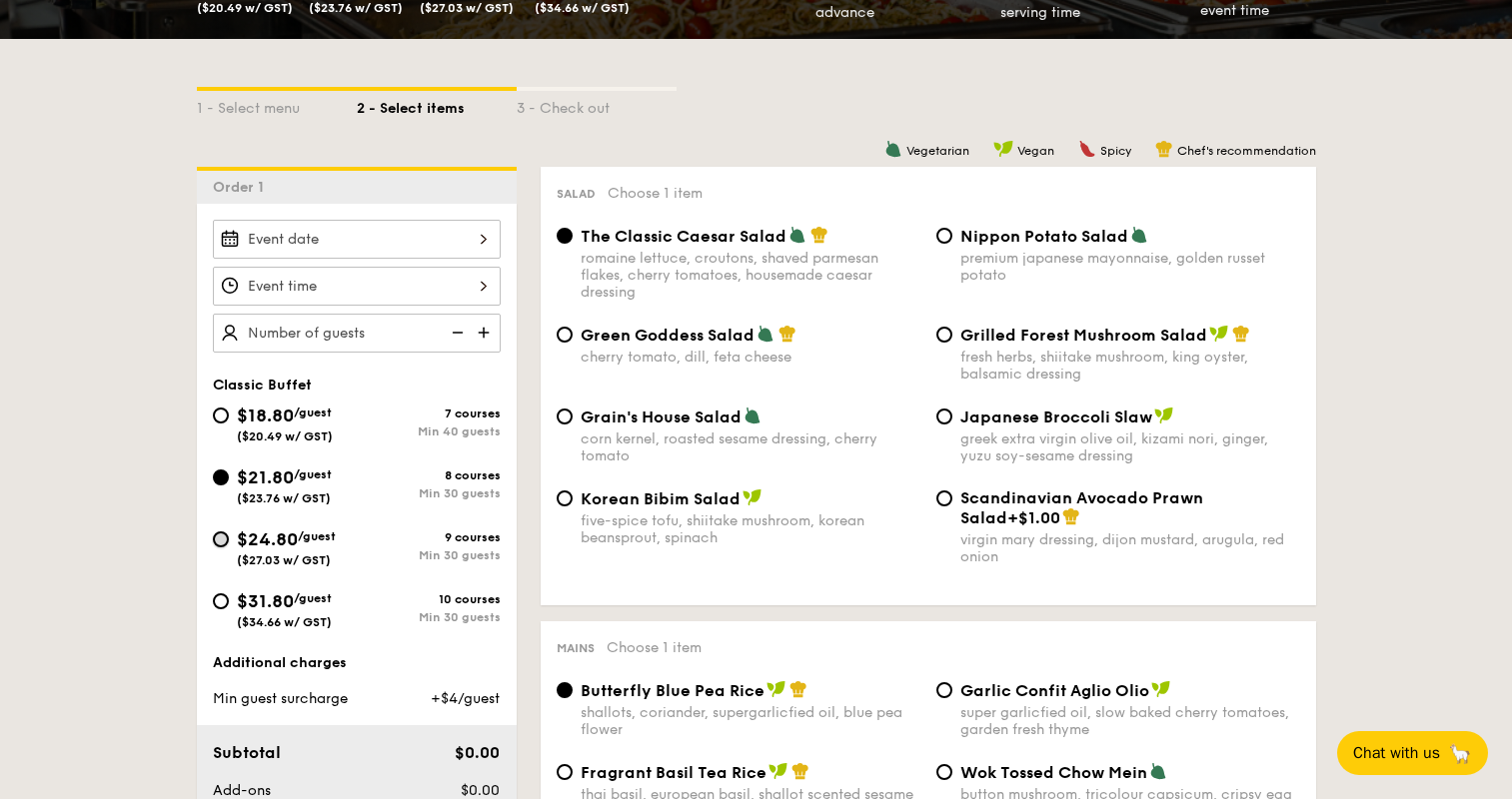 click on "$24.80
/guest
($27.03 w/ GST)
9 courses
Min 30 guests" at bounding box center [221, 539] 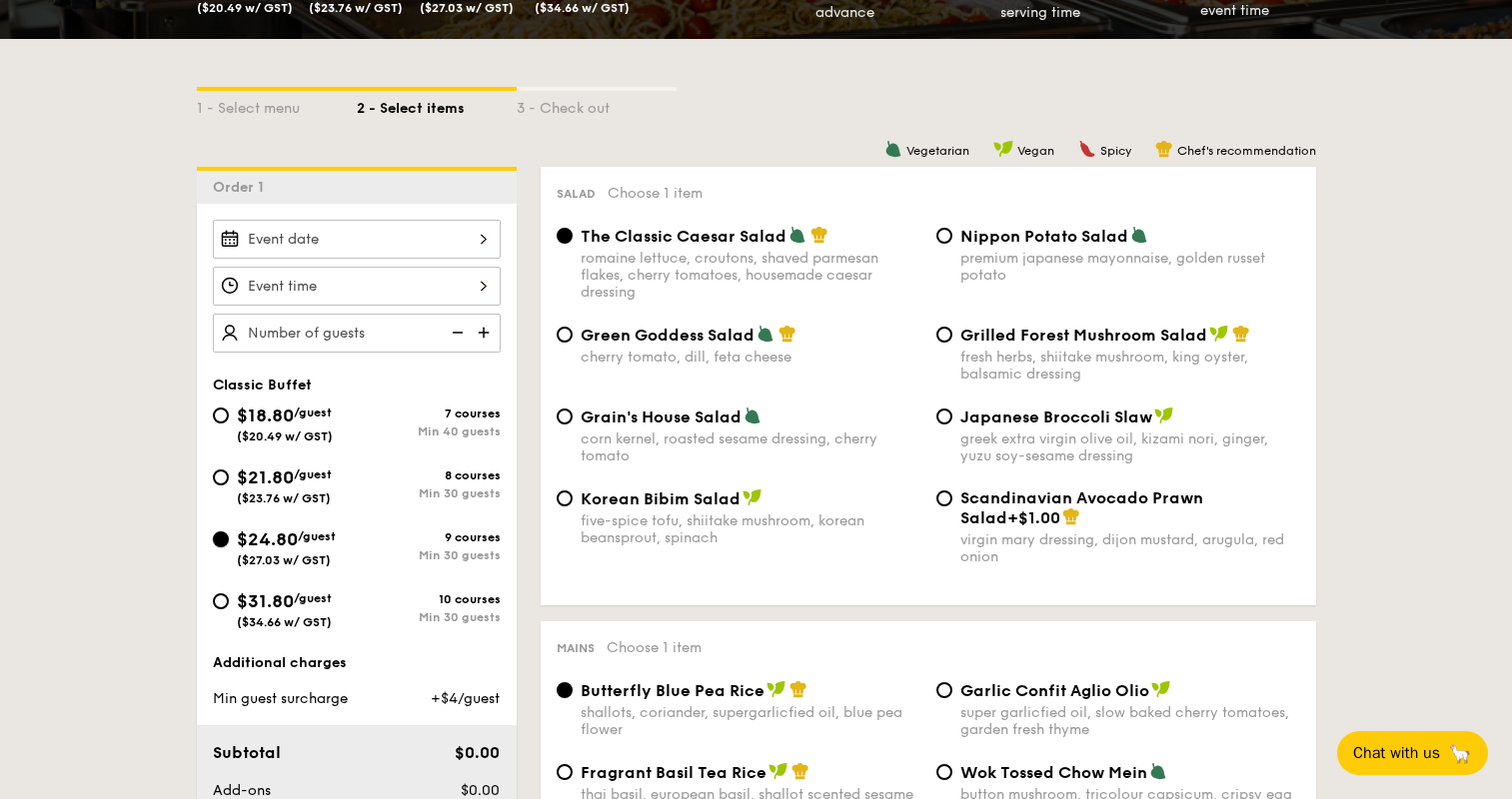 radio on "true" 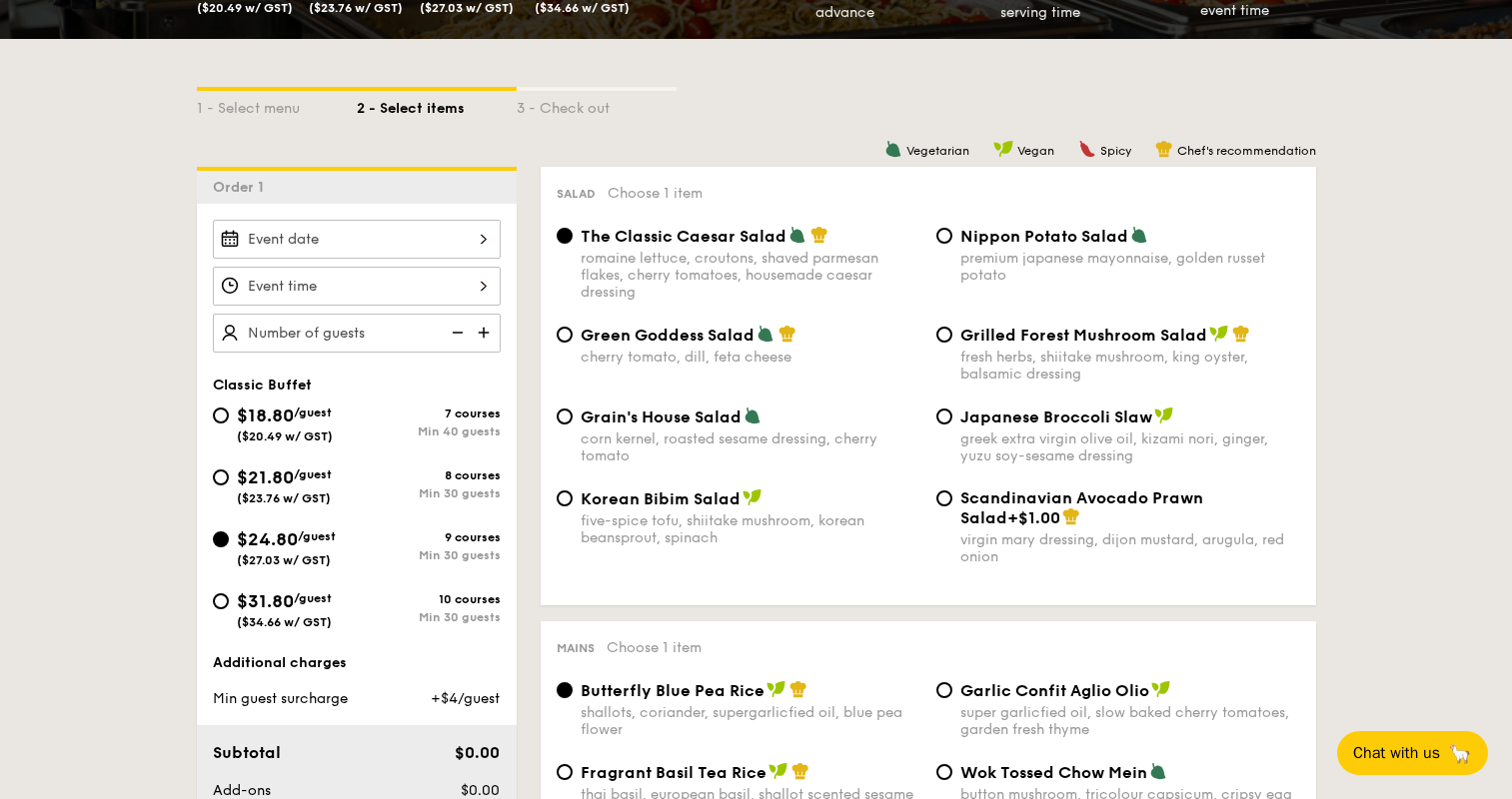 click on "five-spice tofu, shiitake mushroom, korean beansprout, spinach" at bounding box center [751, 529] 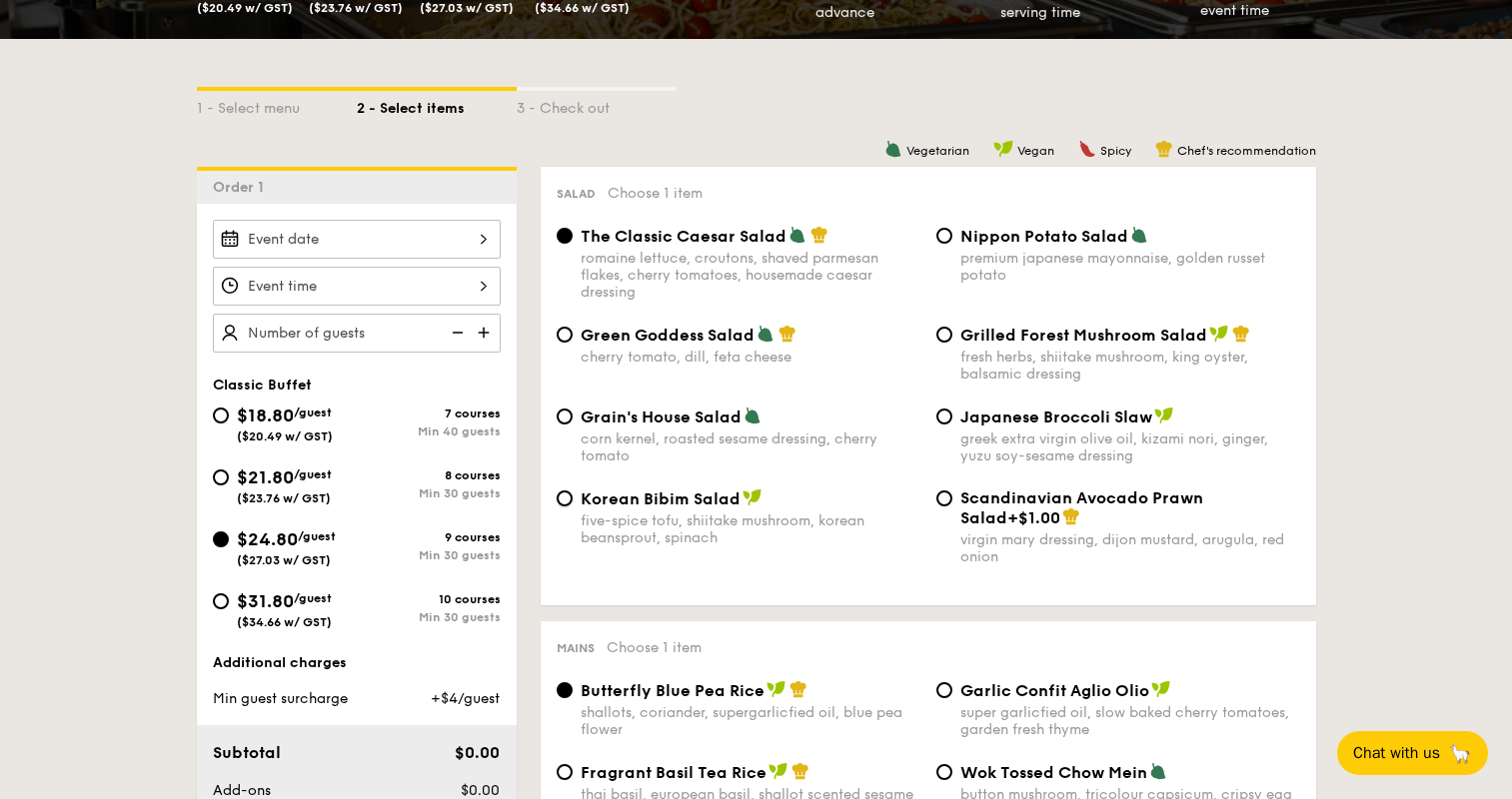 click on "Korean Bibim Salad five-spice tofu, shiitake mushroom, korean beansprout, spinach" at bounding box center (565, 498) 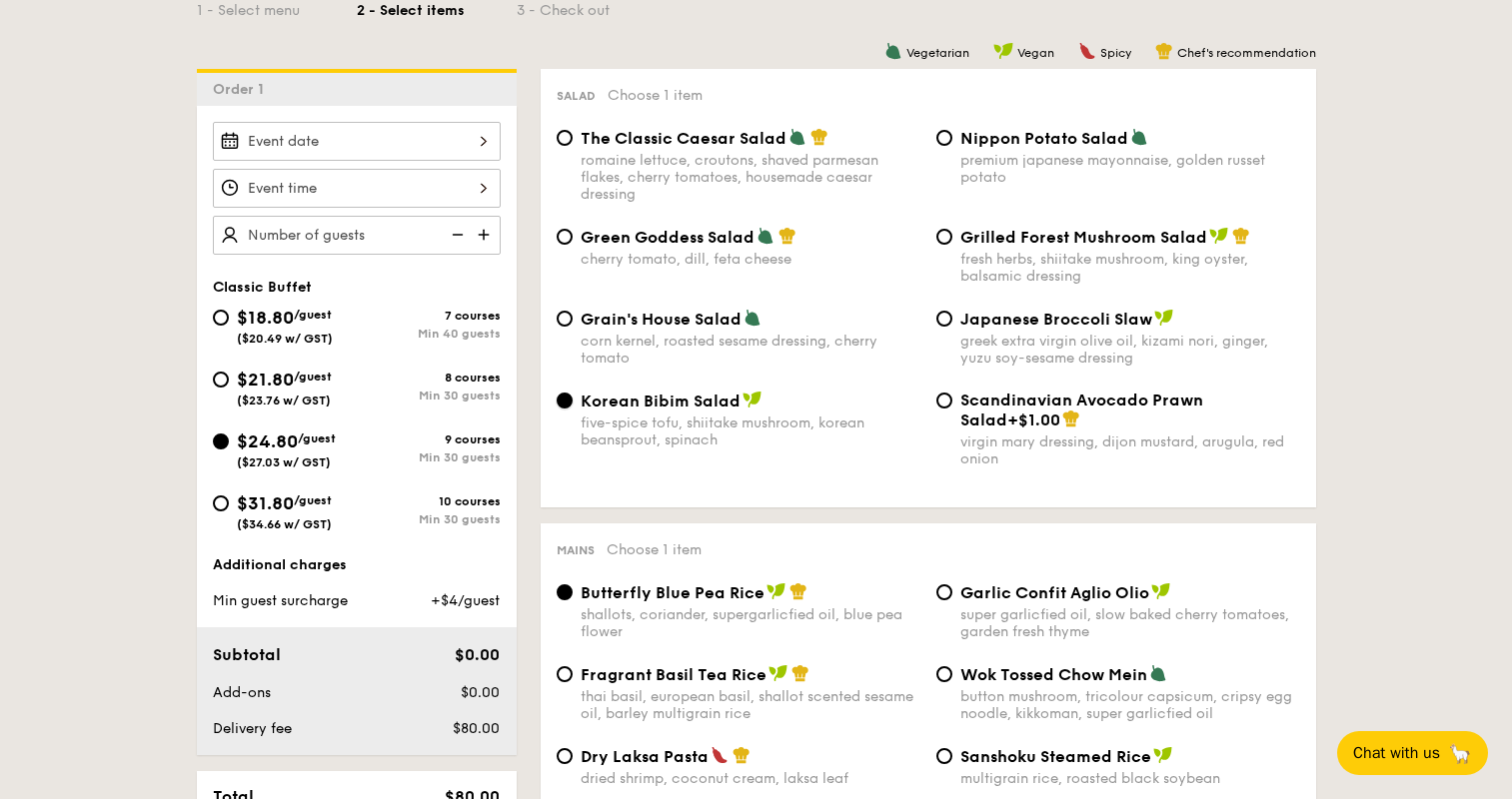 scroll, scrollTop: 692, scrollLeft: 0, axis: vertical 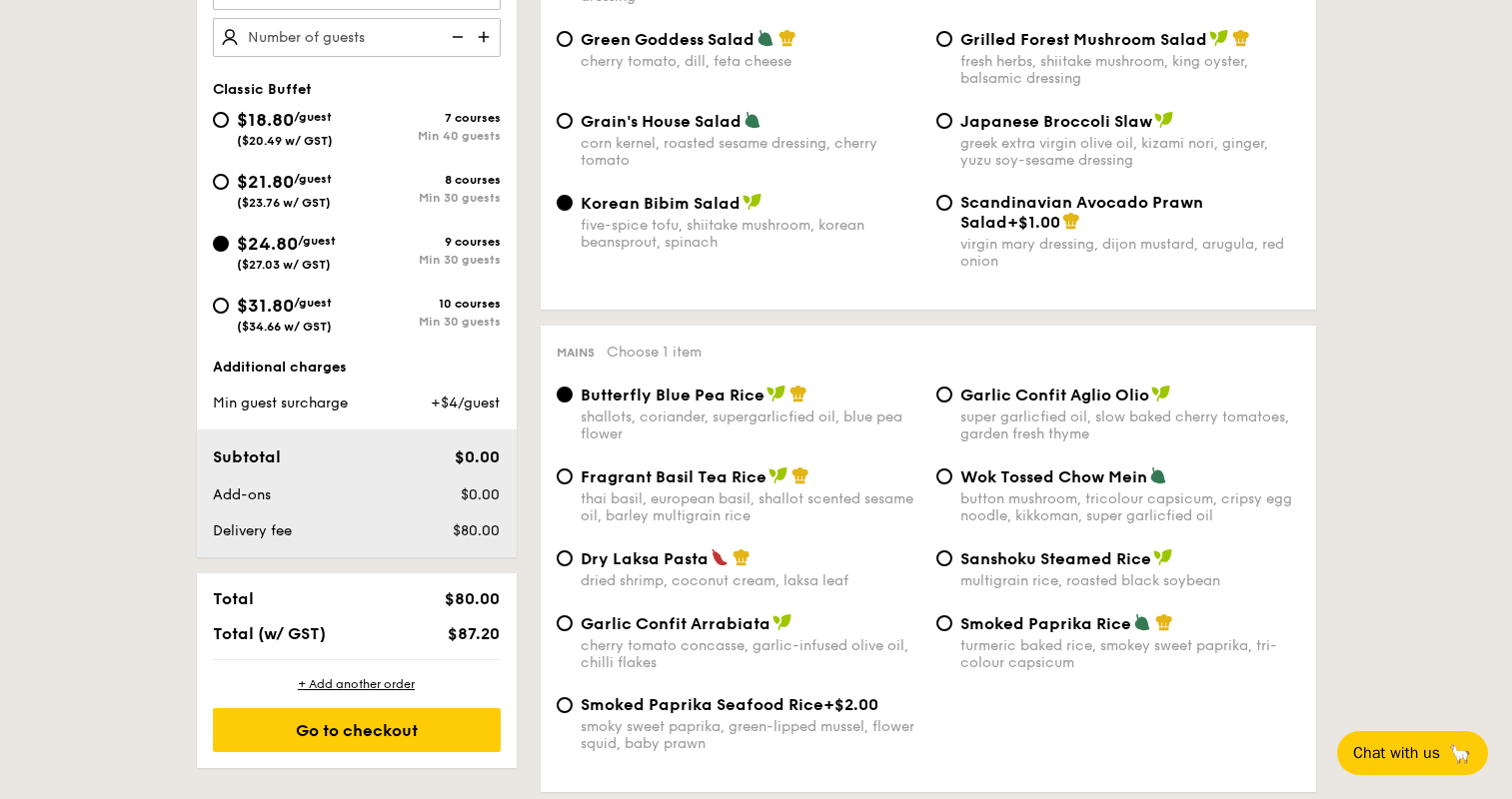 click on "super garlicfied oil, slow baked cherry tomatoes, garden fresh thyme" at bounding box center [1130, 425] 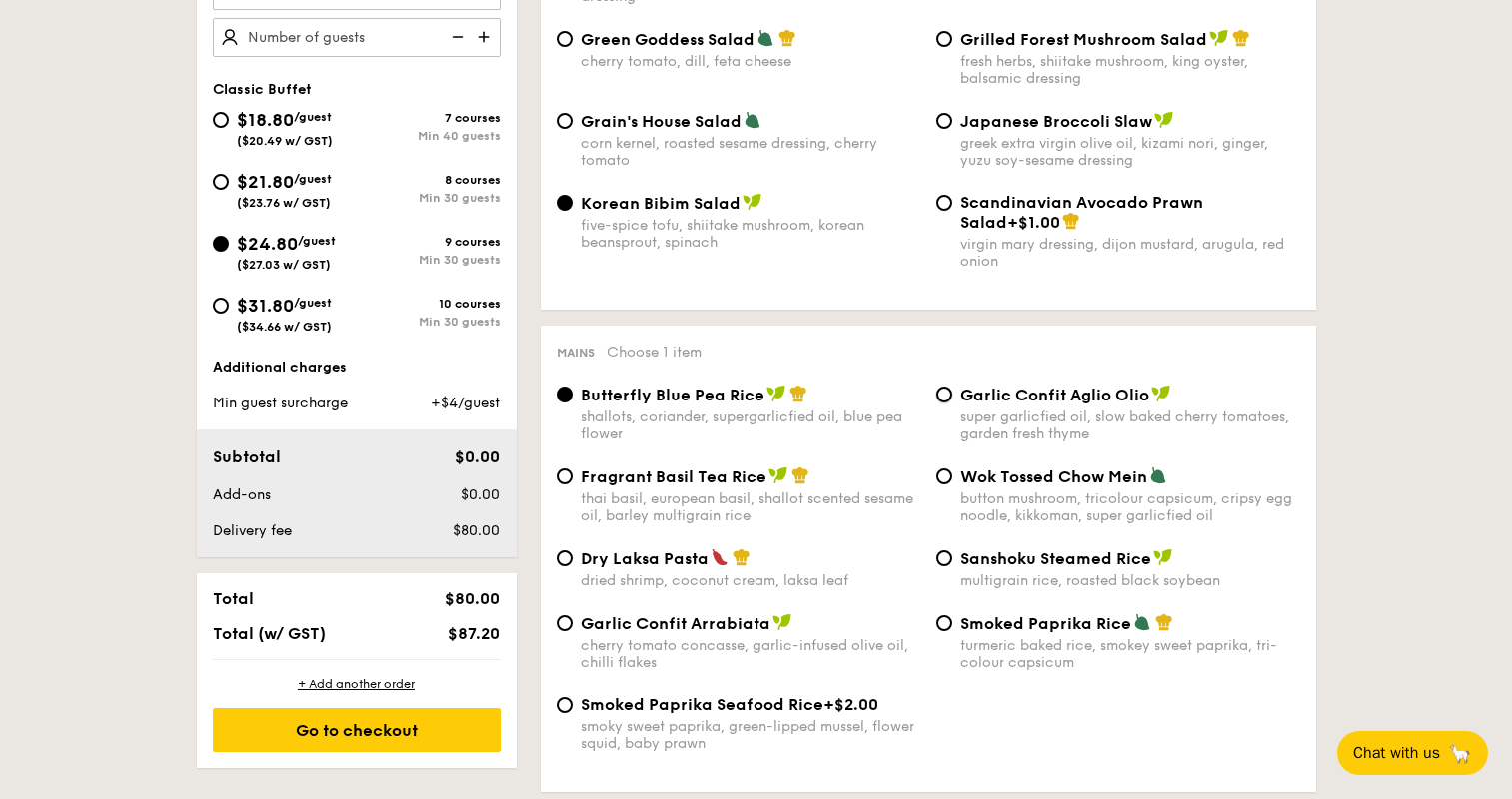 click on "Garlic Confit Aglio Olio super garlicfied oil, slow baked cherry tomatoes, garden fresh thyme" at bounding box center [944, 395] 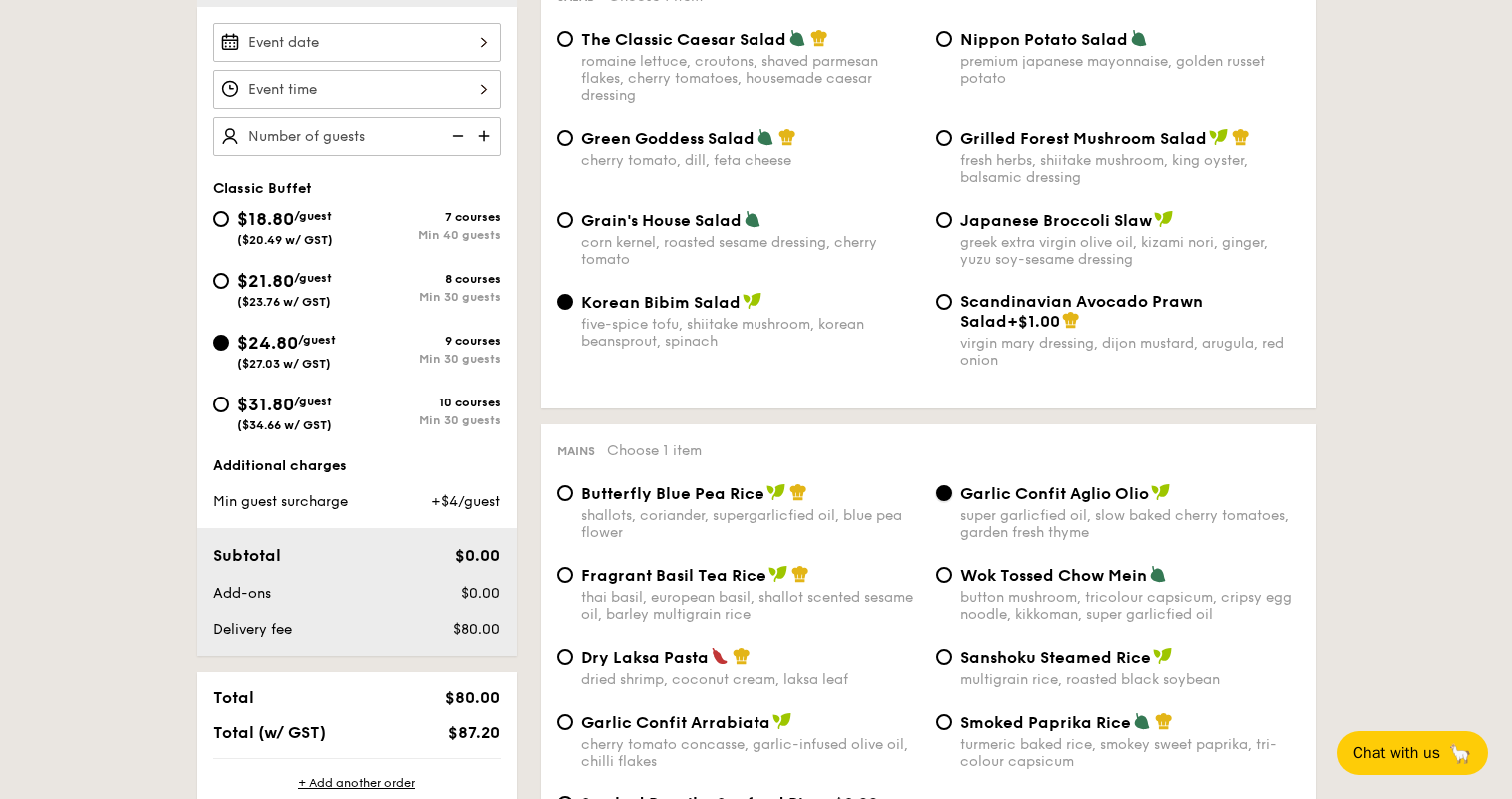 scroll, scrollTop: 494, scrollLeft: 0, axis: vertical 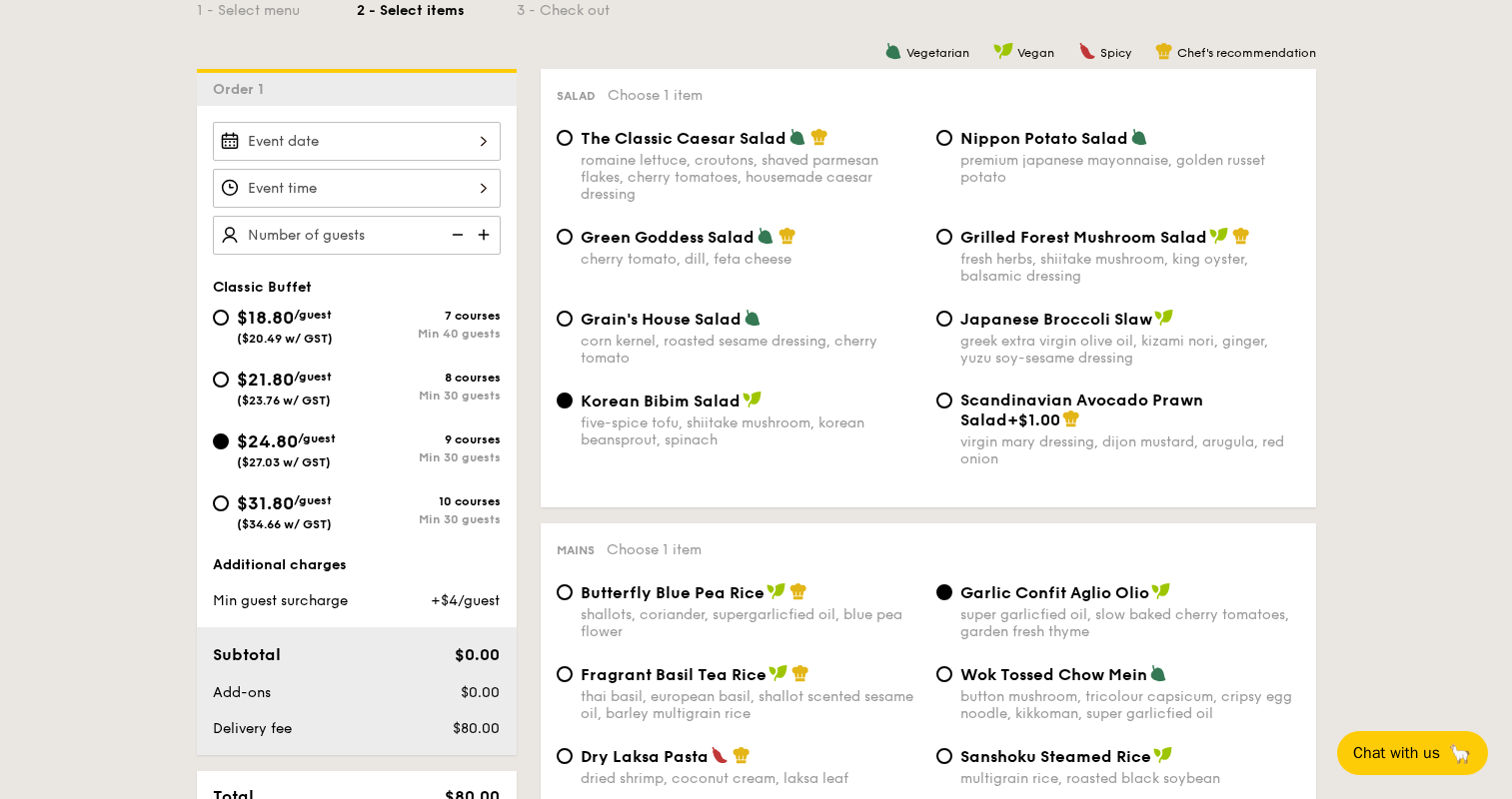 click on "$18.80" at bounding box center (265, 318) 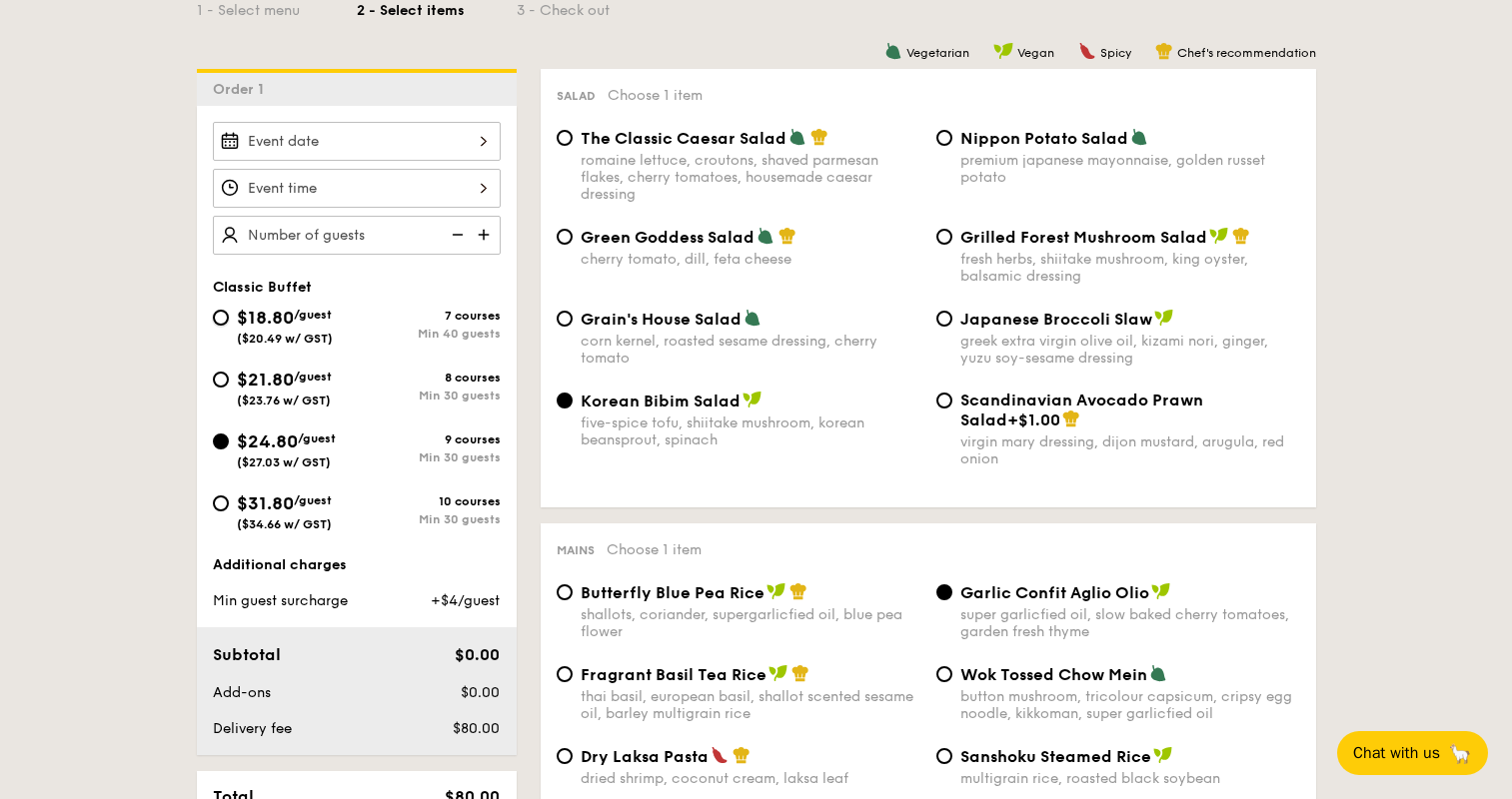 click on "$18.80
/guest
($20.49 w/ GST)
7 courses
Min 40 guests" at bounding box center (221, 318) 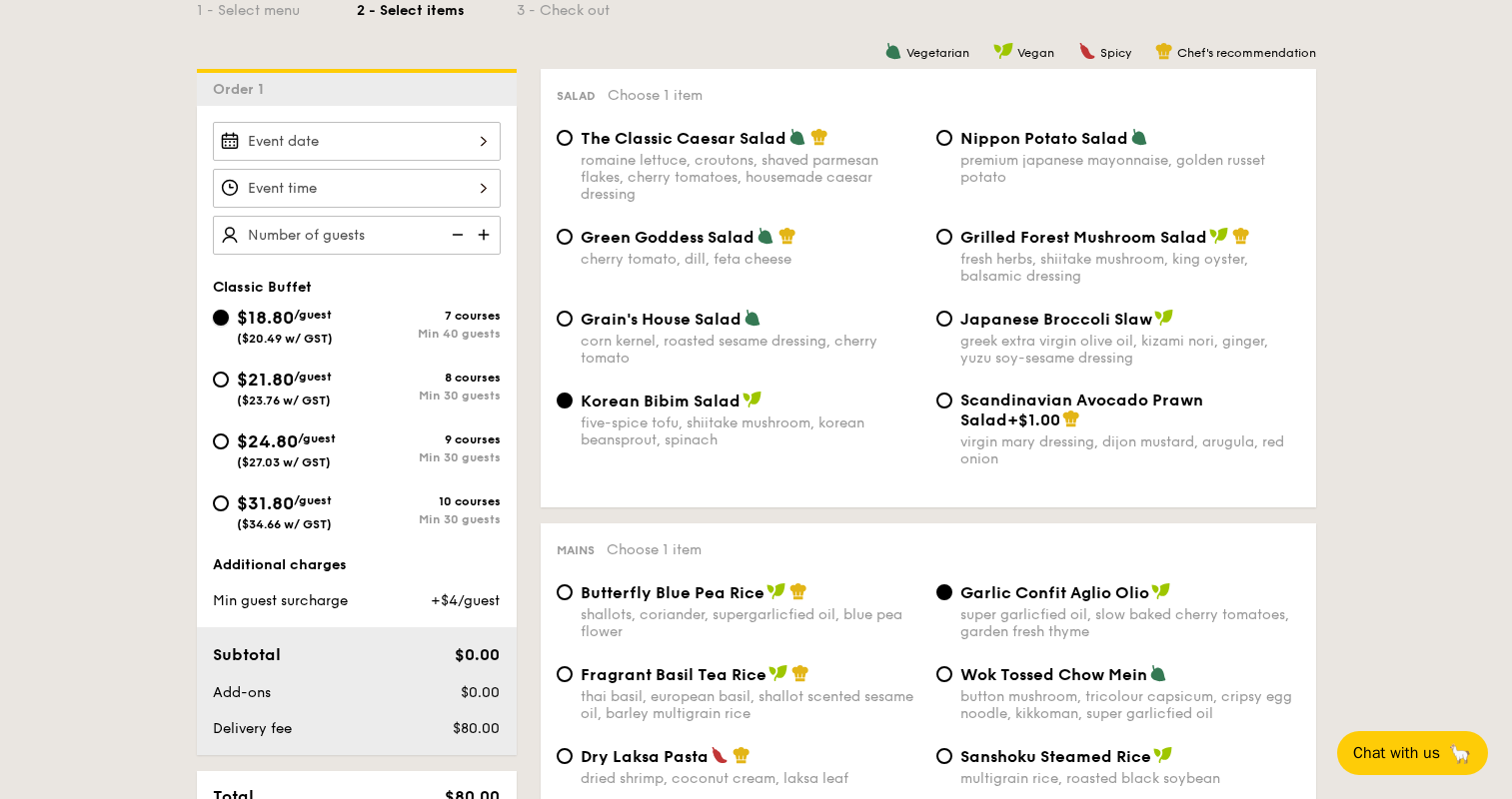 radio on "true" 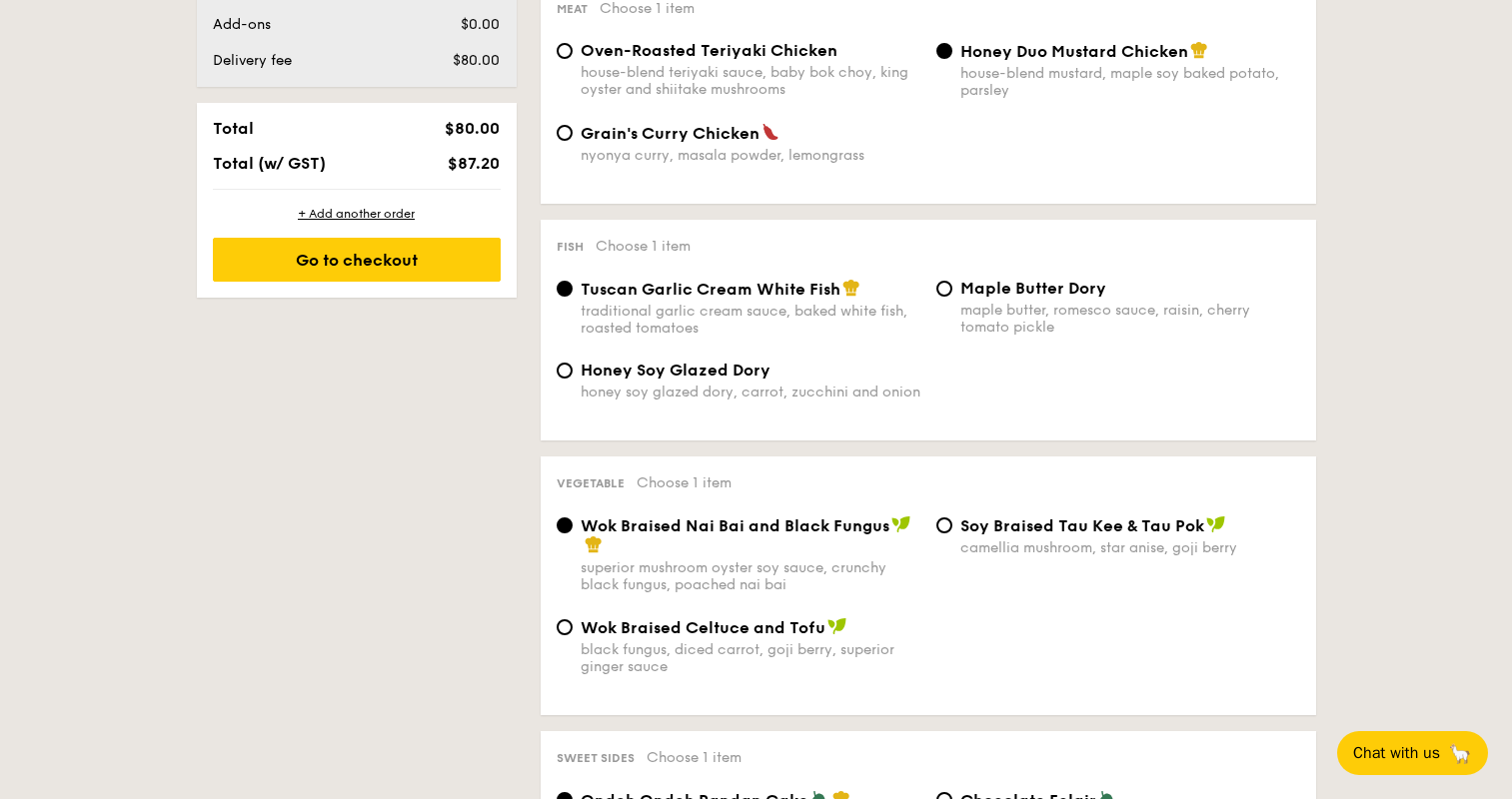 scroll, scrollTop: 793, scrollLeft: 0, axis: vertical 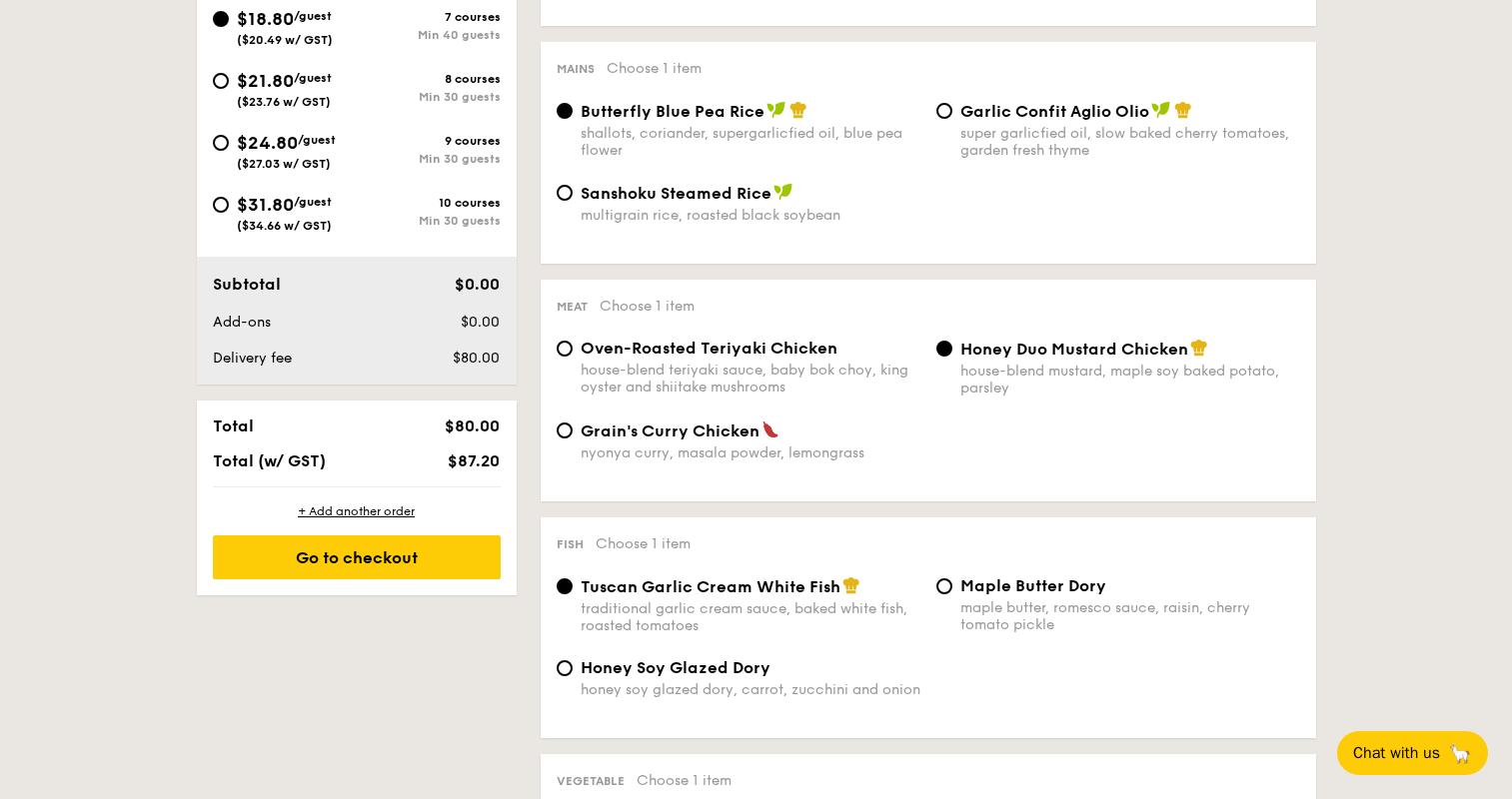 click on "/guest" at bounding box center [317, 140] 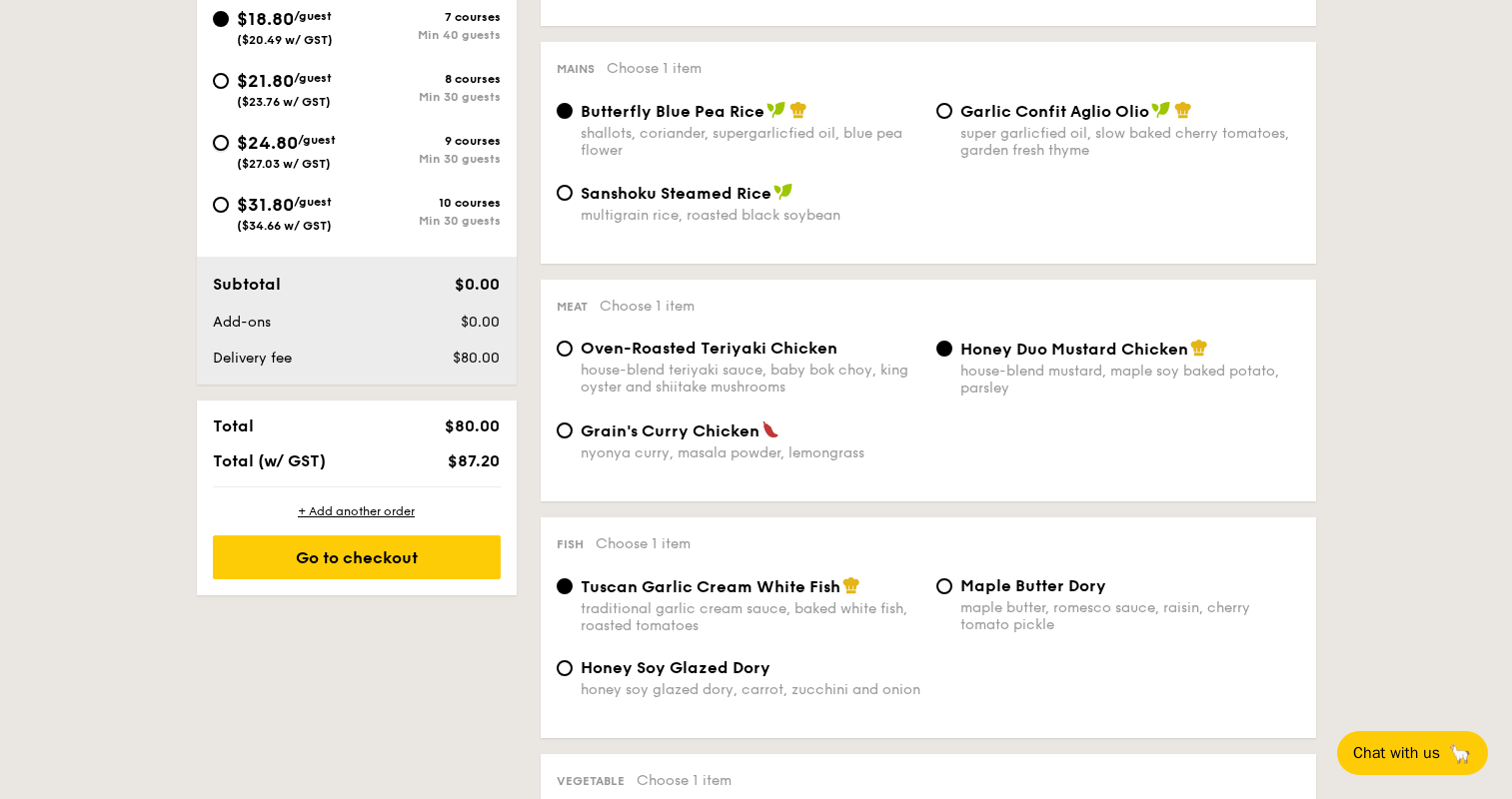 click on "$24.80
/guest
($27.03 w/ GST)
9 courses
Min 30 guests" at bounding box center (221, 143) 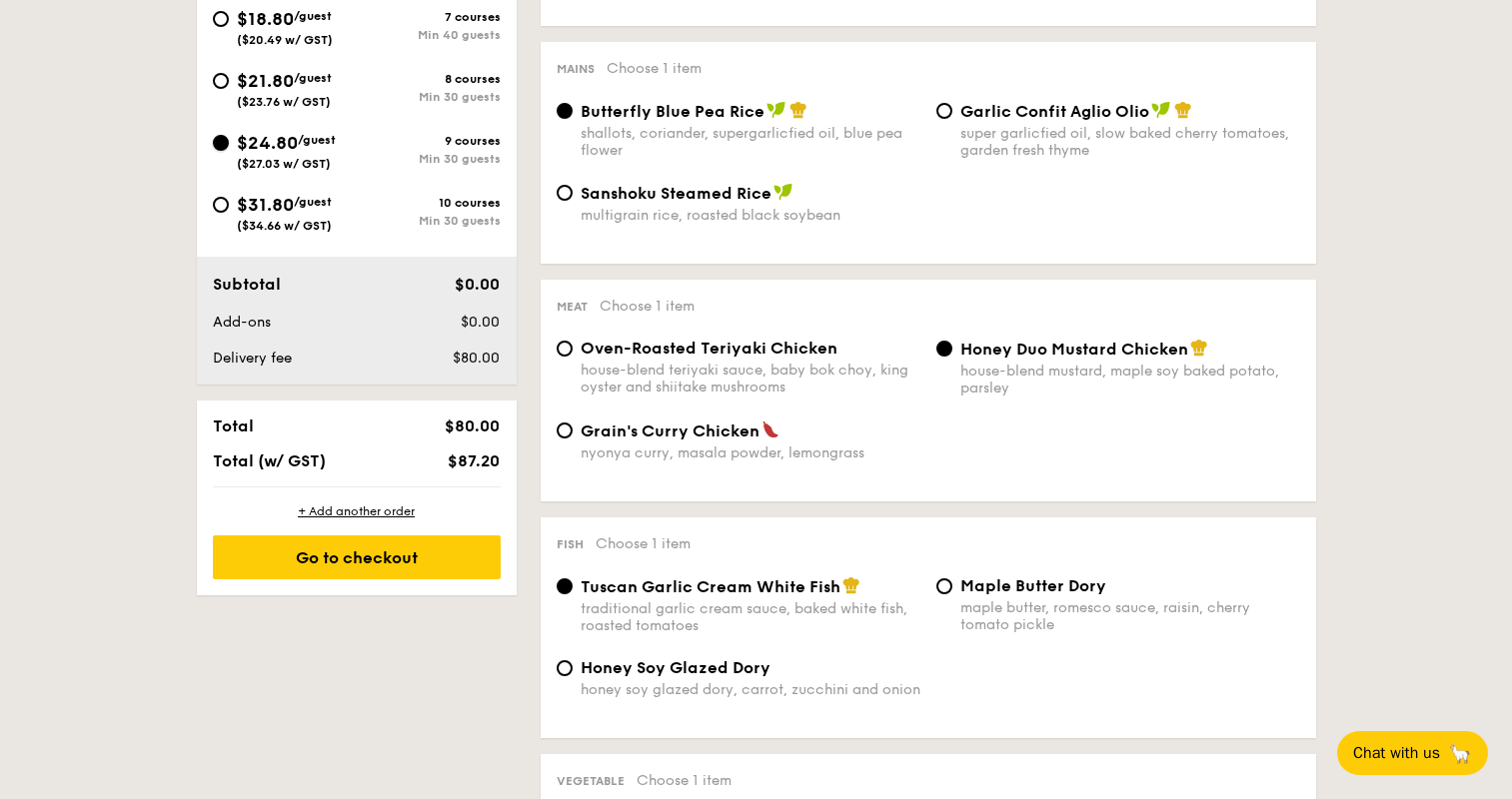 radio on "true" 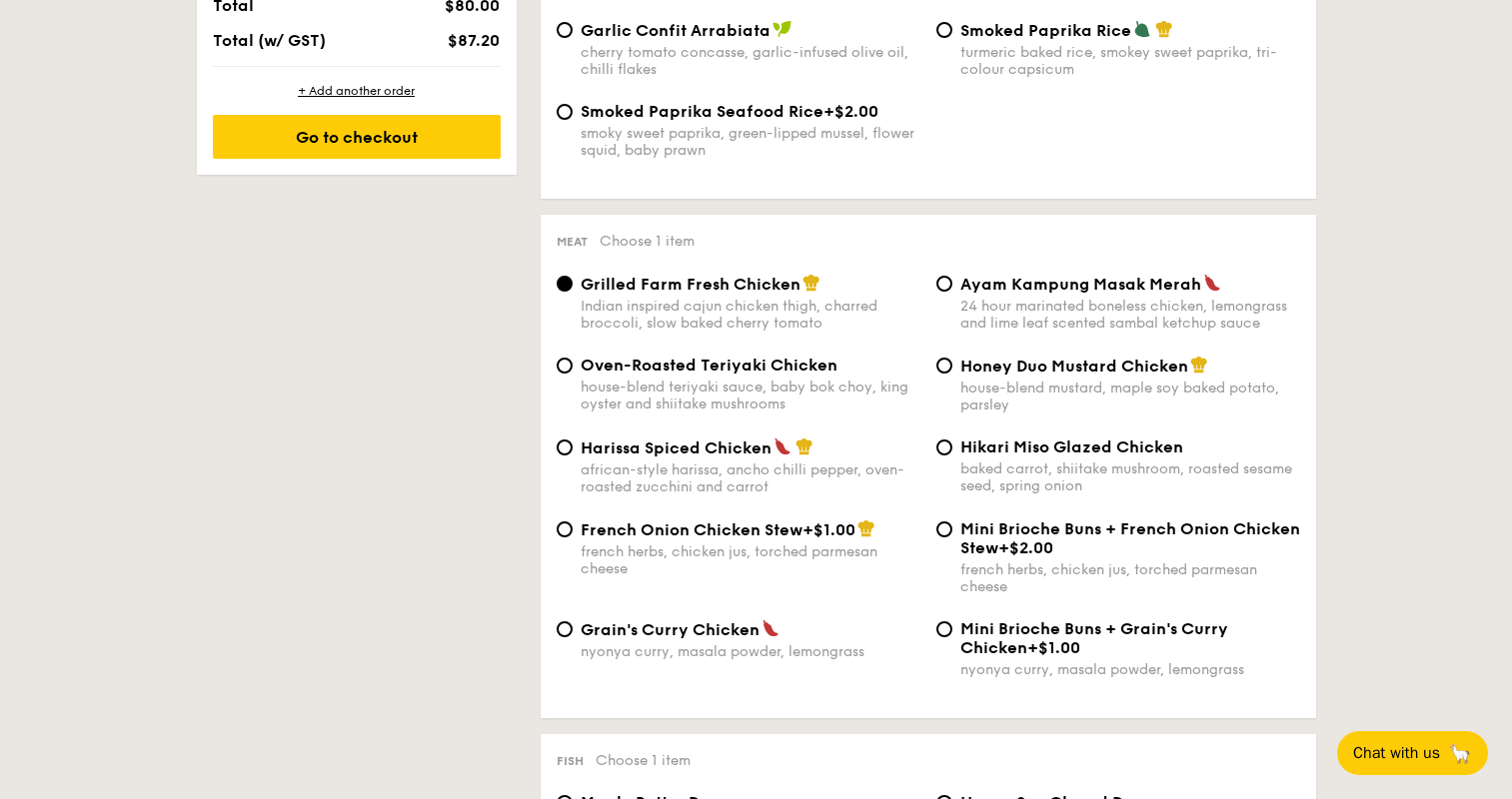 scroll, scrollTop: 989, scrollLeft: 0, axis: vertical 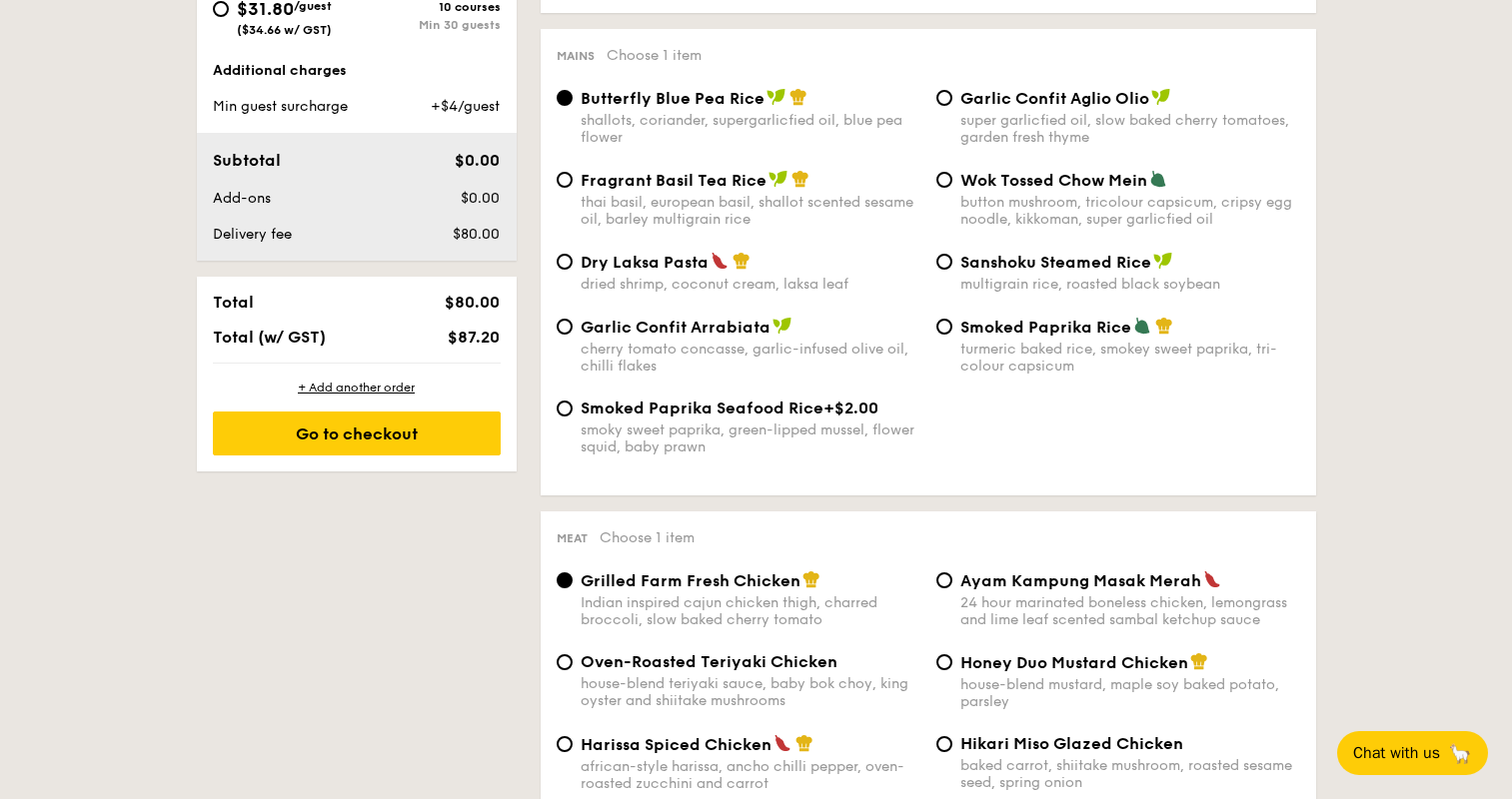click on "super garlicfied oil, slow baked cherry tomatoes, garden fresh thyme" at bounding box center (1130, 129) 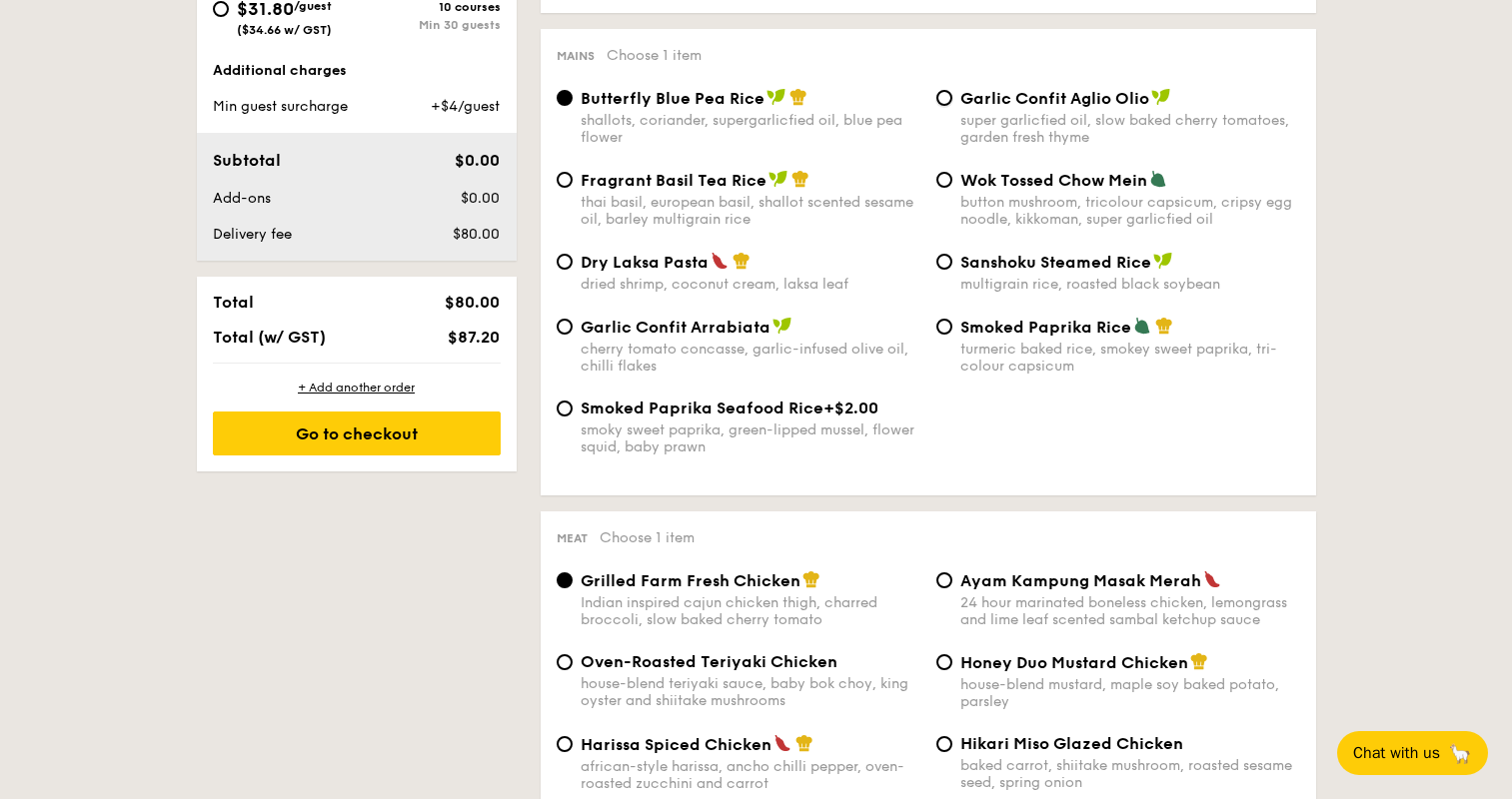 click on "Garlic Confit Aglio Olio super garlicfied oil, slow baked cherry tomatoes, garden fresh thyme" at bounding box center [944, 98] 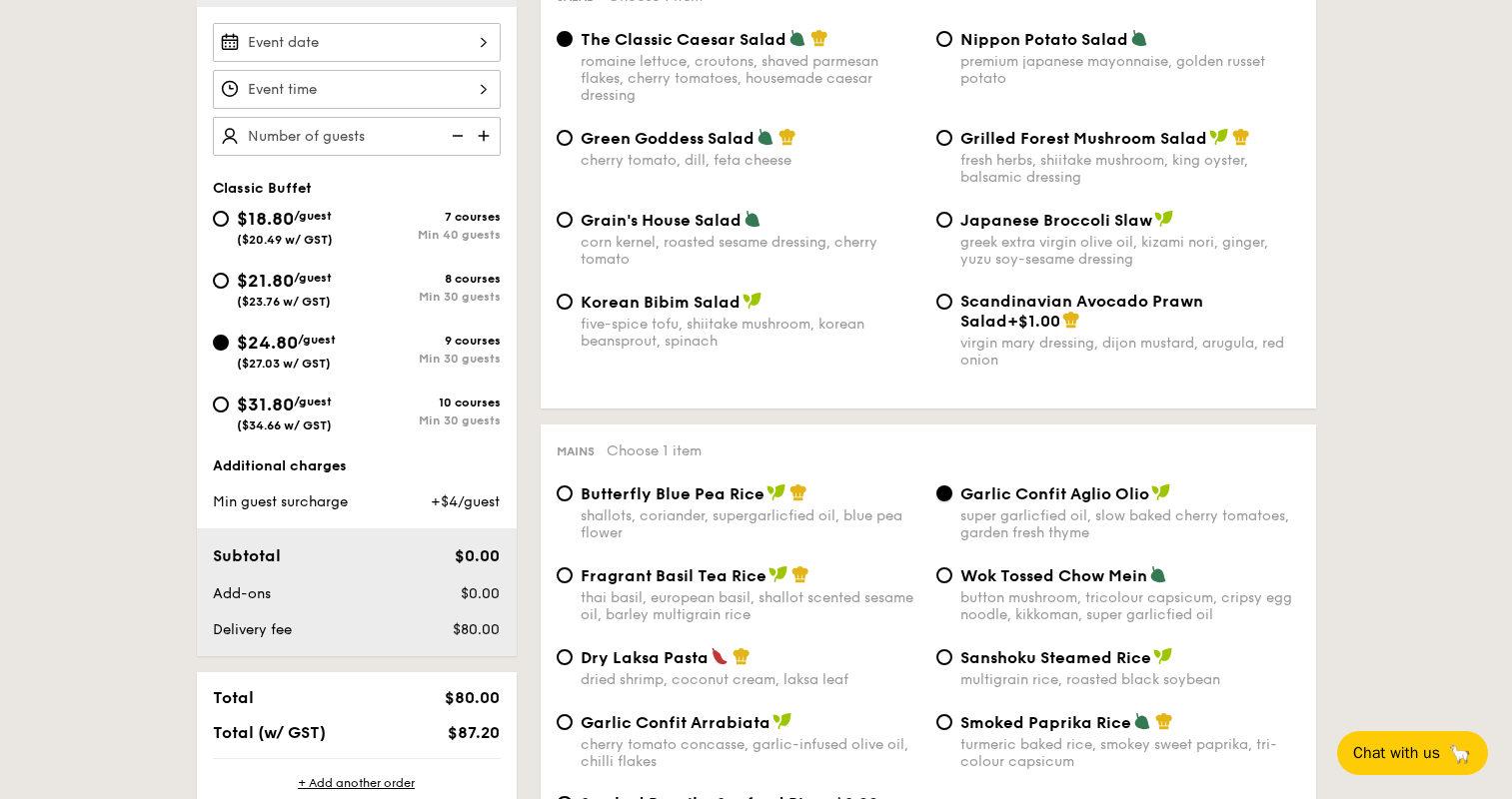 scroll, scrollTop: 494, scrollLeft: 0, axis: vertical 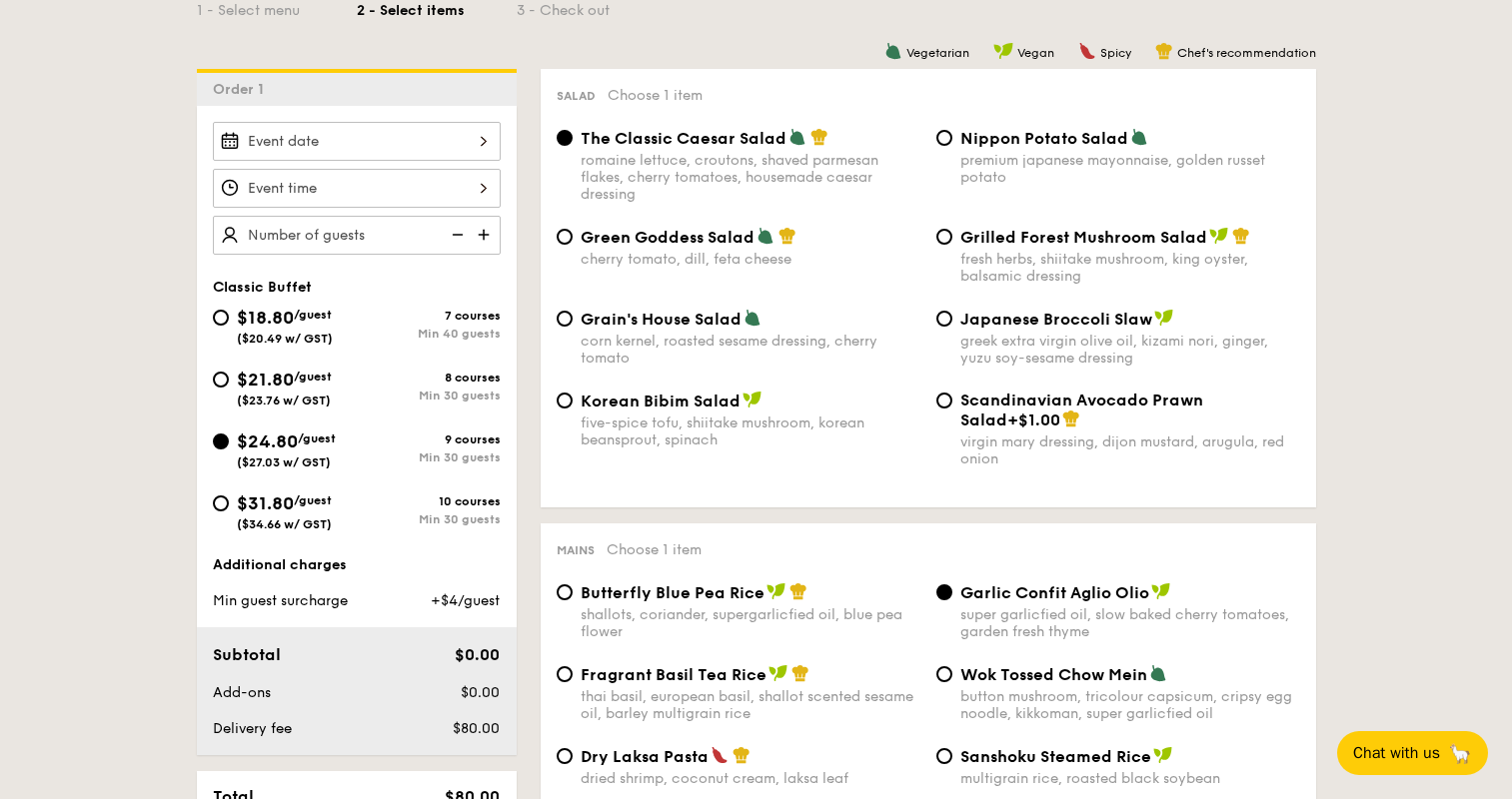 click on "Grain's House Salad corn kernel, roasted sesame dressing, cherry tomato Japanese Broccoli Slaw greek extra virgin olive oil, kizami nori, ginger, yuzu soy-sesame dressing" at bounding box center [928, 350] 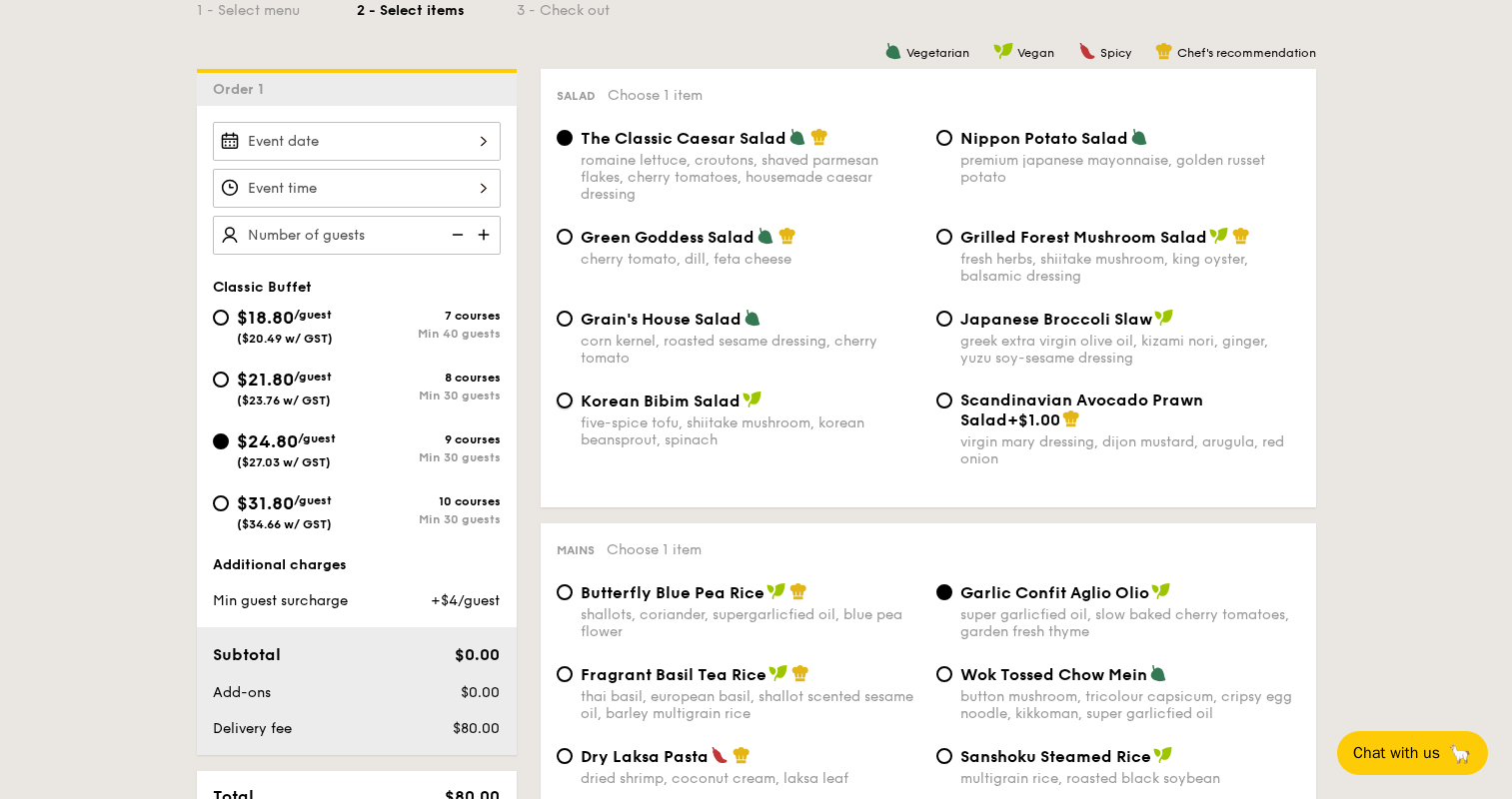 click on "Korean Bibim Salad five-spice tofu, shiitake mushroom, korean beansprout, spinach" at bounding box center [565, 400] 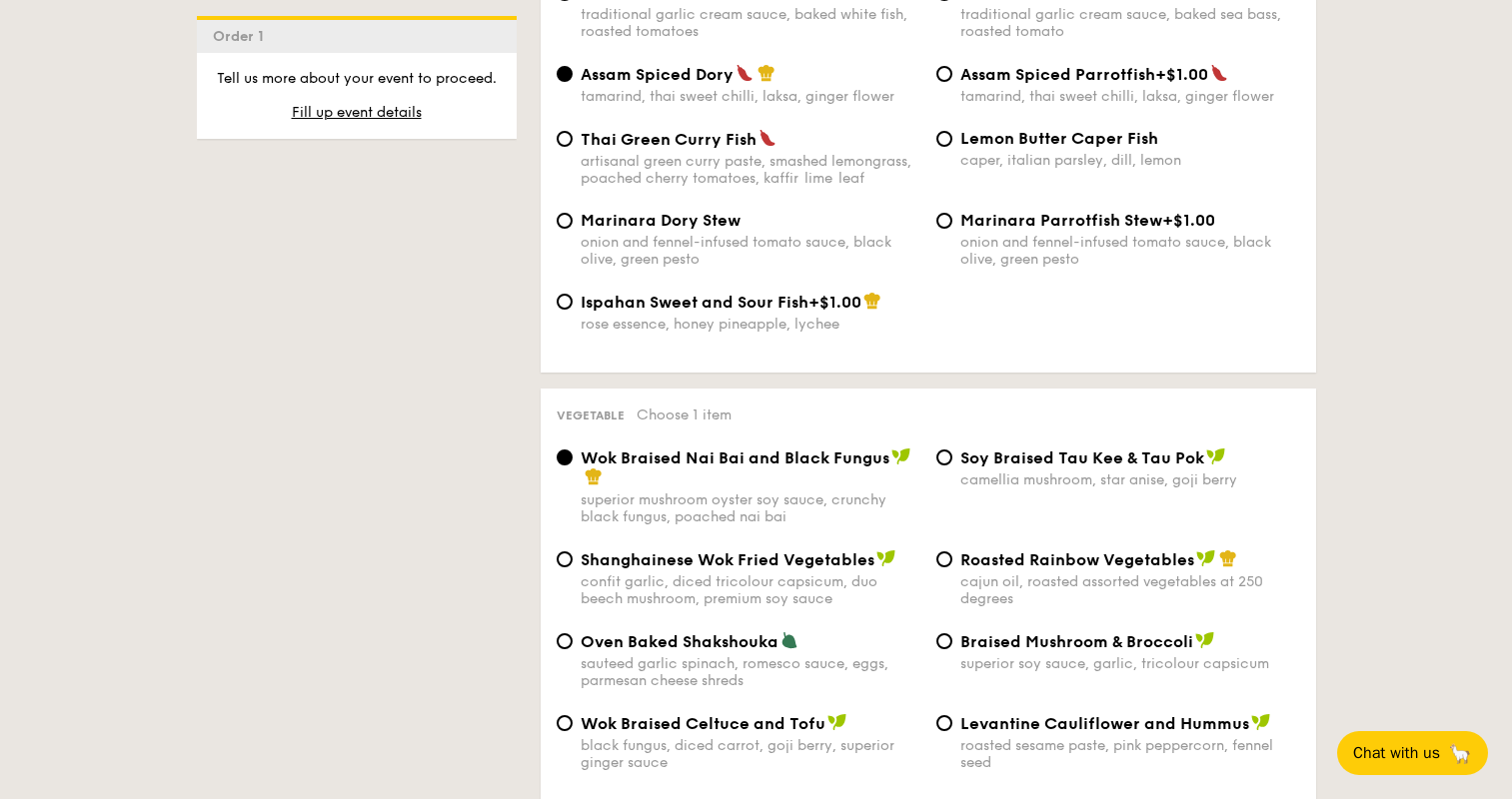 scroll, scrollTop: 2275, scrollLeft: 0, axis: vertical 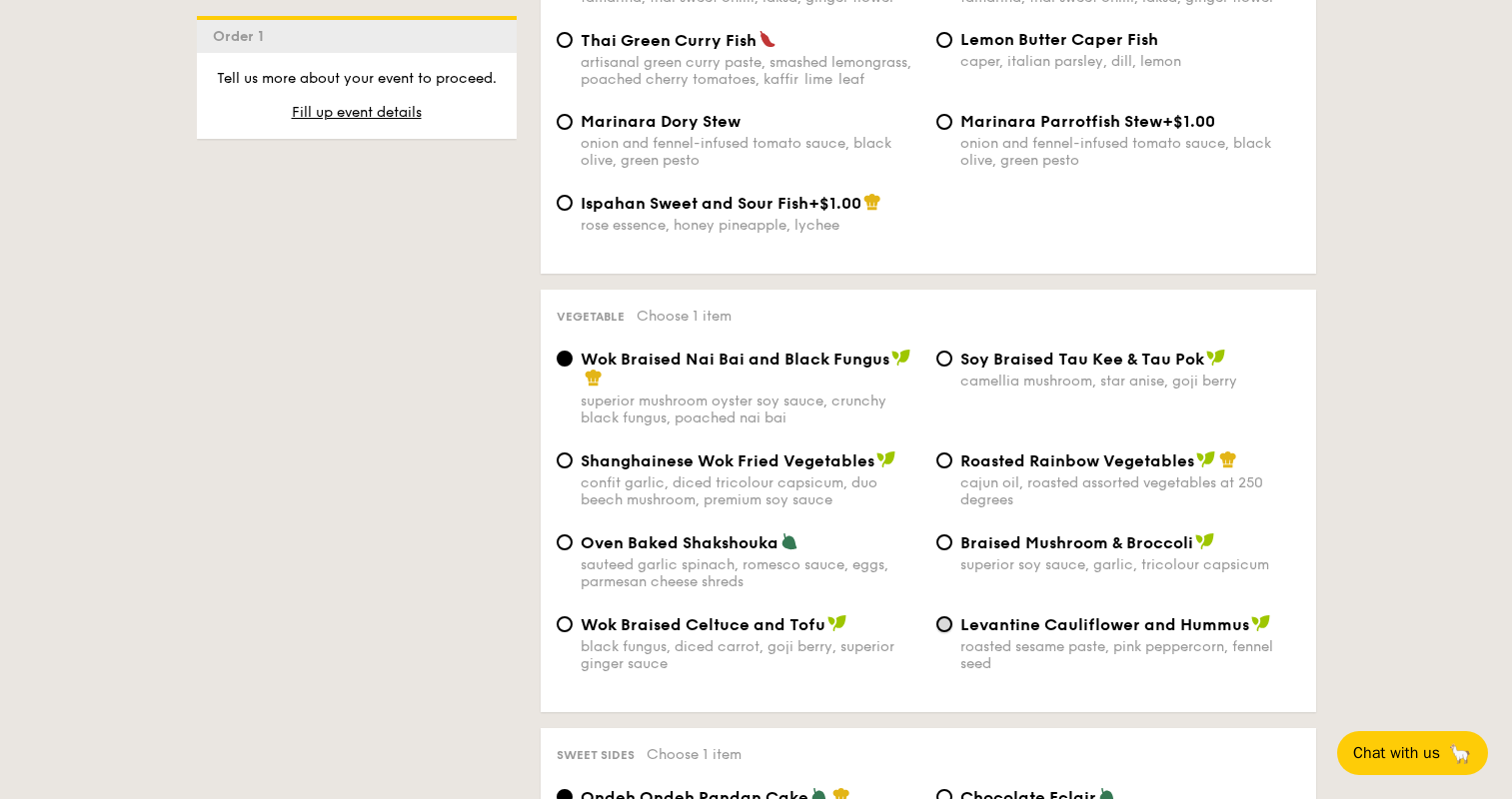 click on "Levantine Cauliflower and Hummus roasted sesame paste, pink peppercorn, fennel seed" at bounding box center [944, 624] 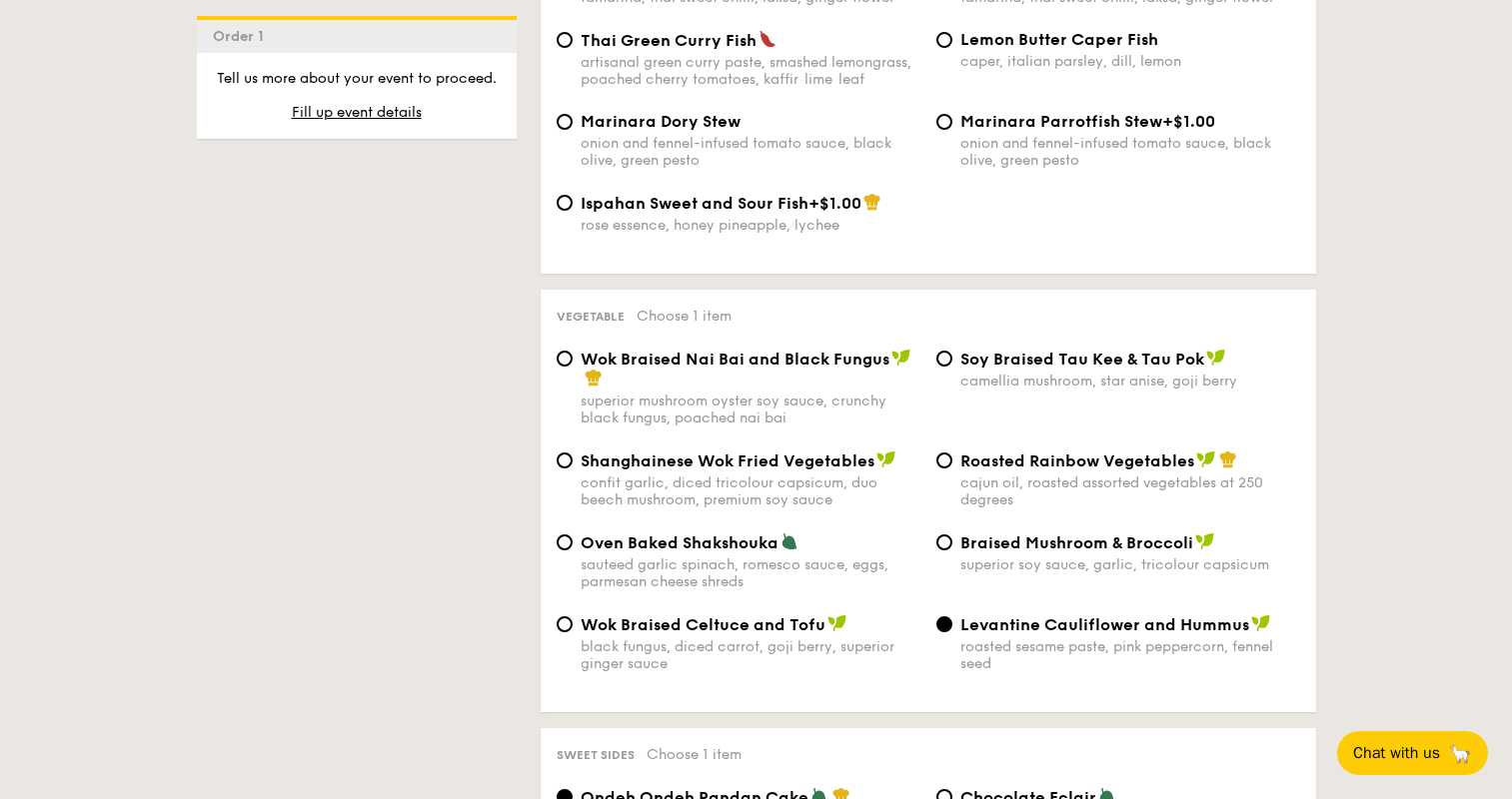 click on "1 - Select menu
2 - Select items
3 - Check out
Order 1
Classic Buffet
$18.80
/guest
($20.49 w/ GST)
7 courses
Min 40 guests
$21.80
/guest
($23.76 w/ GST)
8 courses
Min 30 guests
$24.80
/guest
($27.03 w/ GST)
9 courses
Min 30 guests
$31.80
/guest
($34.66 w/ GST)
10 courses
Min 30 guests
Additional charges
Min guest surcharge
+$4/guest
Subtotal
$0.00
Add-ons
$0.00
Delivery fee
$80.00
Total
$80.00
Total (w/ GST)
$87.20
Order 1
Vegetarian" at bounding box center [756, 595] 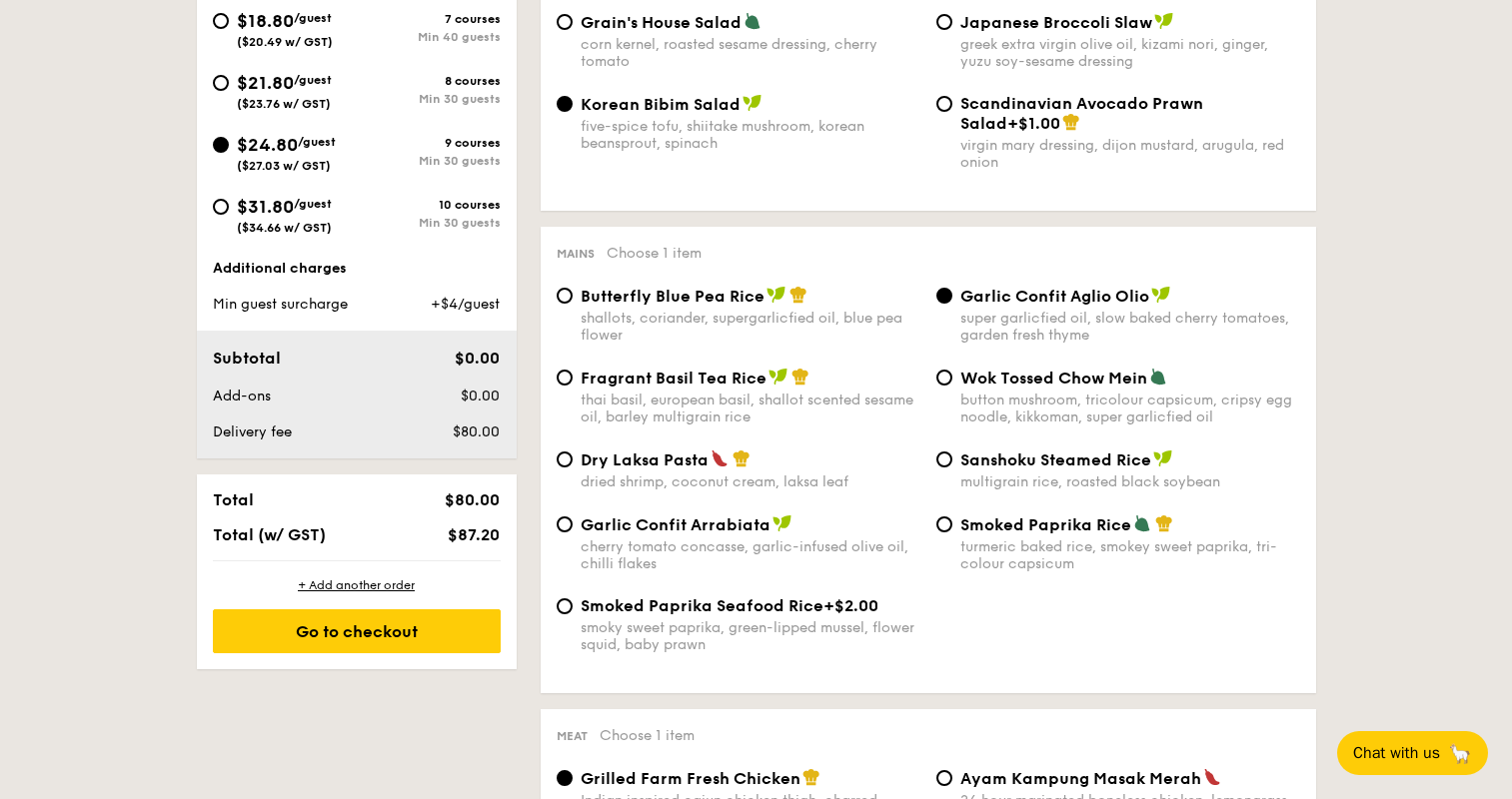 scroll, scrollTop: 396, scrollLeft: 0, axis: vertical 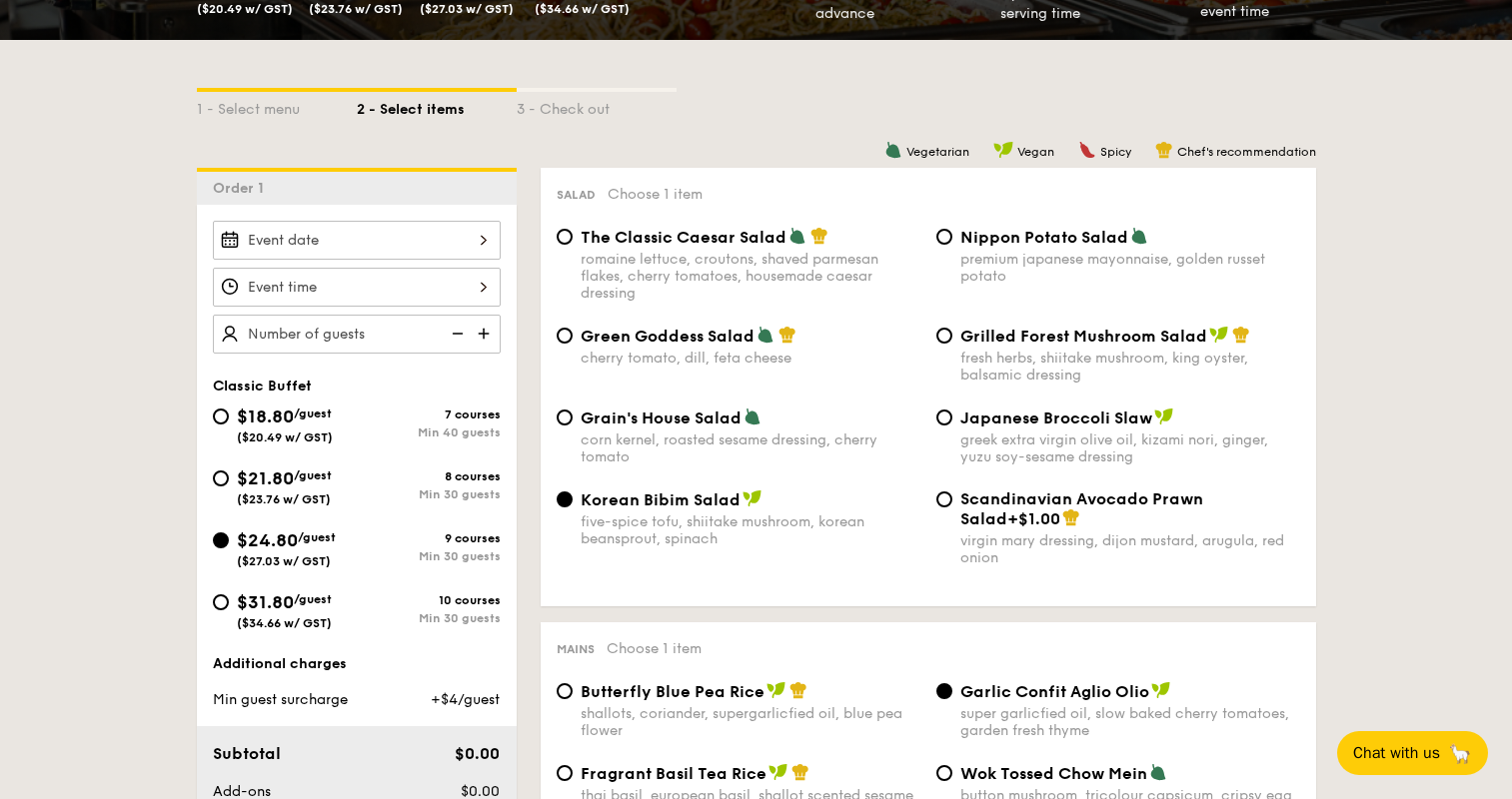 click on "/guest" at bounding box center [313, 413] 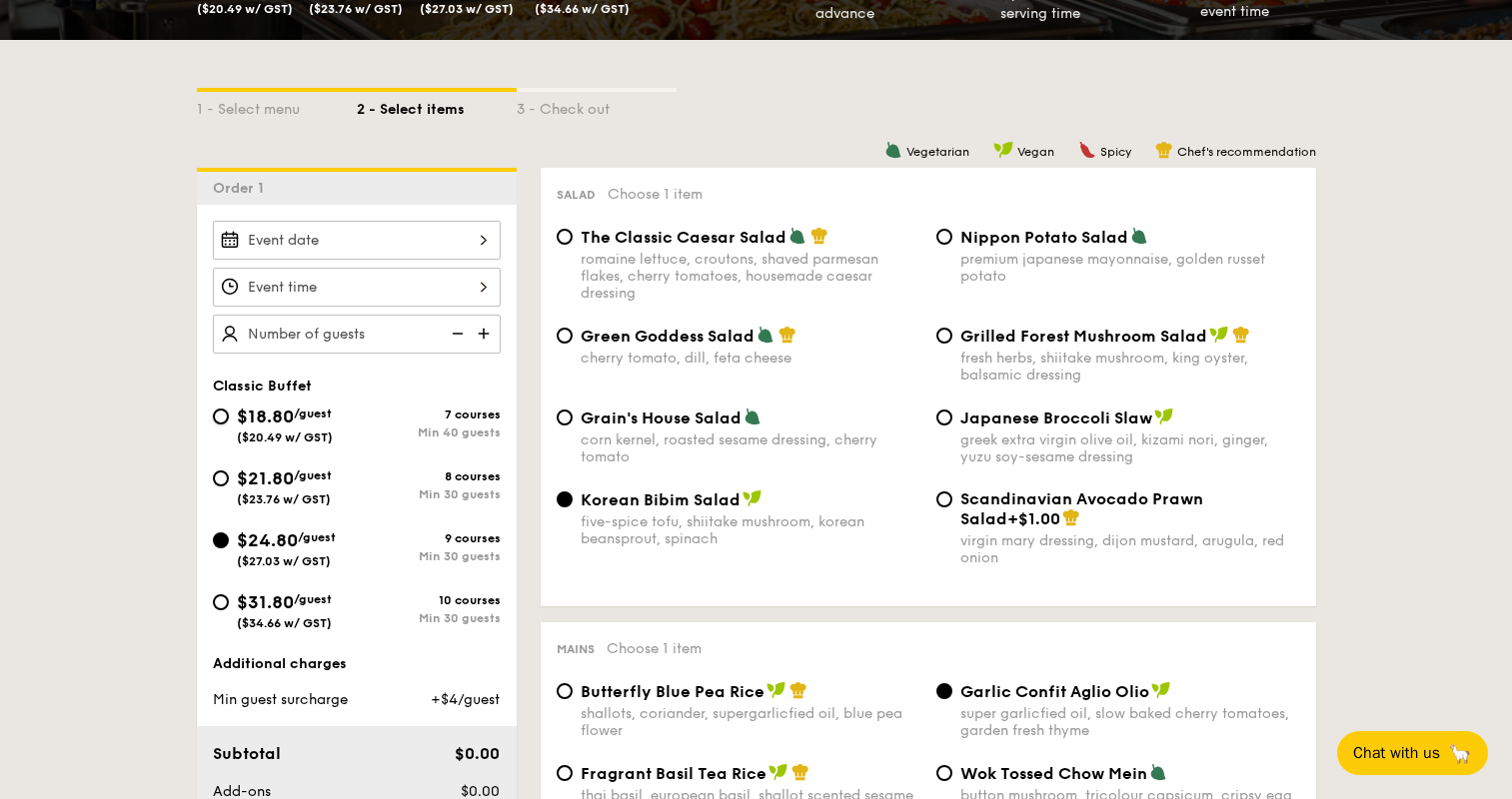 click on "$18.80
/guest
($20.49 w/ GST)
7 courses
Min 40 guests" at bounding box center (221, 416) 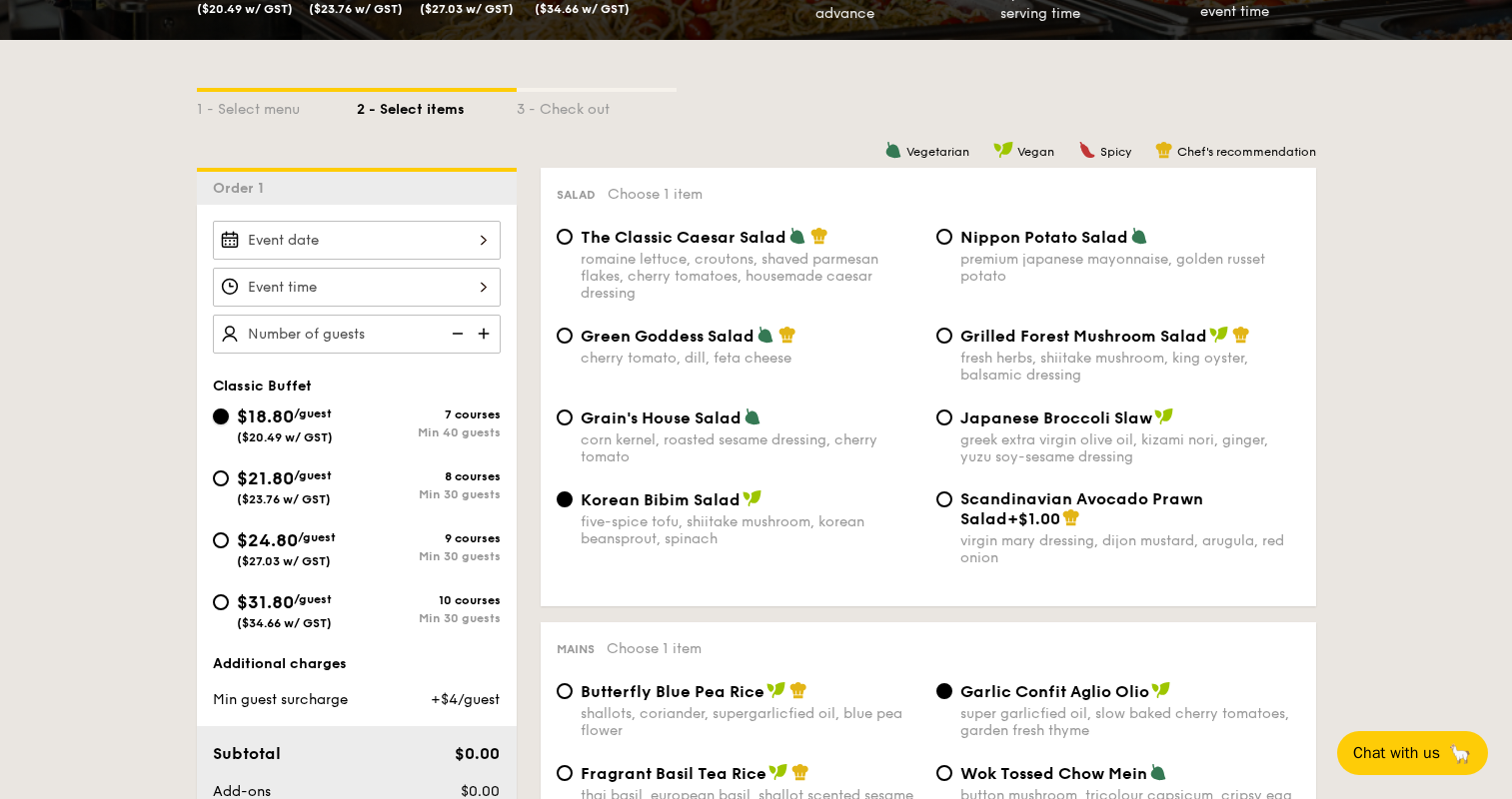 radio on "true" 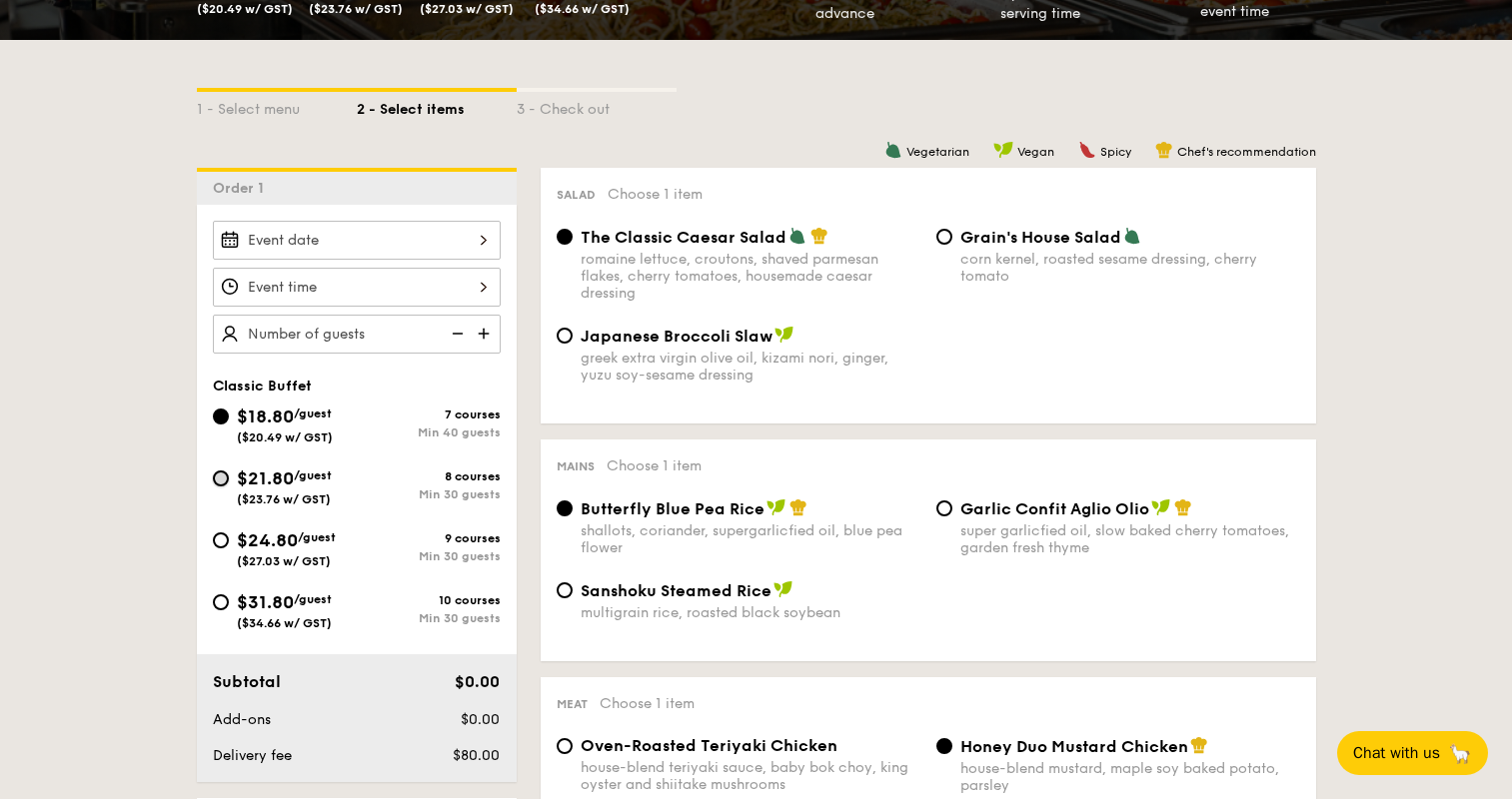 click on "$21.80
/guest
($23.76 w/ GST)
8 courses
Min 30 guests" at bounding box center [221, 478] 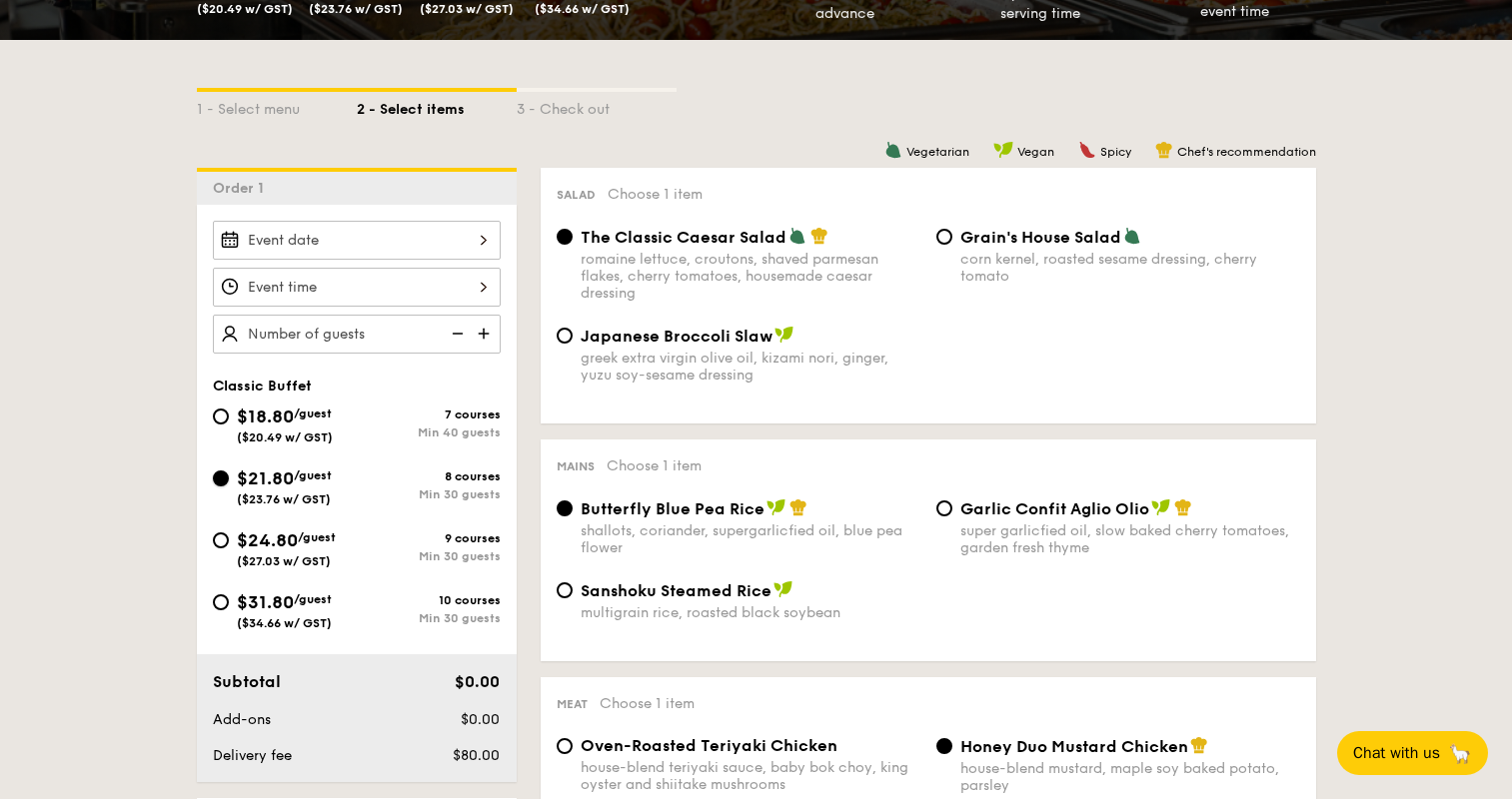 radio on "true" 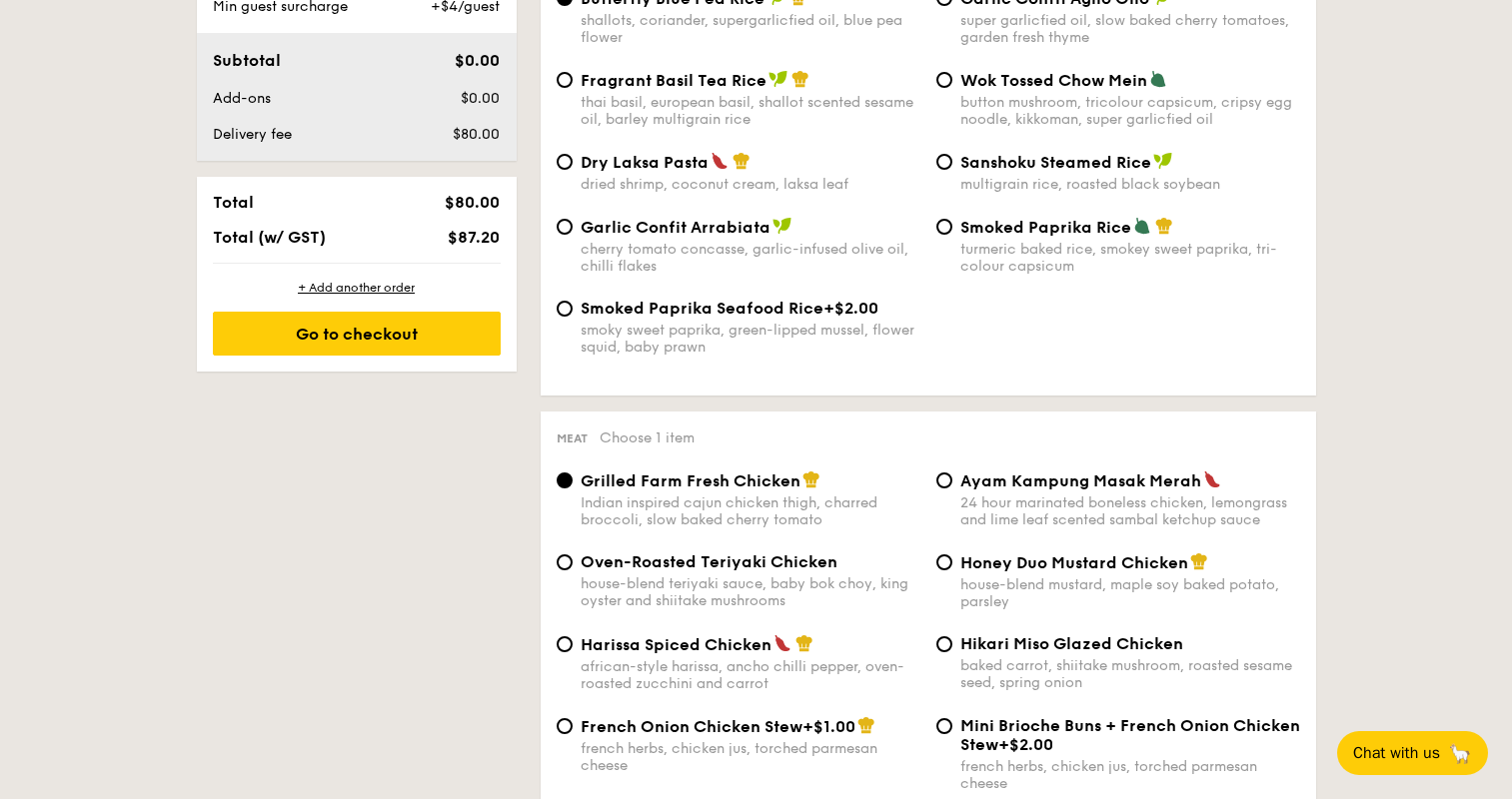 scroll, scrollTop: 593, scrollLeft: 0, axis: vertical 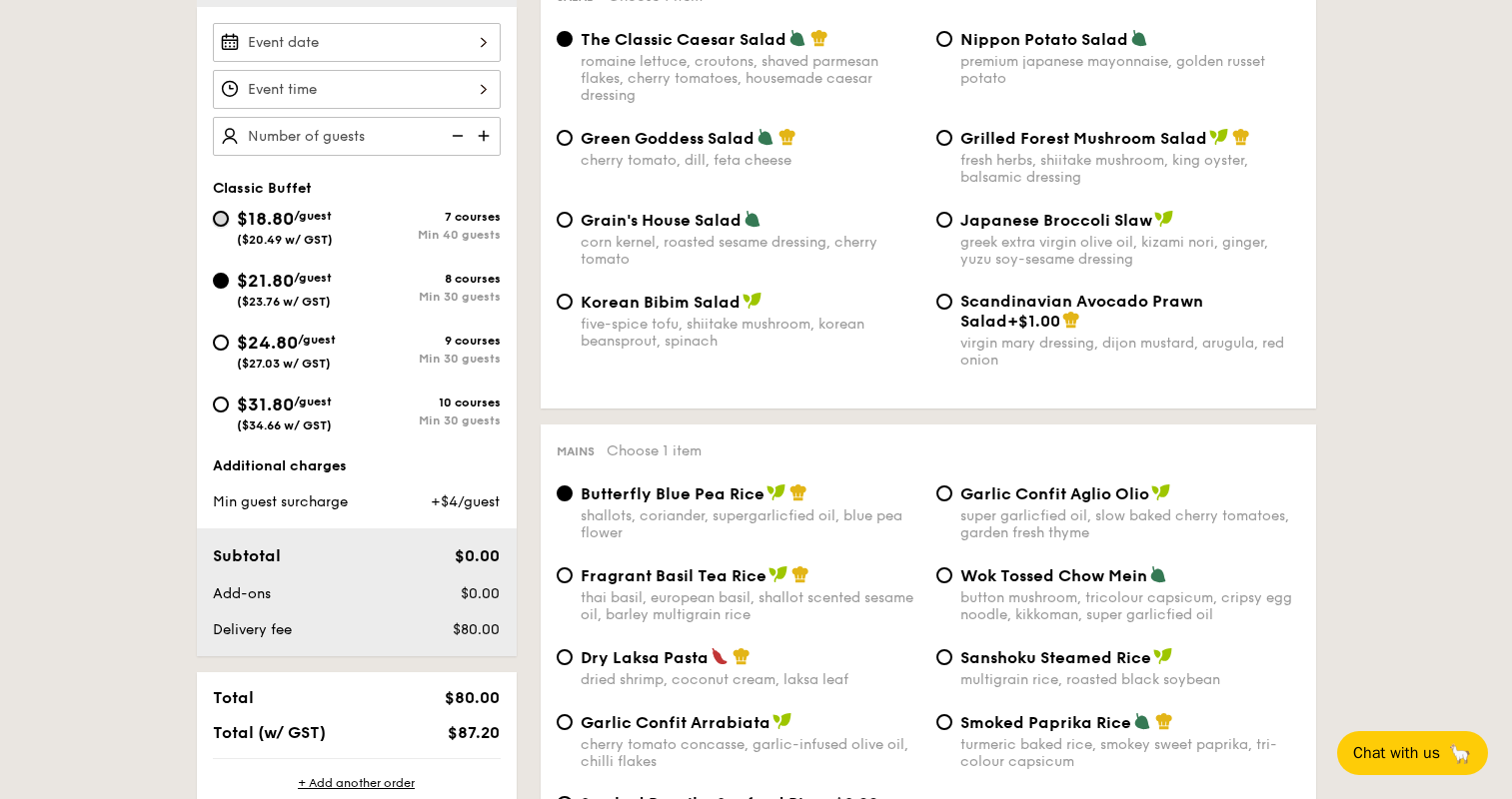 click on "$18.80
/guest
($20.49 w/ GST)
7 courses
Min 40 guests" at bounding box center [221, 219] 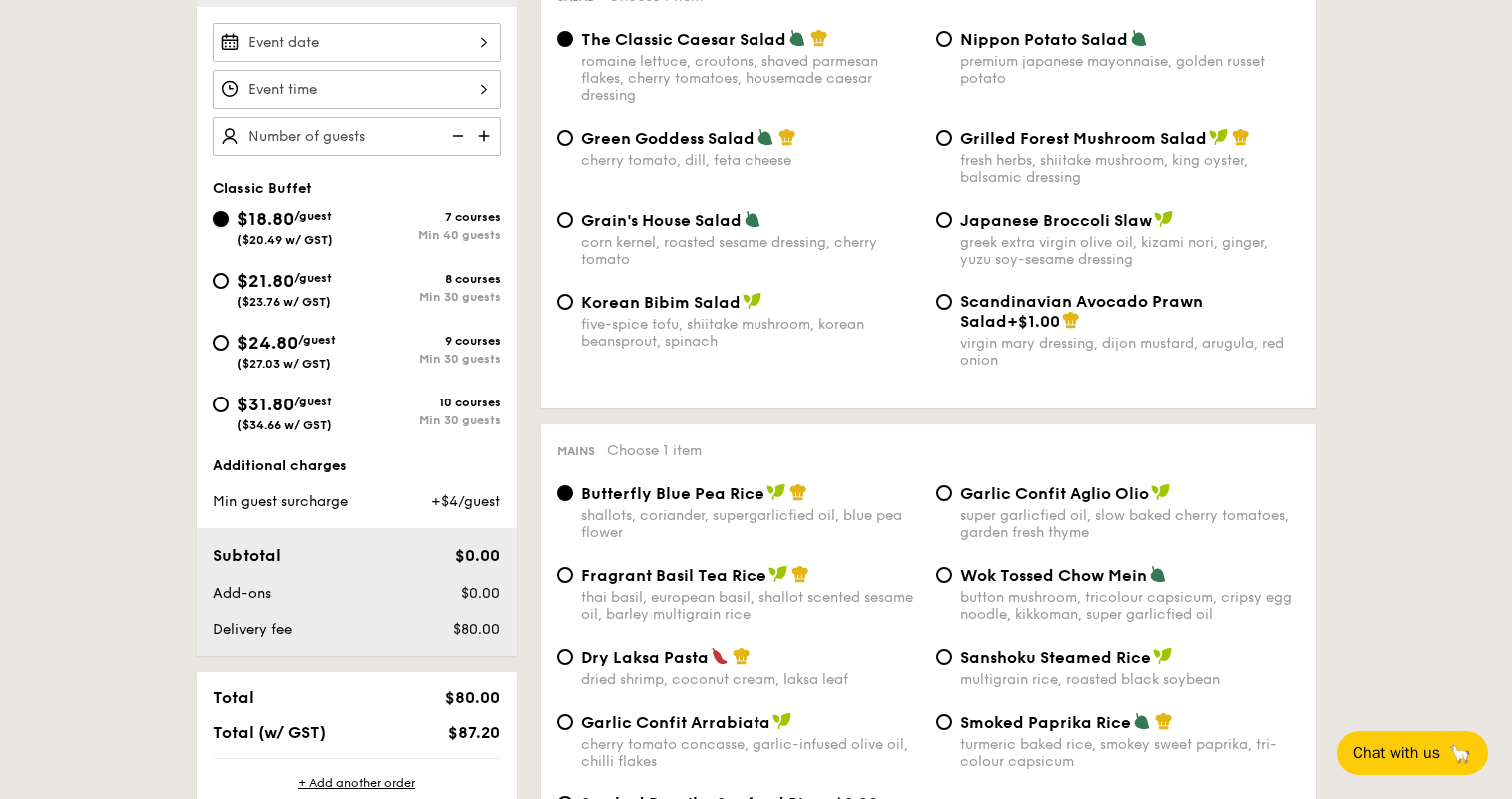 radio on "true" 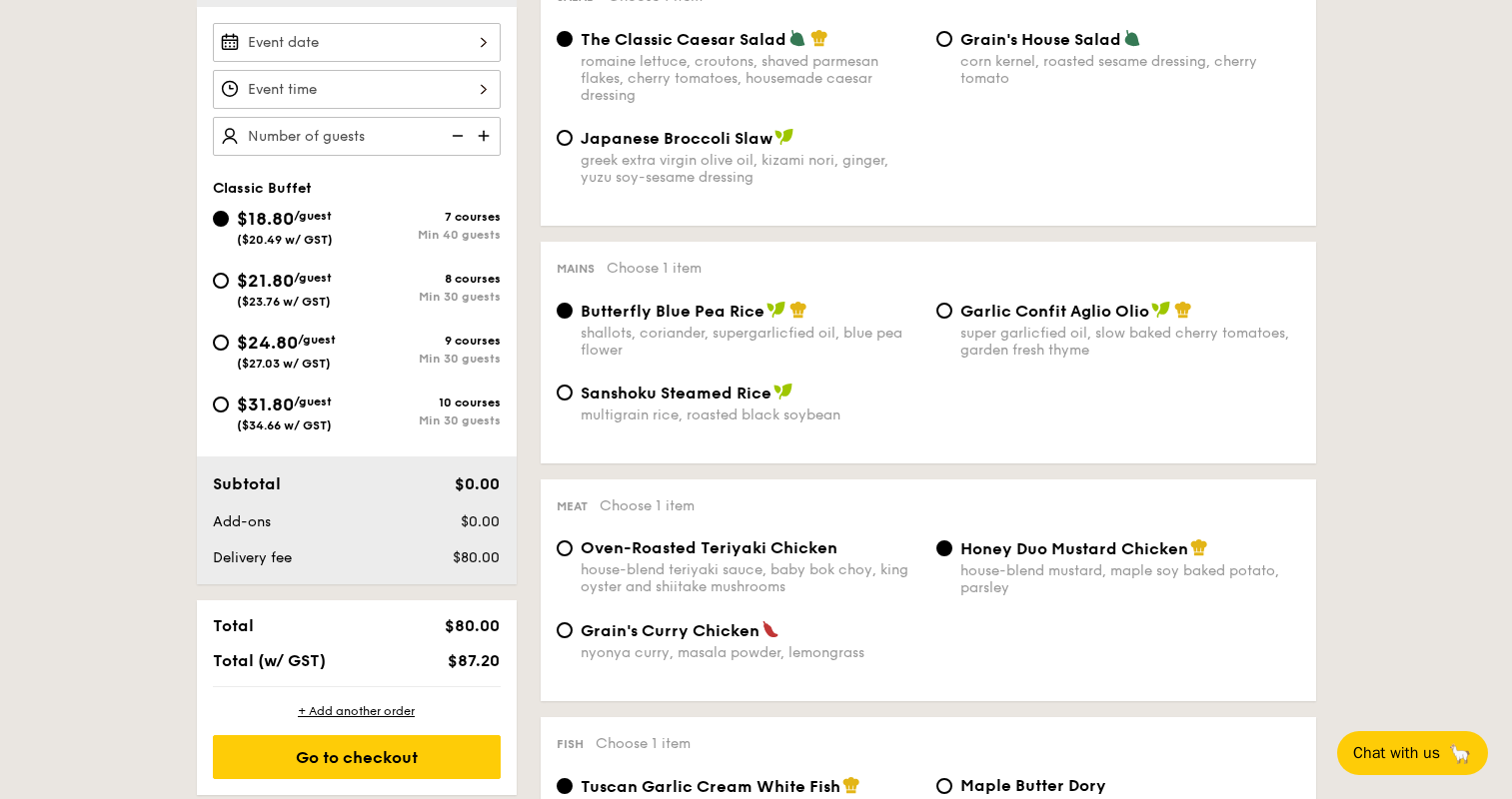 click on "1 - Select menu
2 - Select items
3 - Check out
Order 1
Classic Buffet
$18.80
/guest
($20.49 w/ GST)
7 courses
Min 40 guests
$21.80
/guest
($23.76 w/ GST)
8 courses
Min 30 guests
$24.80
/guest
($27.03 w/ GST)
9 courses
Min 30 guests
$31.80
/guest
($34.66 w/ GST)
10 courses
Min 30 guests
Subtotal
$0.00
Add-ons
$0.00
Delivery fee
$80.00
Total
$80.00
Total (w/ GST)
$87.20
+ Add another order
Go to checkout
+ Add another order
Vegetarian Vegan 0" at bounding box center (756, 1089) 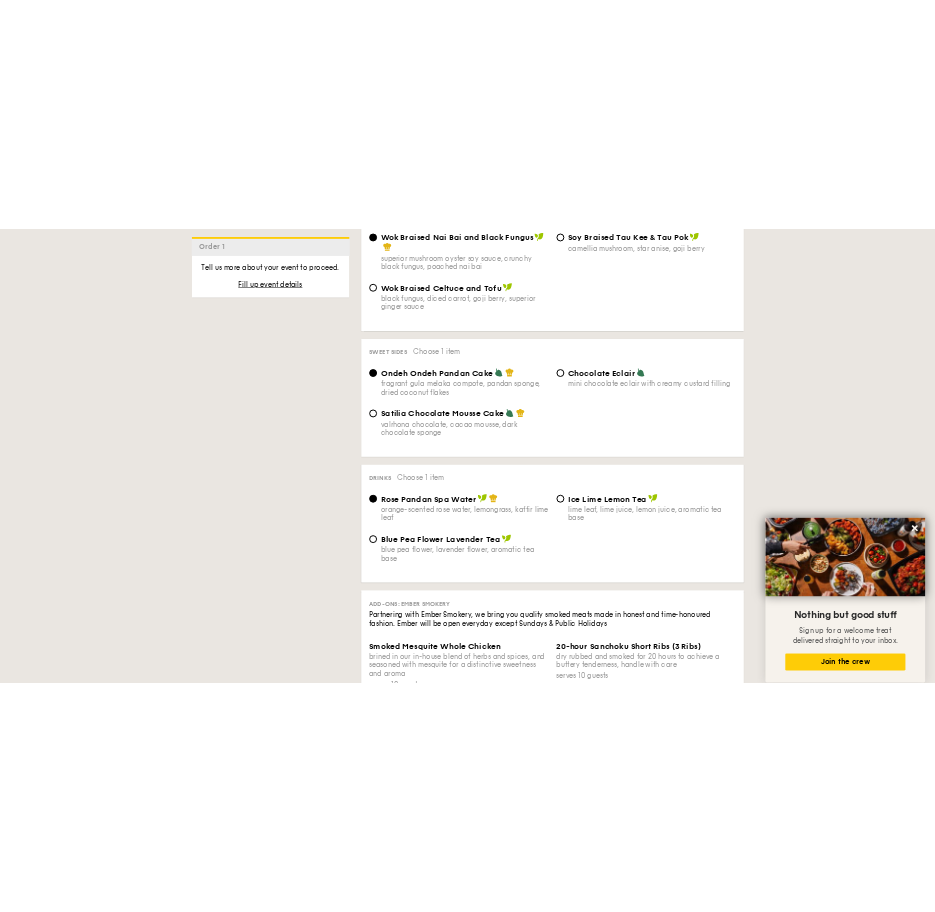 scroll, scrollTop: 1500, scrollLeft: 0, axis: vertical 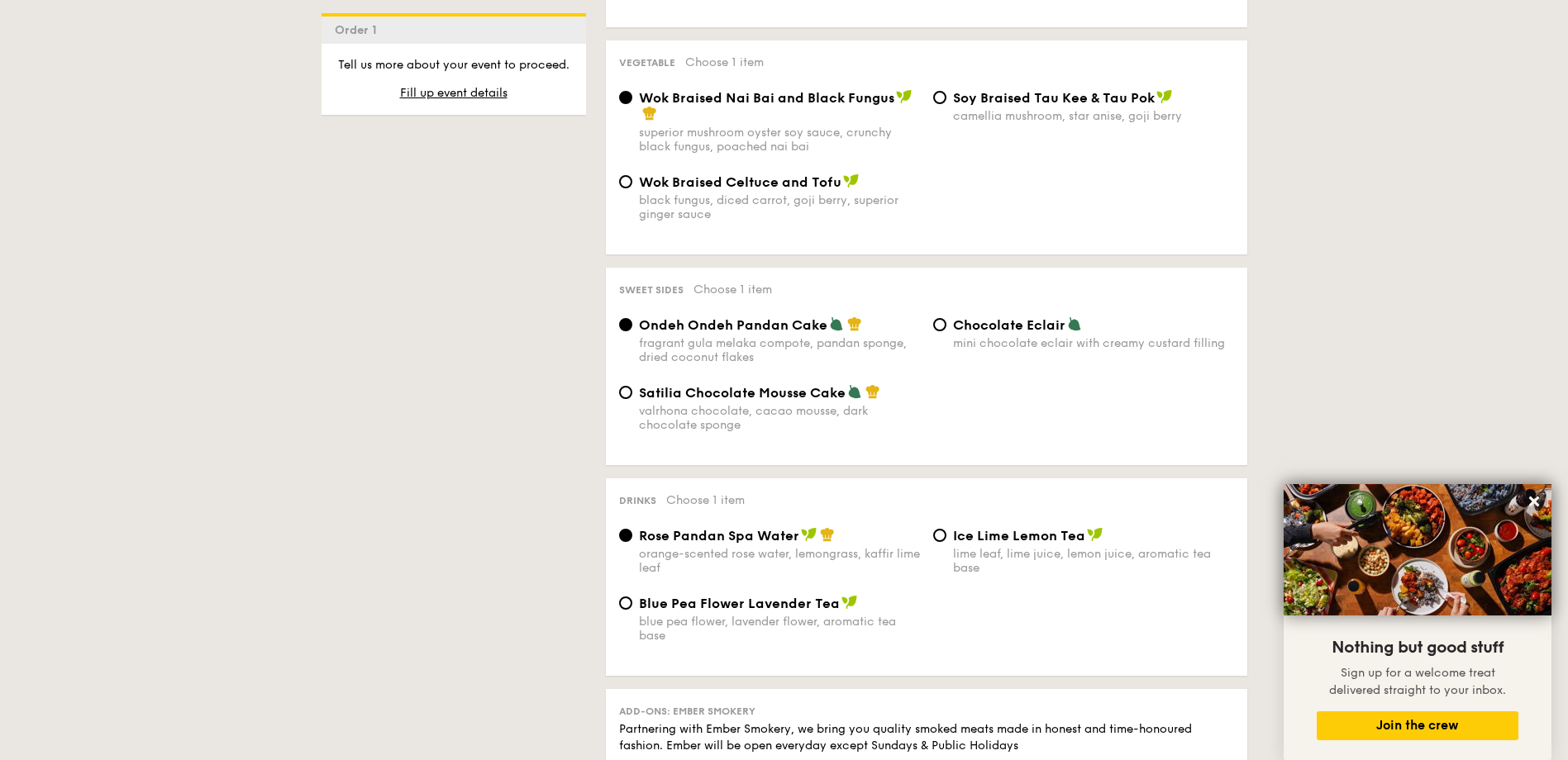 click on "1 - Select menu
2 - Select items
3 - Check out
Order 1
Classic Buffet
$18.80
/guest
($20.49 w/ GST)
7 courses
Min 40 guests
$21.80
/guest
($23.76 w/ GST)
8 courses
Min 30 guests
$24.80
/guest
($27.03 w/ GST)
9 courses
Min 30 guests
$31.80
/guest
($34.66 w/ GST)
10 courses
Min 30 guests
Subtotal
$0.00
Add-ons
$0.00
Delivery fee
$80.00
Total
$80.00
Total (w/ GST)
$87.20
+ Add another order
Go to checkout
+ Add another order
Vegetarian Vegan 0" at bounding box center [784, 152] 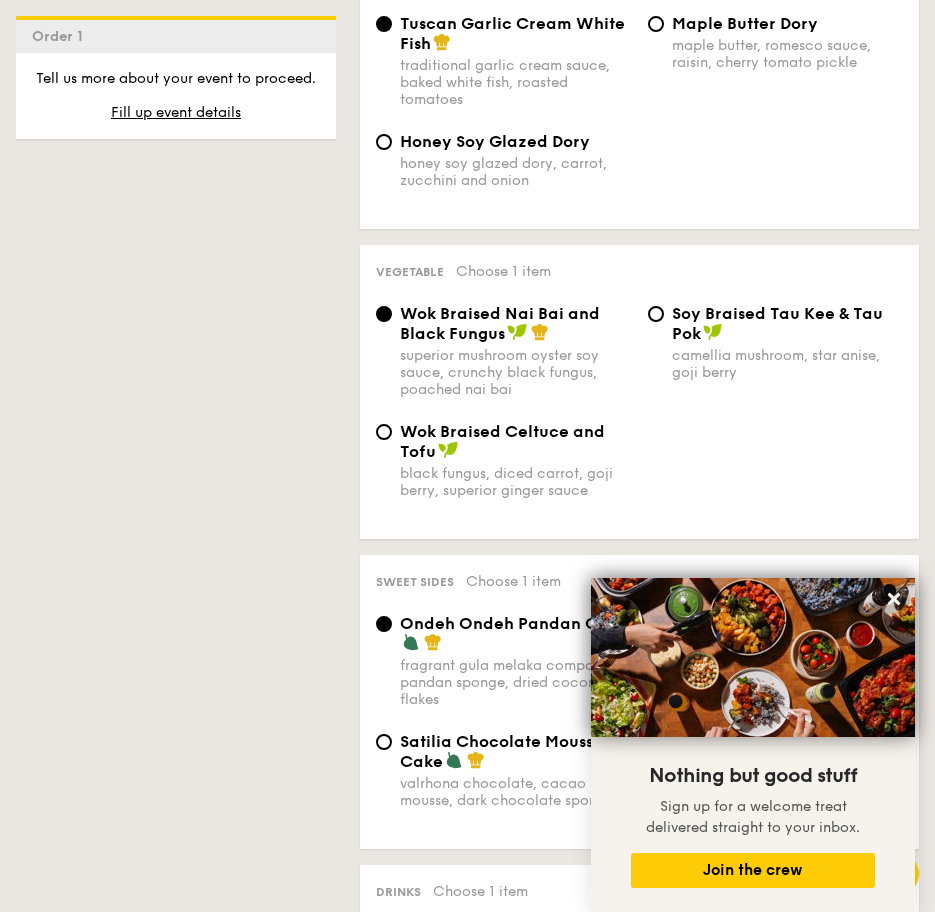 click on "1 - Select menu
2 - Select items
3 - Check out
Order 1
Classic Buffet
$18.80
/guest
($20.49 w/ GST)
7 courses
Min 40 guests
$21.80
/guest
($23.76 w/ GST)
8 courses
Min 30 guests
$24.80
/guest
($27.03 w/ GST)
9 courses
Min 30 guests
$31.80
/guest
($34.66 w/ GST)
10 courses
Min 30 guests
Subtotal
$0.00
Add-ons
$0.00
Delivery fee
$80.00
Total
$80.00
Total (w/ GST)
$87.20
+ Add another order
Go to checkout
+ Add another order
Vegetarian Vegan 0" at bounding box center [467, 408] 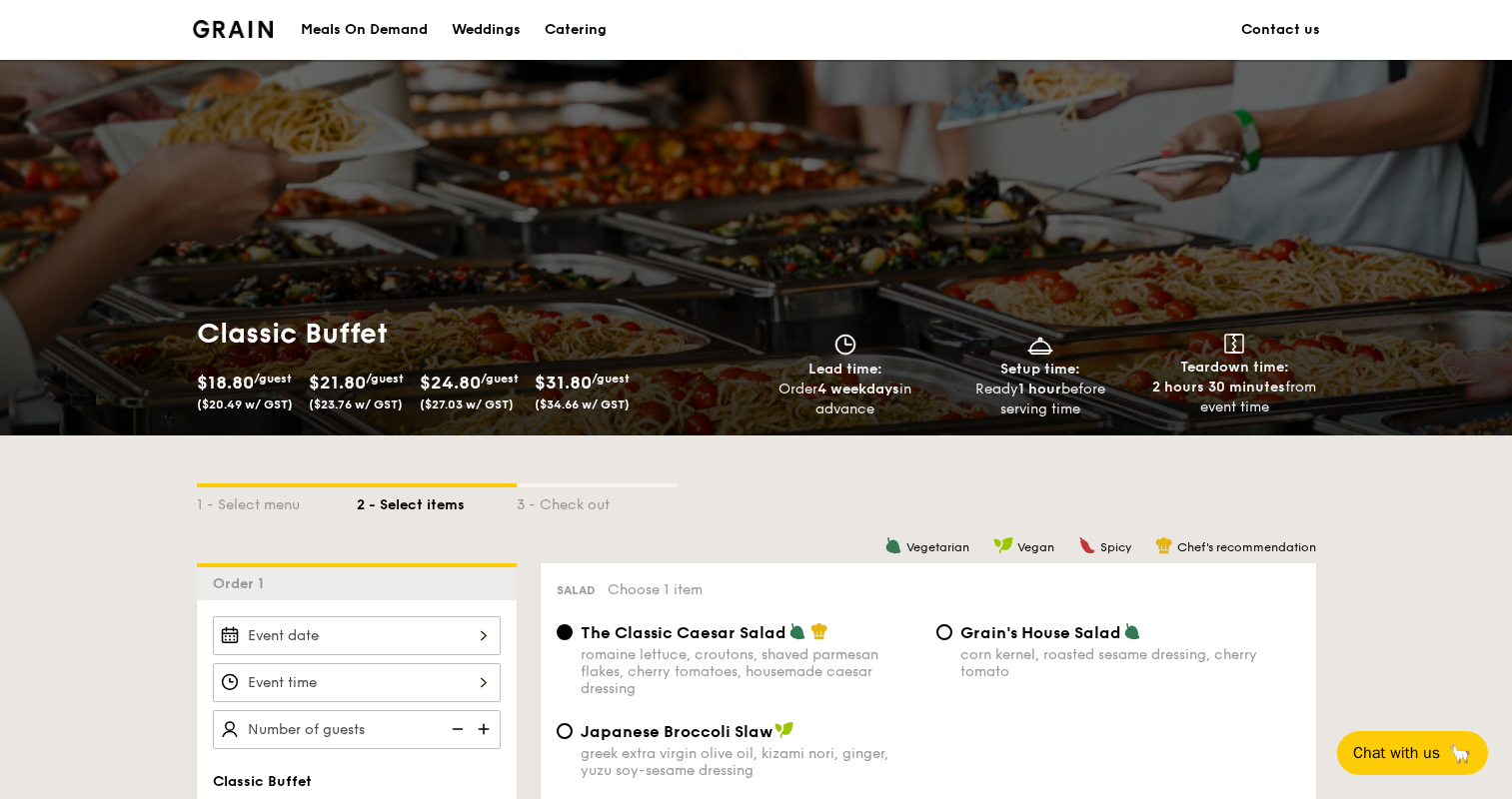 scroll, scrollTop: 0, scrollLeft: 0, axis: both 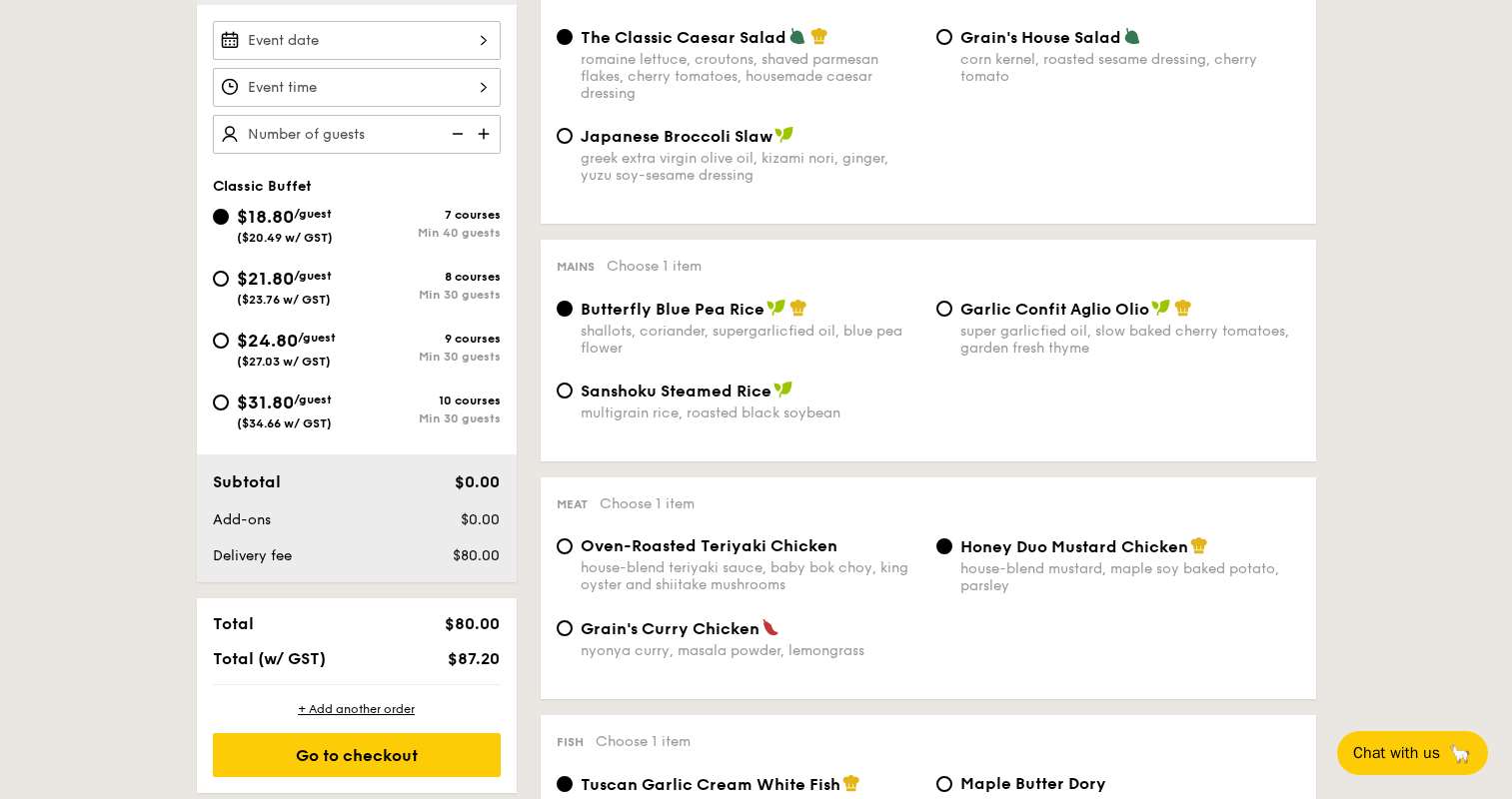 click on "/guest" at bounding box center [317, 338] 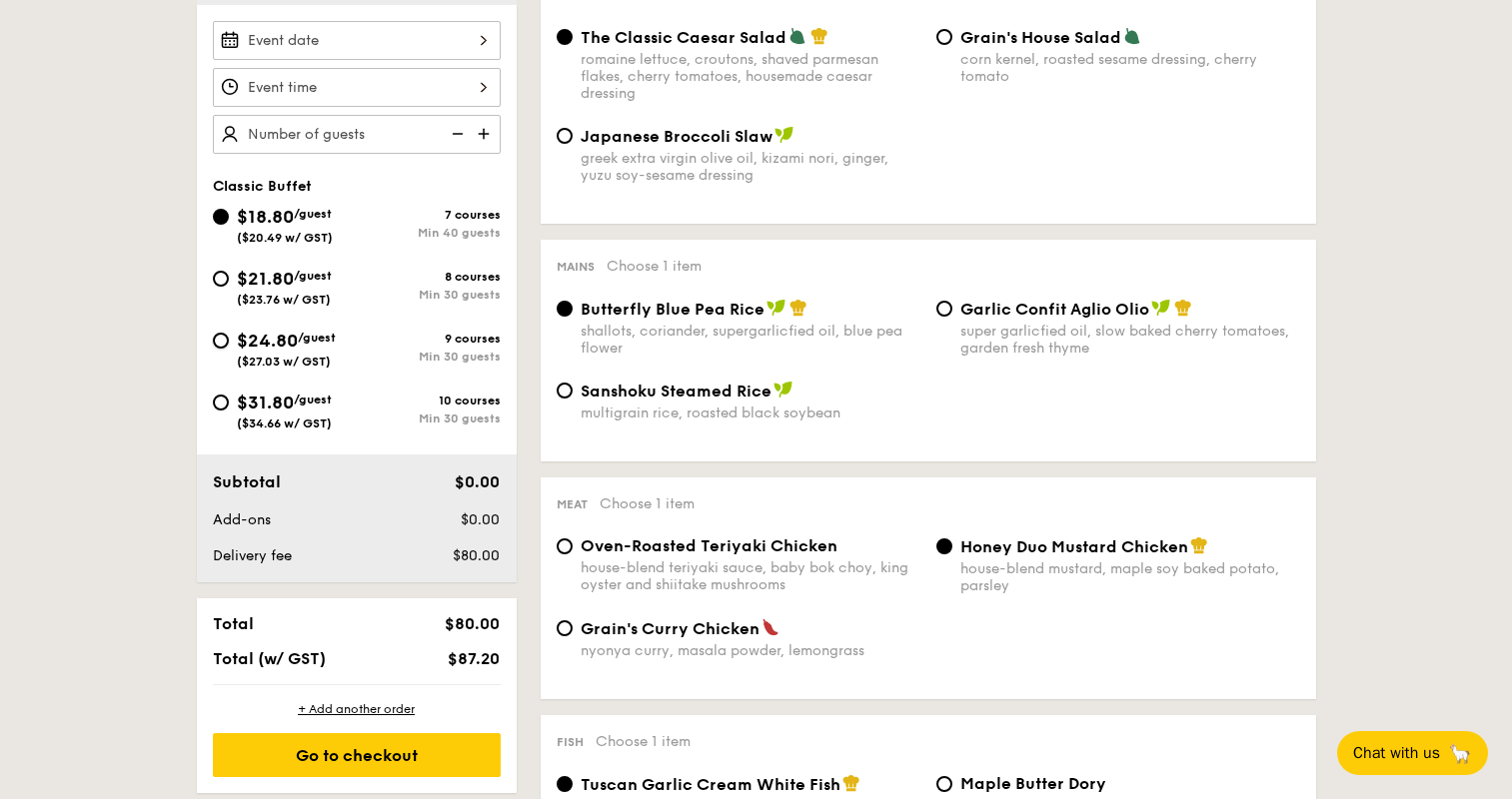 click on "$24.80
/guest
($27.03 w/ GST)
9 courses
Min 30 guests" at bounding box center [221, 341] 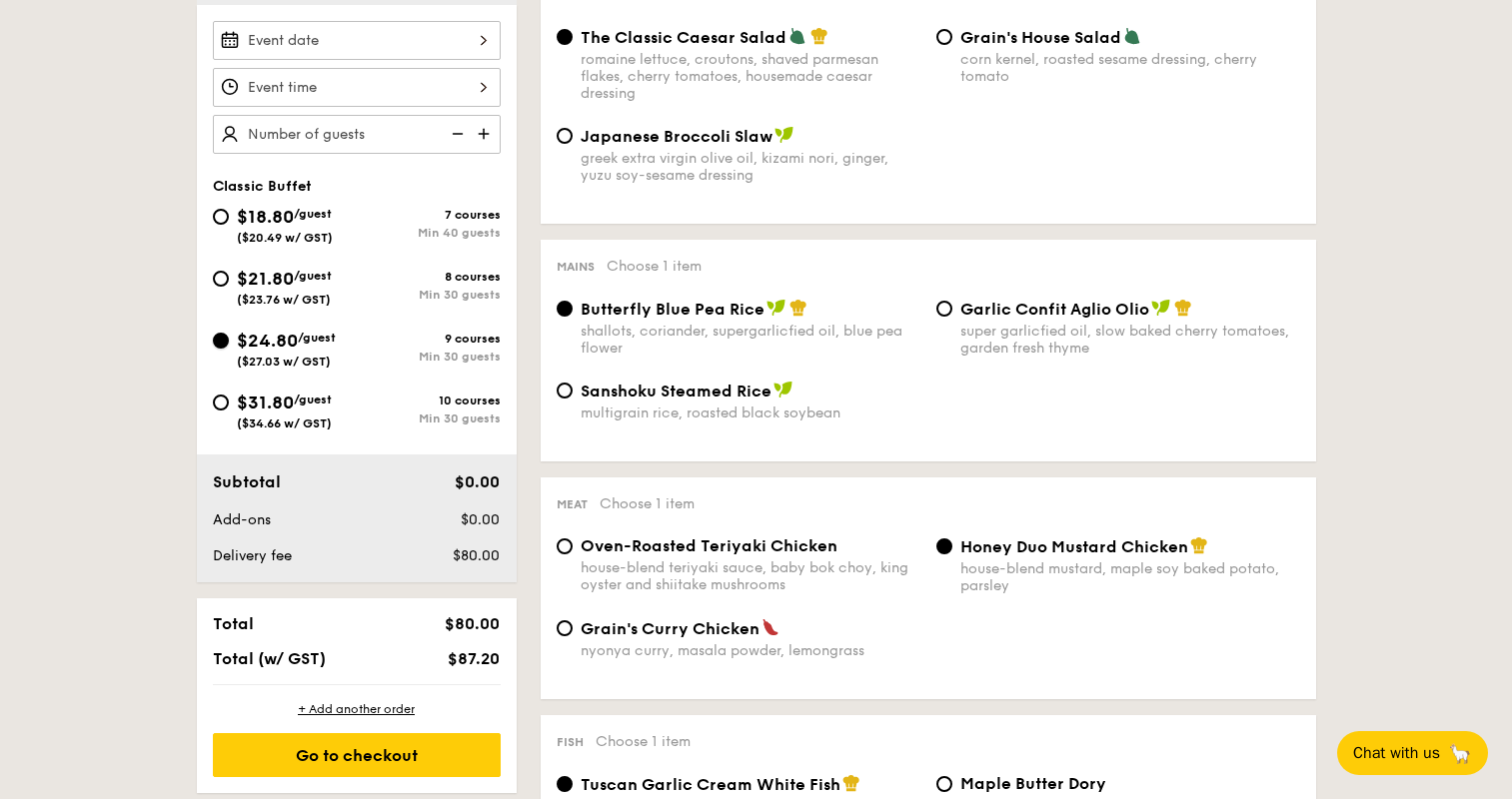 radio on "true" 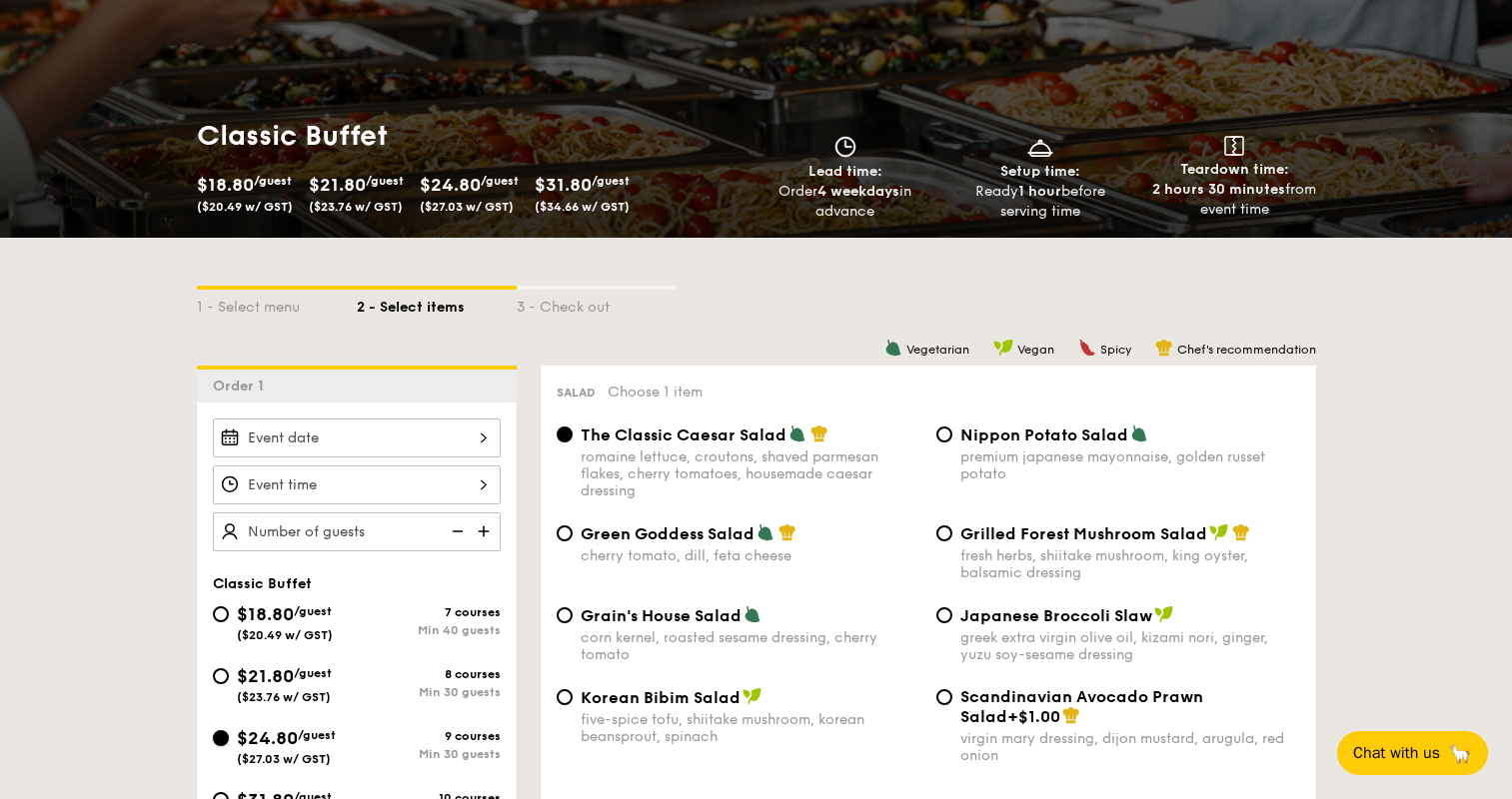 scroll, scrollTop: 396, scrollLeft: 0, axis: vertical 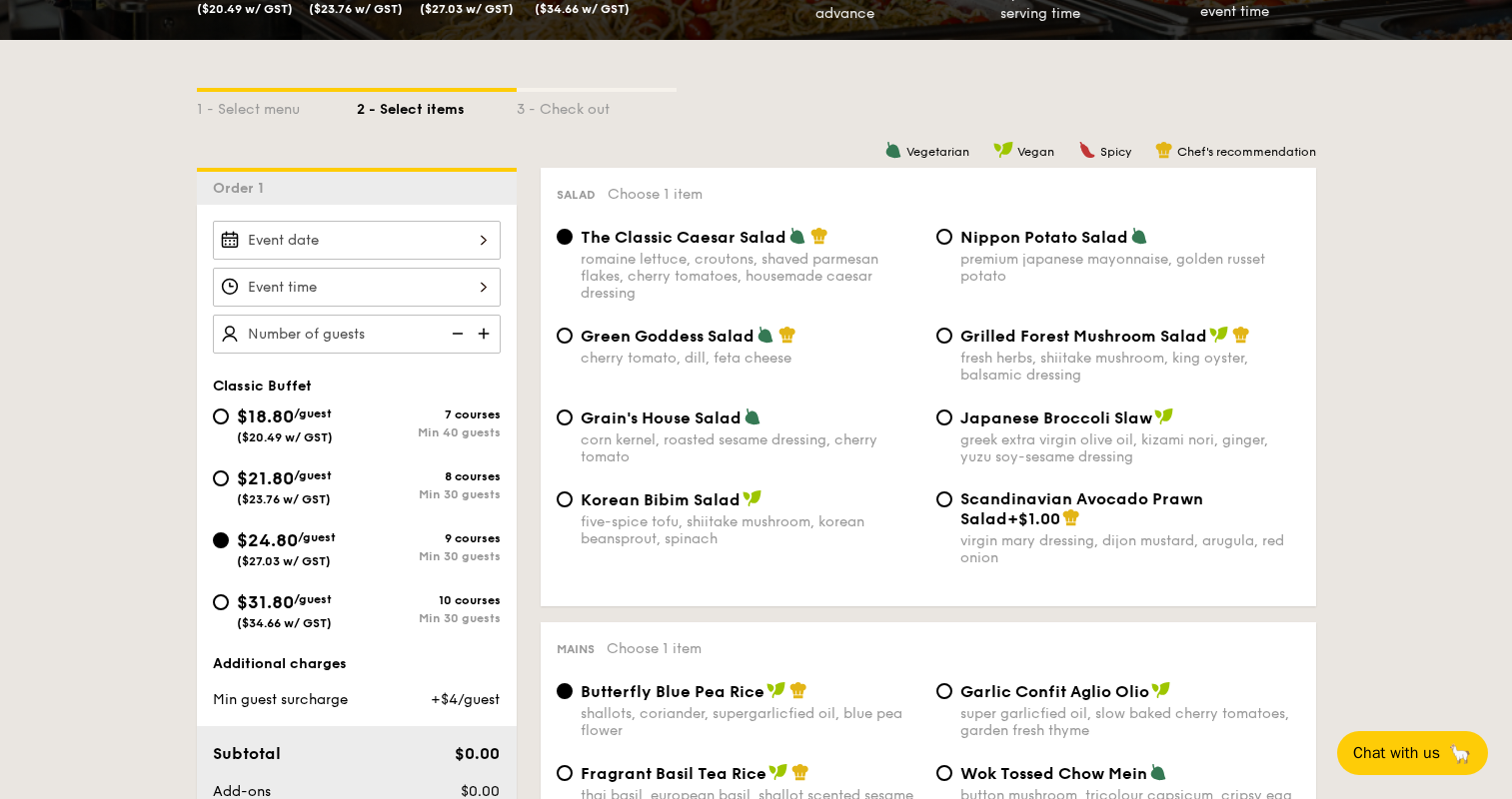click on "five-spice tofu, shiitake mushroom, korean beansprout, spinach" at bounding box center [751, 530] 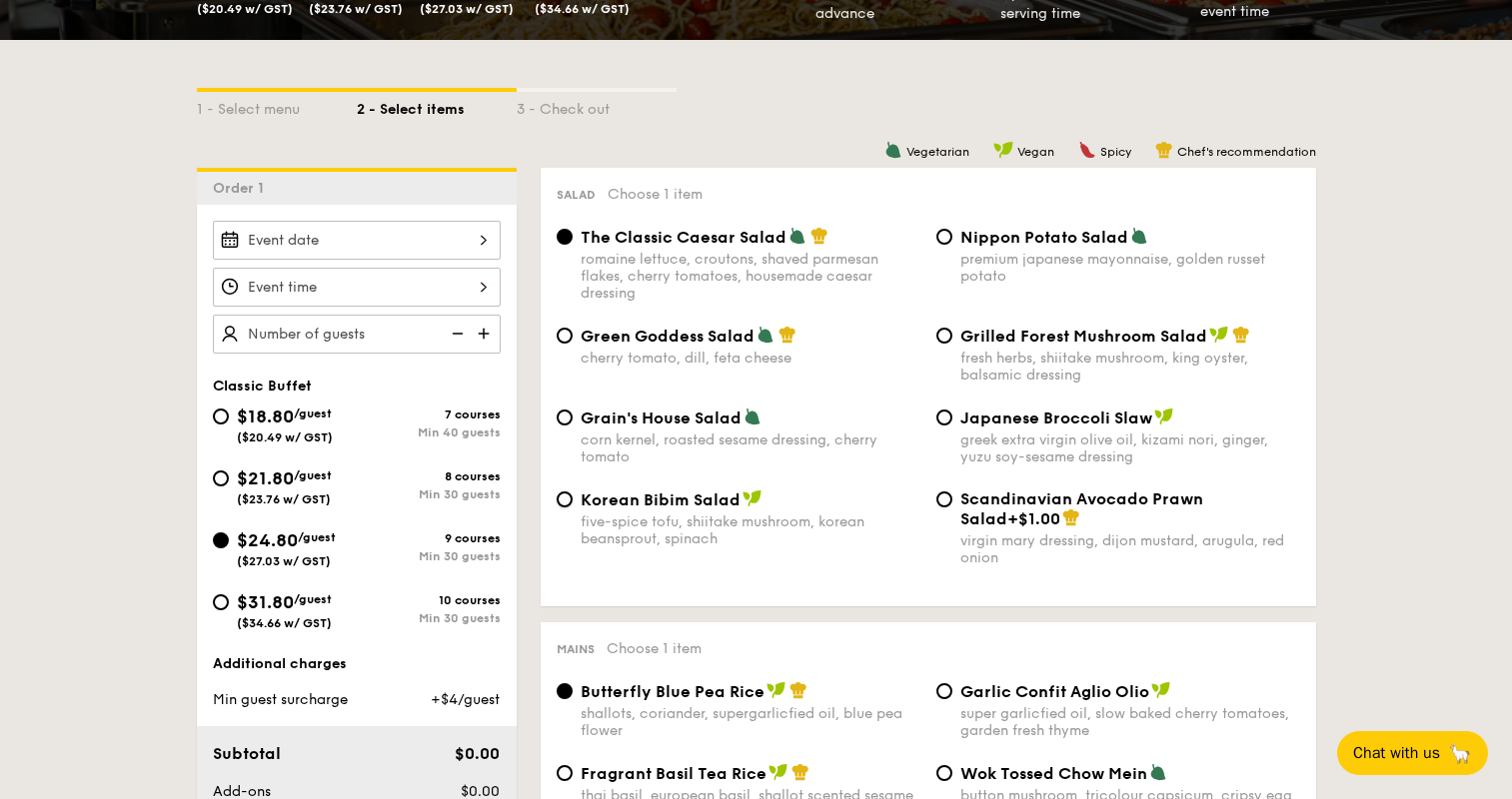 click on "Korean Bibim Salad five-spice tofu, shiitake mushroom, korean beansprout, spinach" at bounding box center [565, 499] 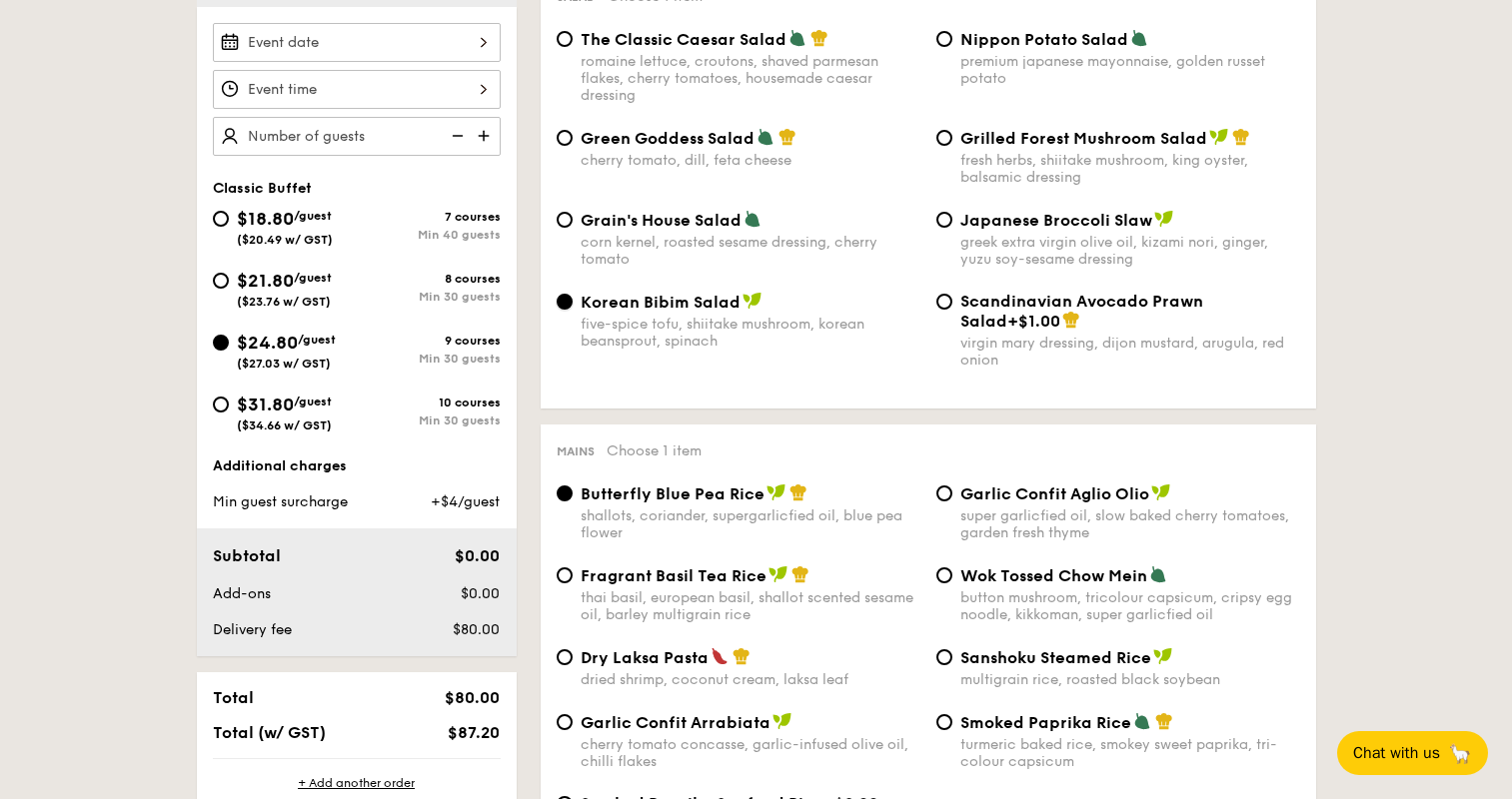 scroll, scrollTop: 692, scrollLeft: 0, axis: vertical 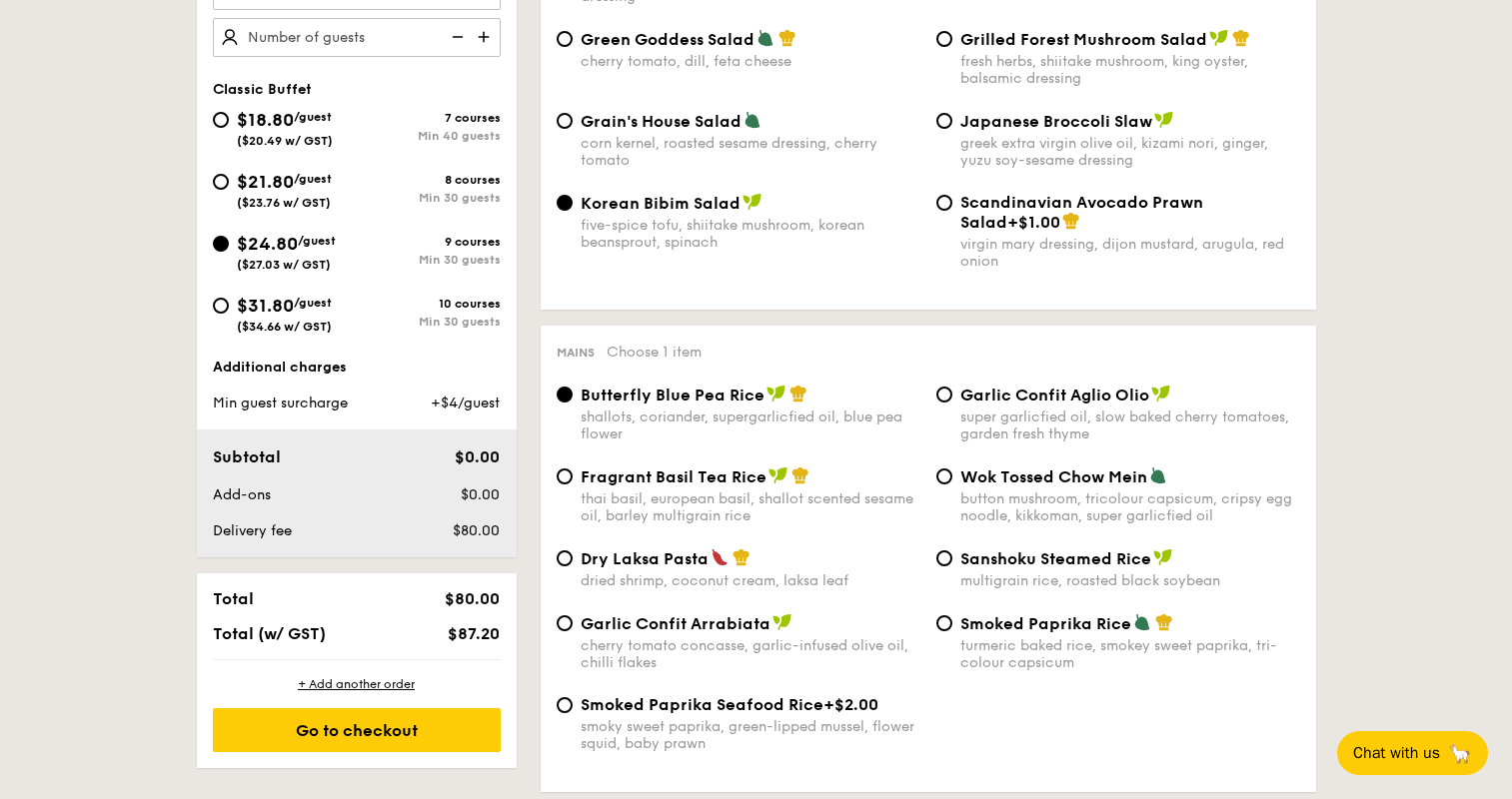 click on "Garlic Confit Arrabiata" at bounding box center (676, 623) 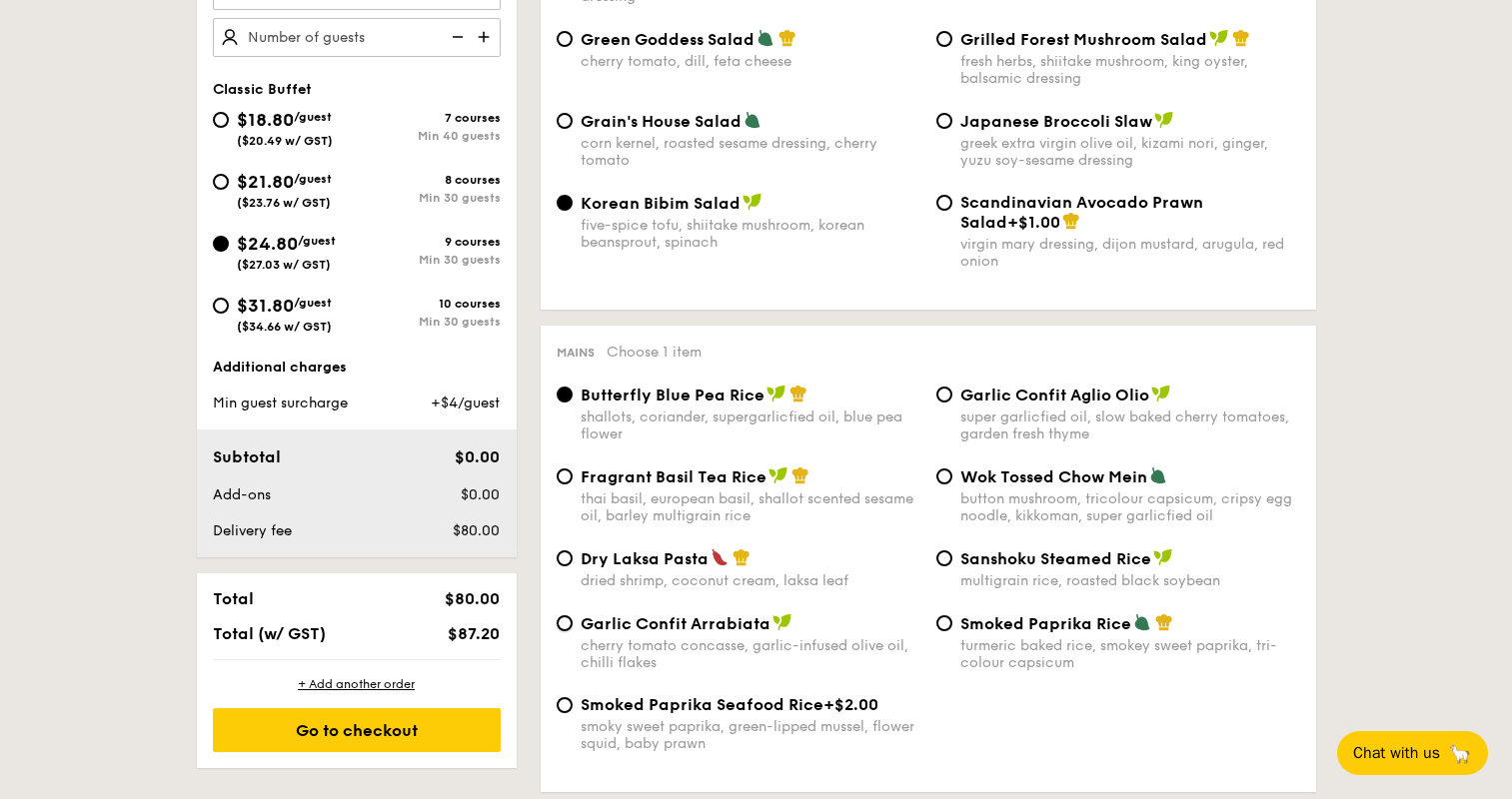 click on "Garlic Confit Arrabiata cherry tomato concasse, garlic-infused olive oil, chilli flakes" at bounding box center [565, 623] 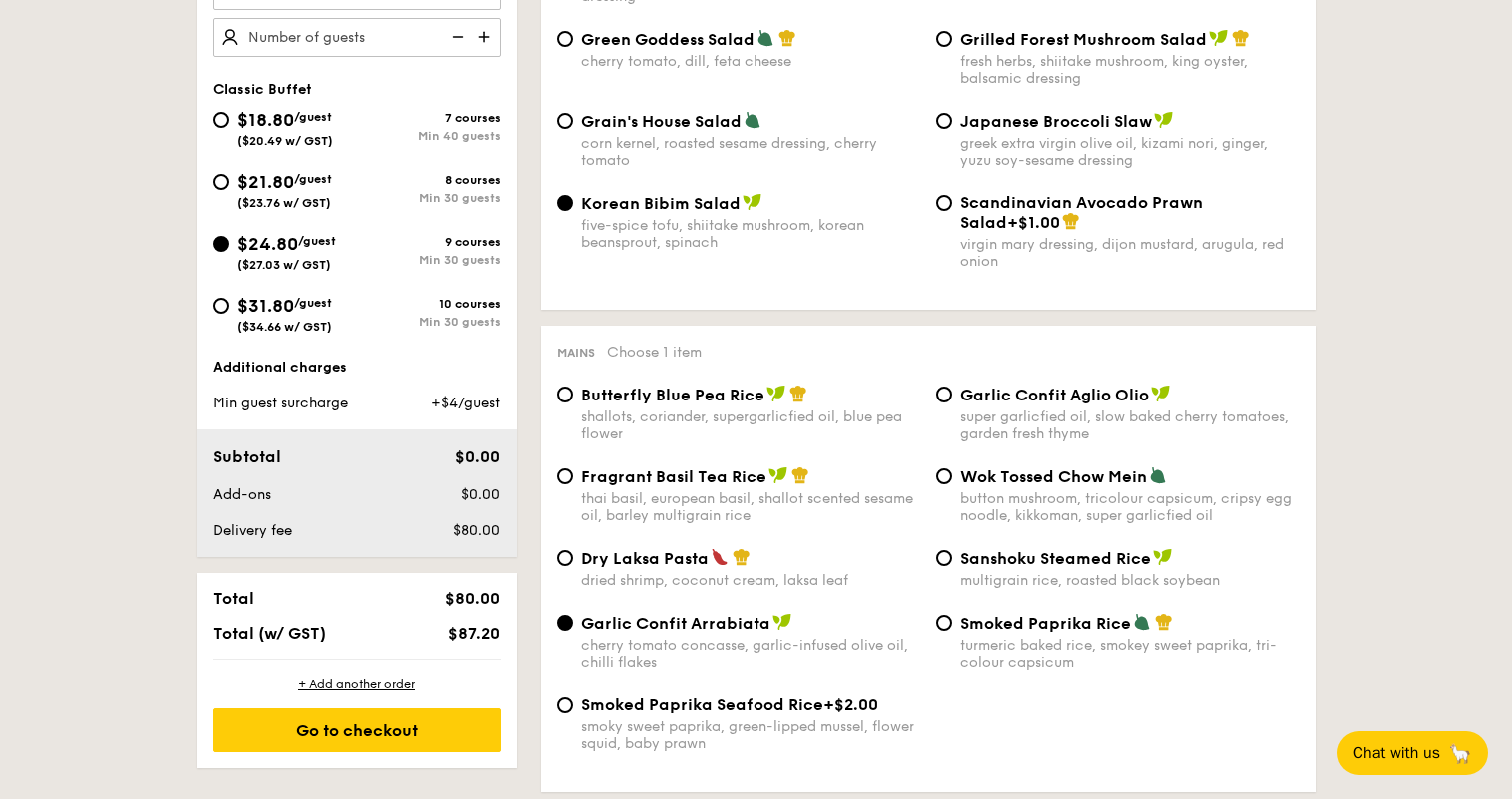 scroll, scrollTop: 791, scrollLeft: 0, axis: vertical 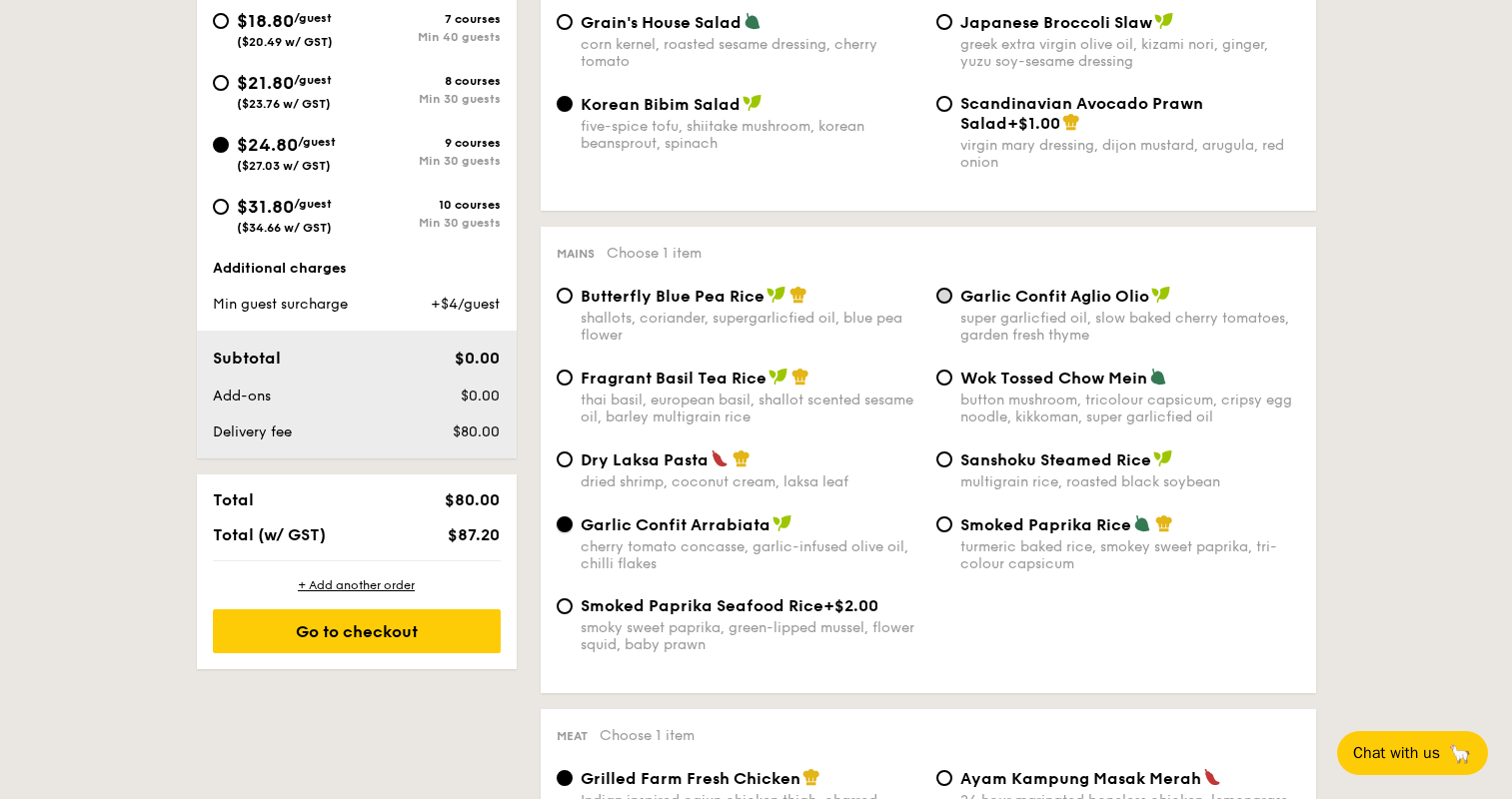 drag, startPoint x: 936, startPoint y: 295, endPoint x: 945, endPoint y: 300, distance: 10.29563 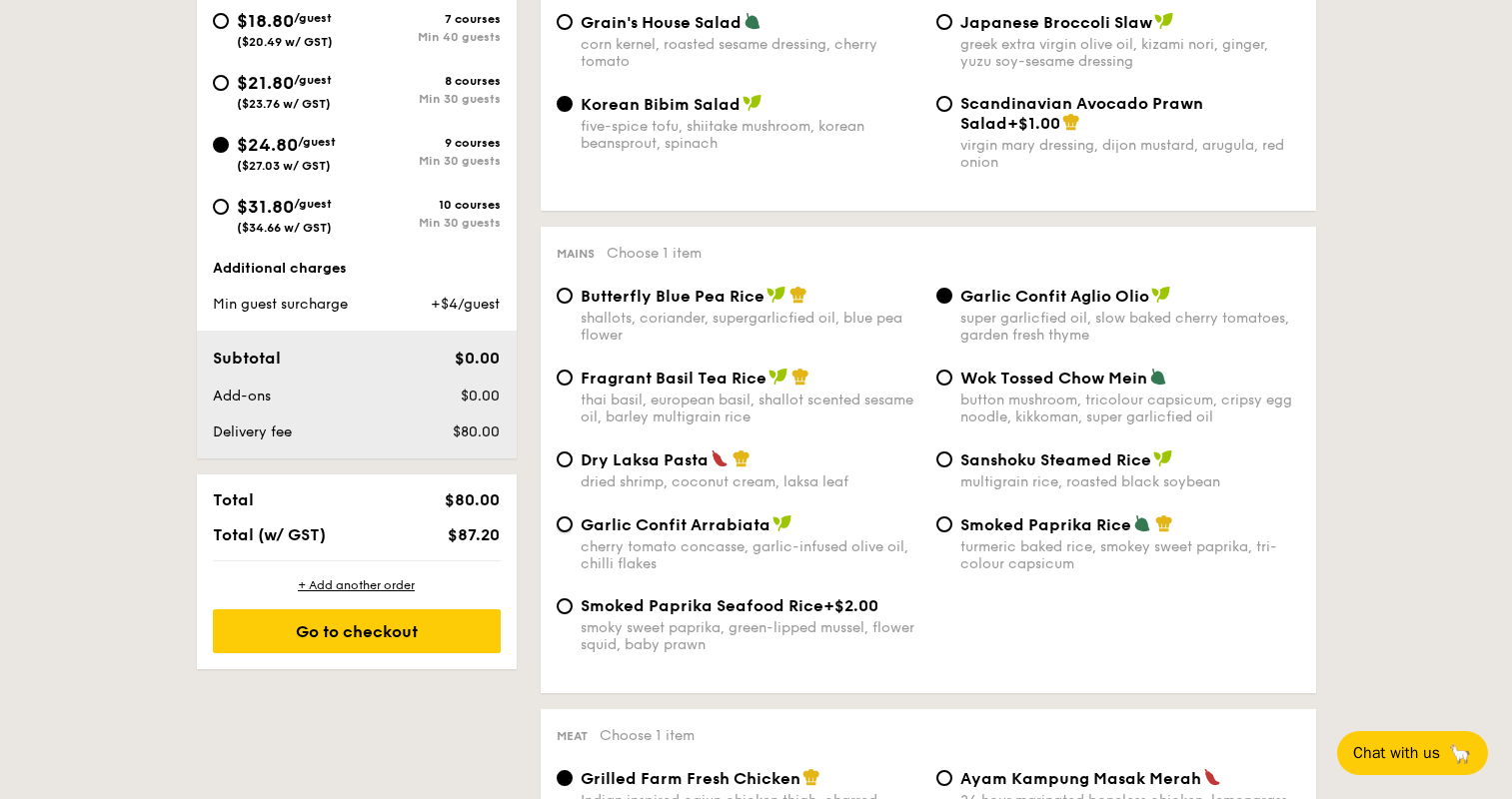 scroll, scrollTop: 1385, scrollLeft: 0, axis: vertical 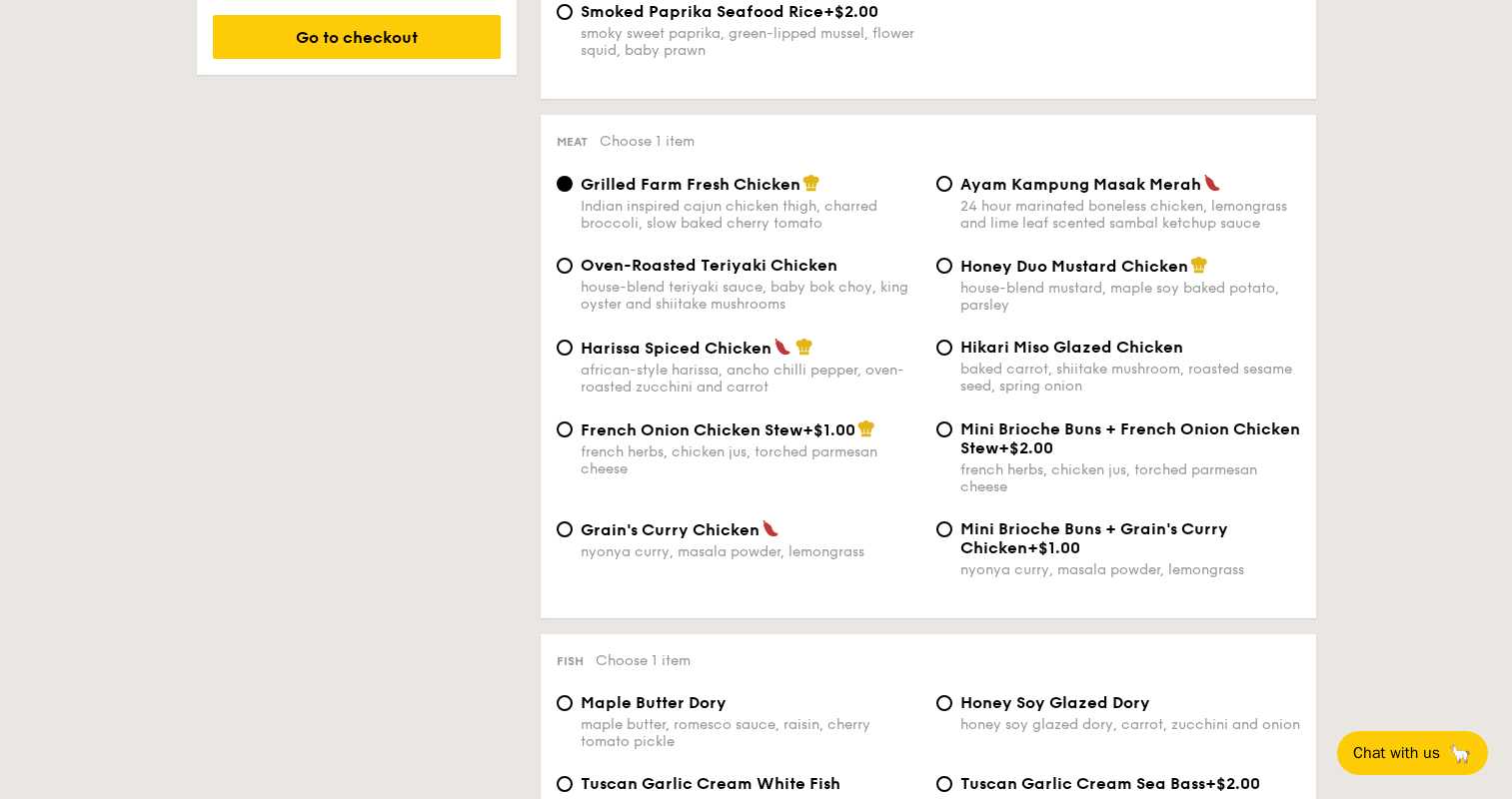 click on "Grilled Farm Fresh Chicken" at bounding box center (691, 184) 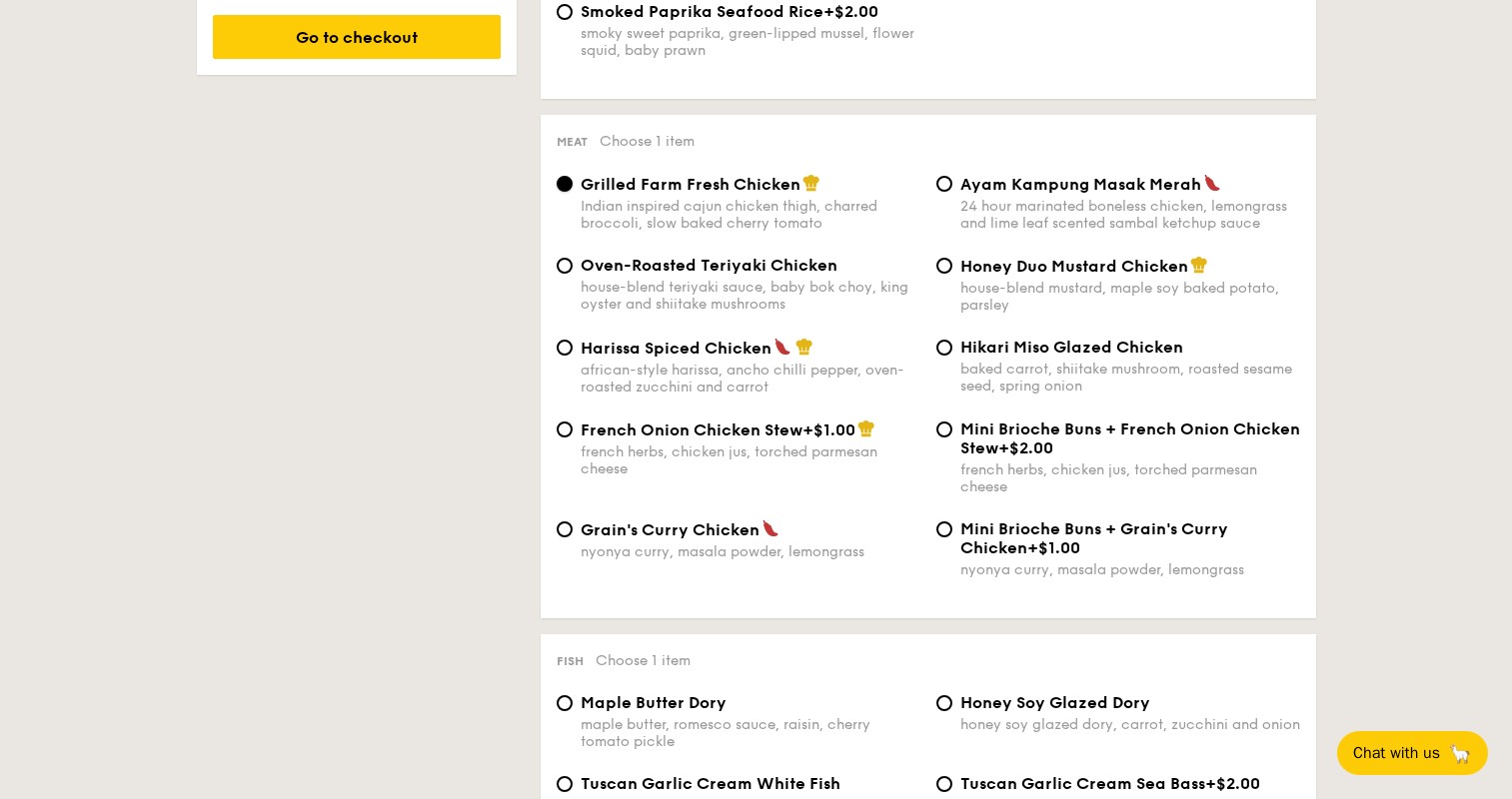 click on "Grilled Farm Fresh Chicken Indian inspired cajun chicken thigh, charred broccoli, slow baked cherry tomato" at bounding box center (565, 184) 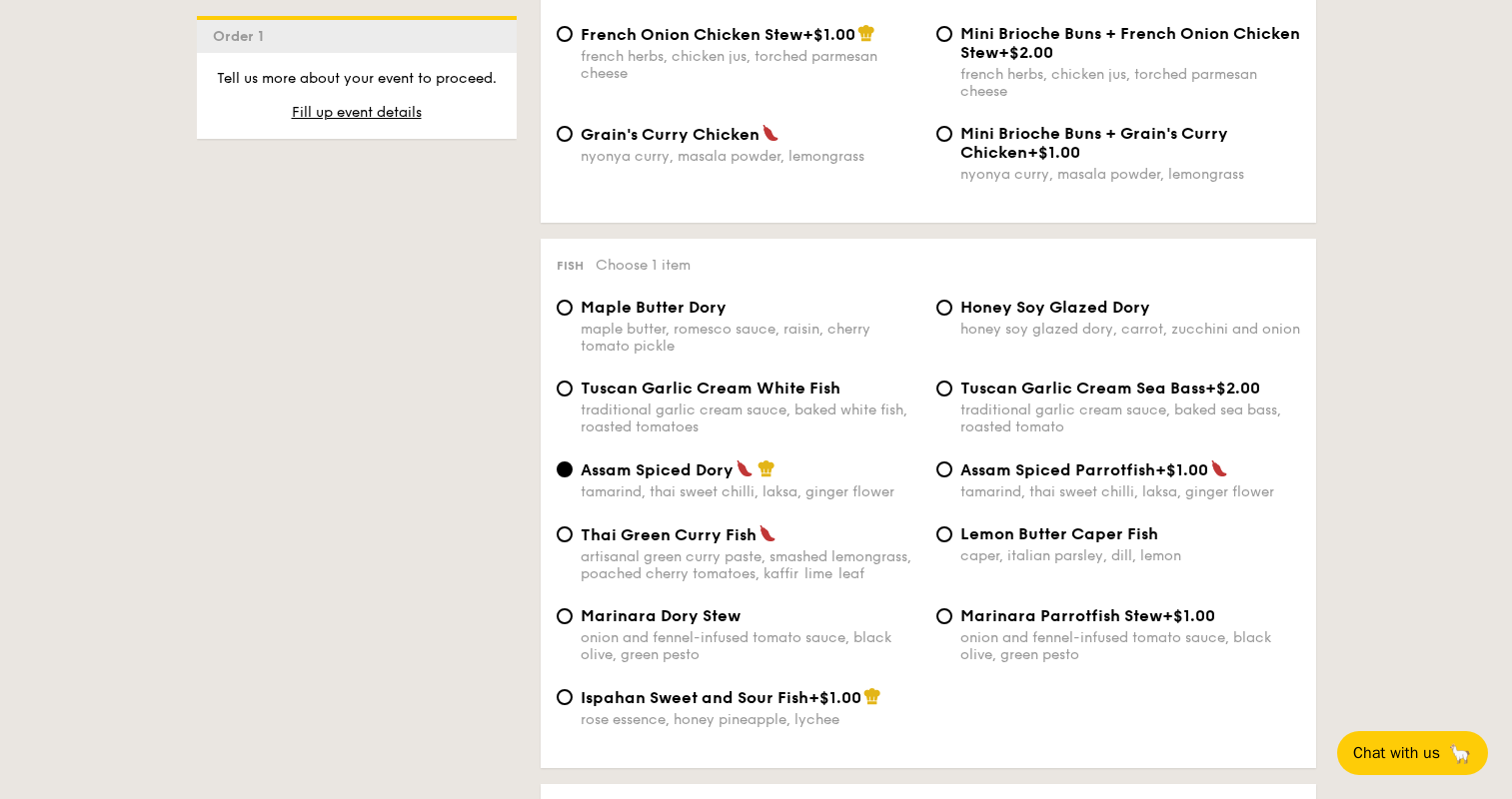 scroll, scrollTop: 1880, scrollLeft: 0, axis: vertical 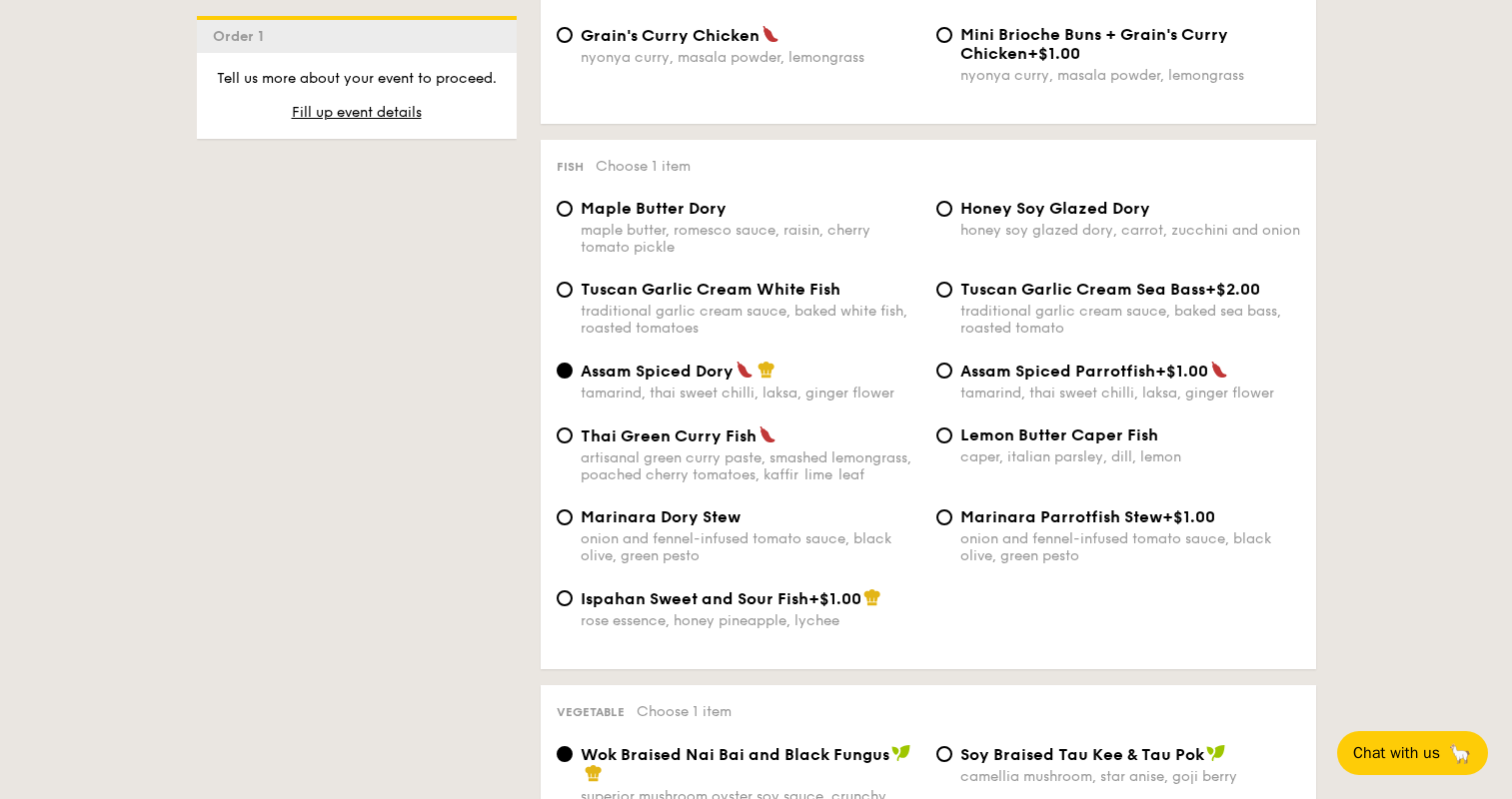 click on "Ispahan Sweet and Sour Fish
+$1.00
rose essence, honey pineapple, lychee" at bounding box center [928, 620] 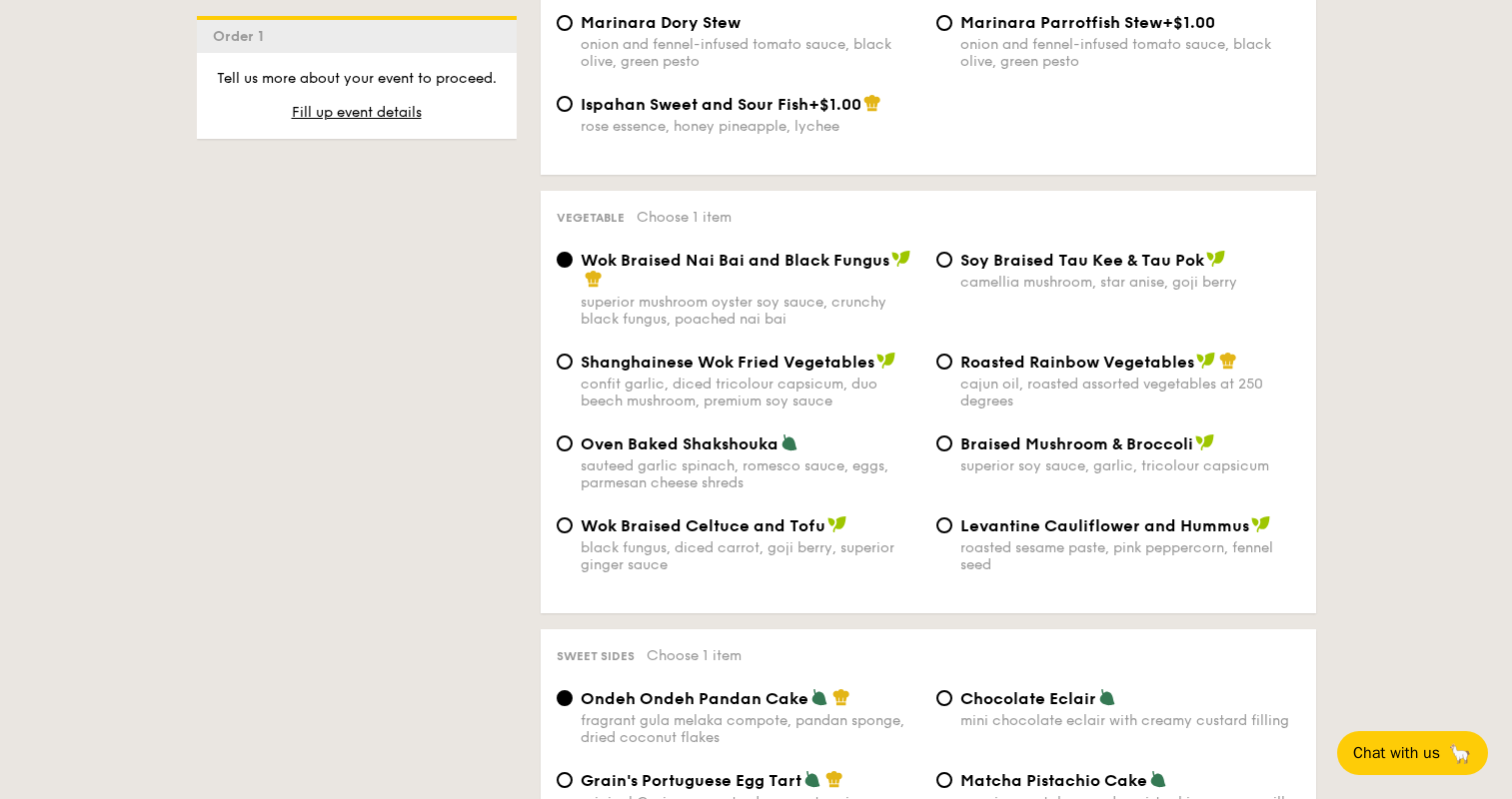 scroll, scrollTop: 2473, scrollLeft: 0, axis: vertical 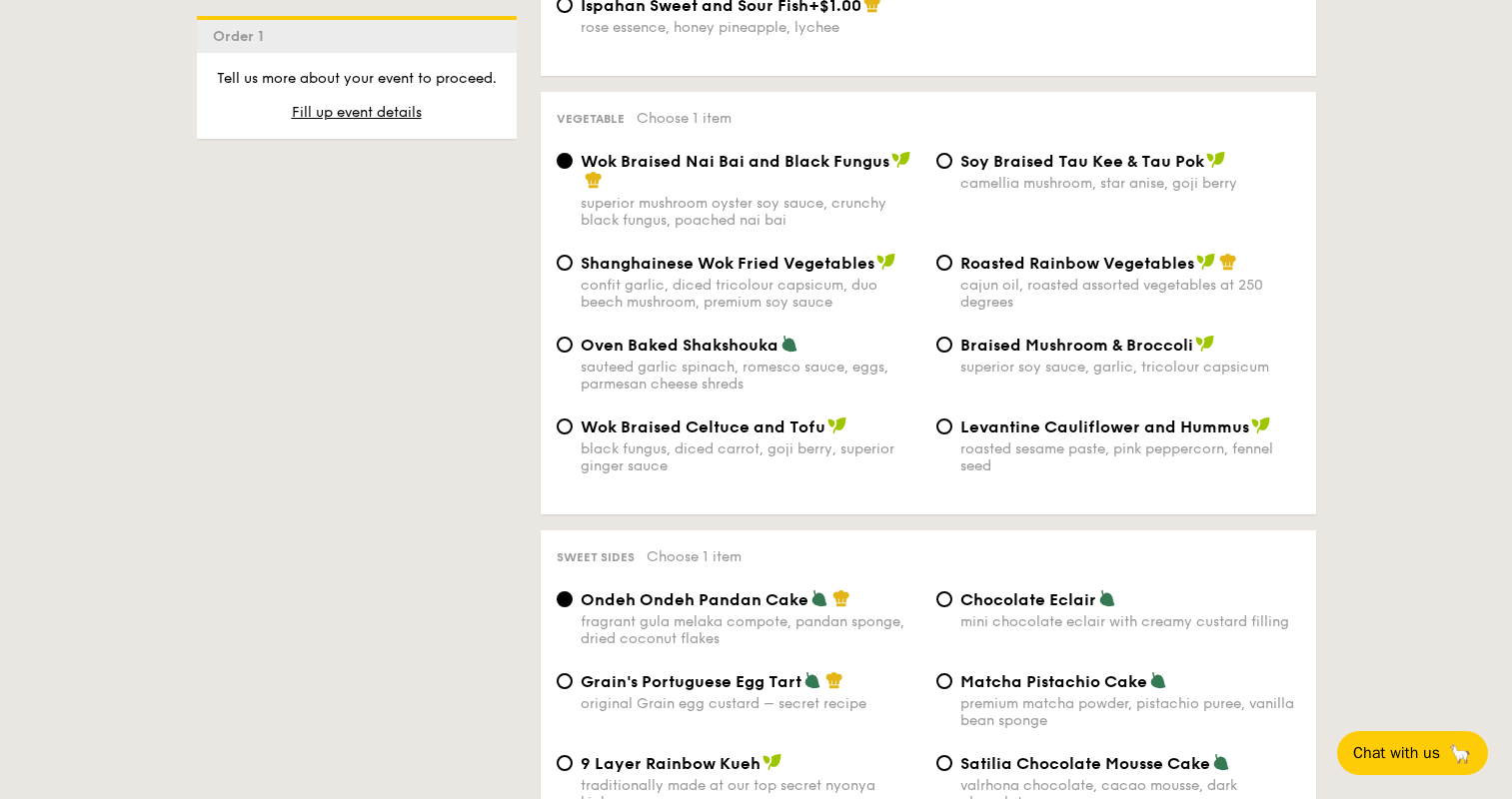 click on "Oven Baked Shakshouka" at bounding box center (680, 345) 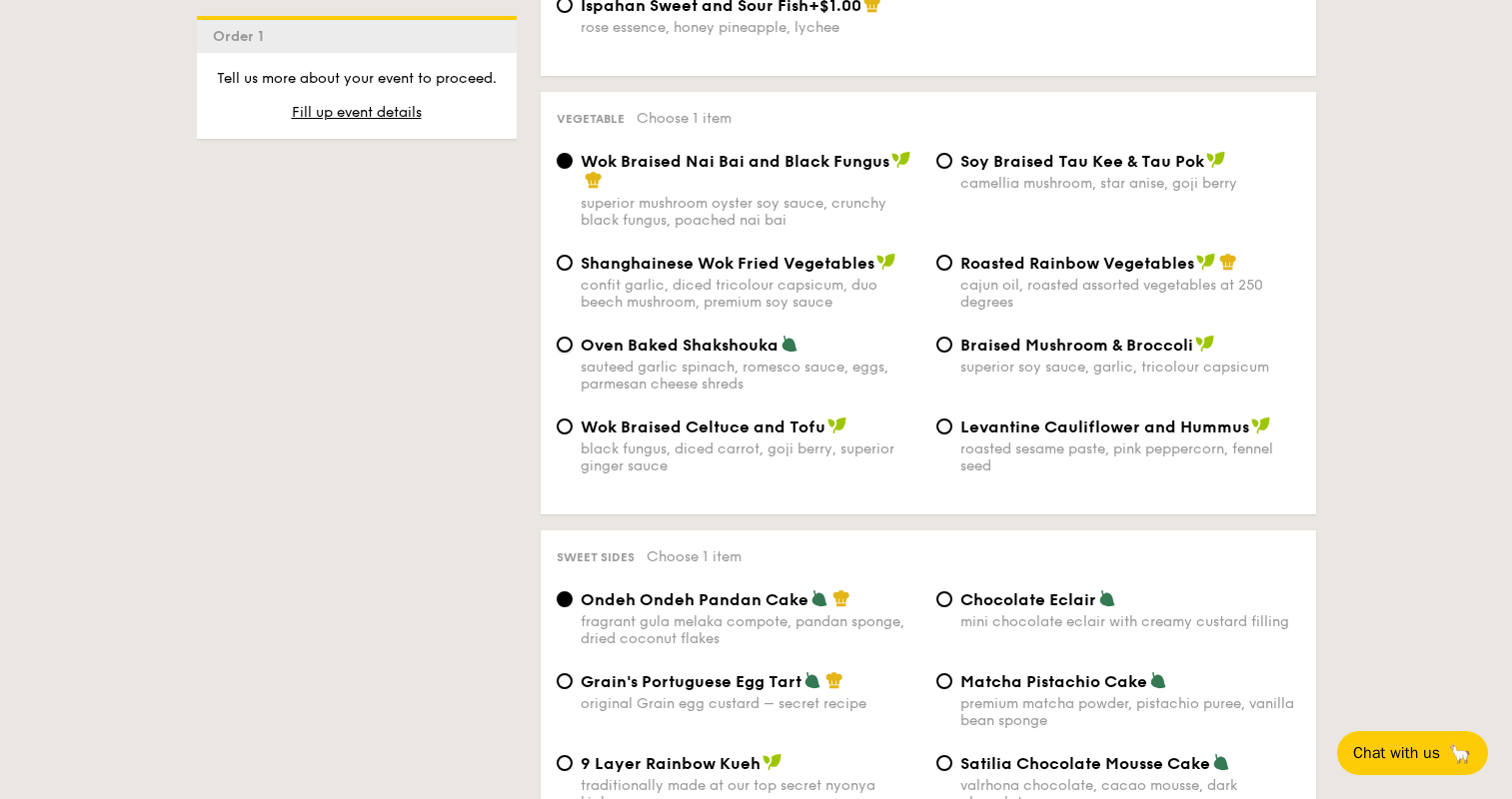 click on "Oven Baked Shakshouka sauteed garlic spinach, romesco sauce, eggs, parmesan cheese shreds" at bounding box center [565, 345] 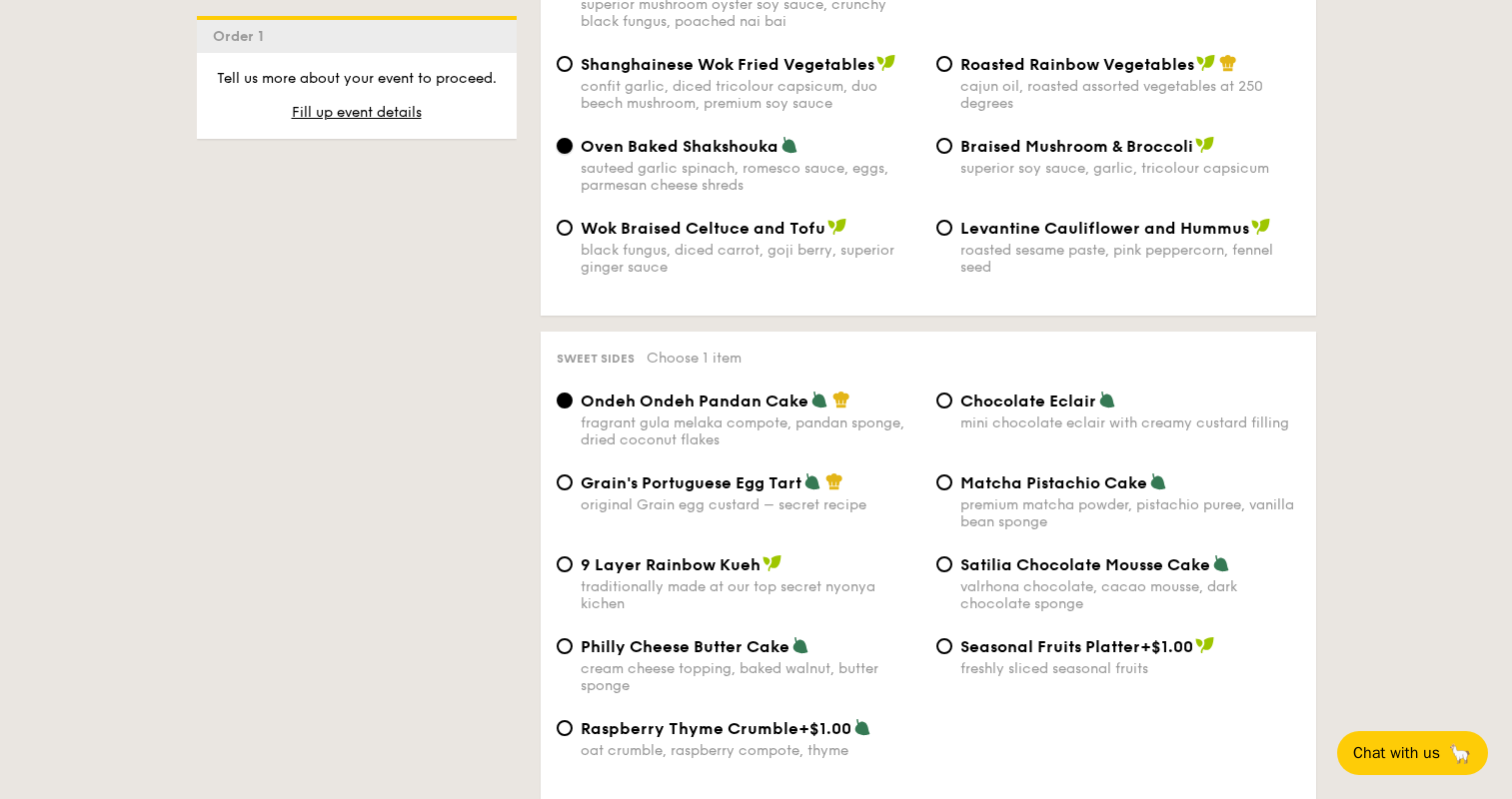 scroll, scrollTop: 2771, scrollLeft: 0, axis: vertical 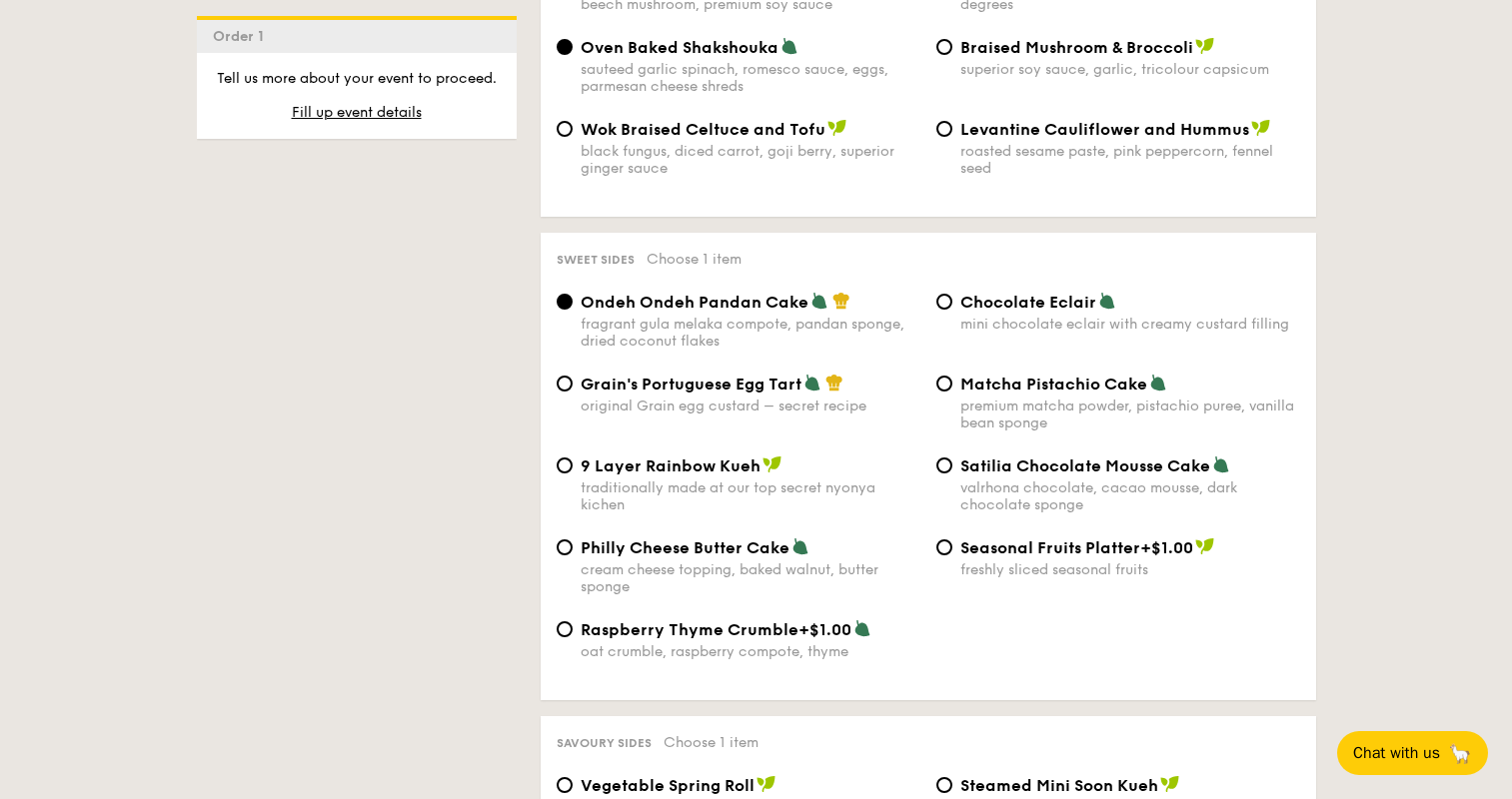 click on "Seasonal Fruits Platter" at bounding box center (1050, 547) 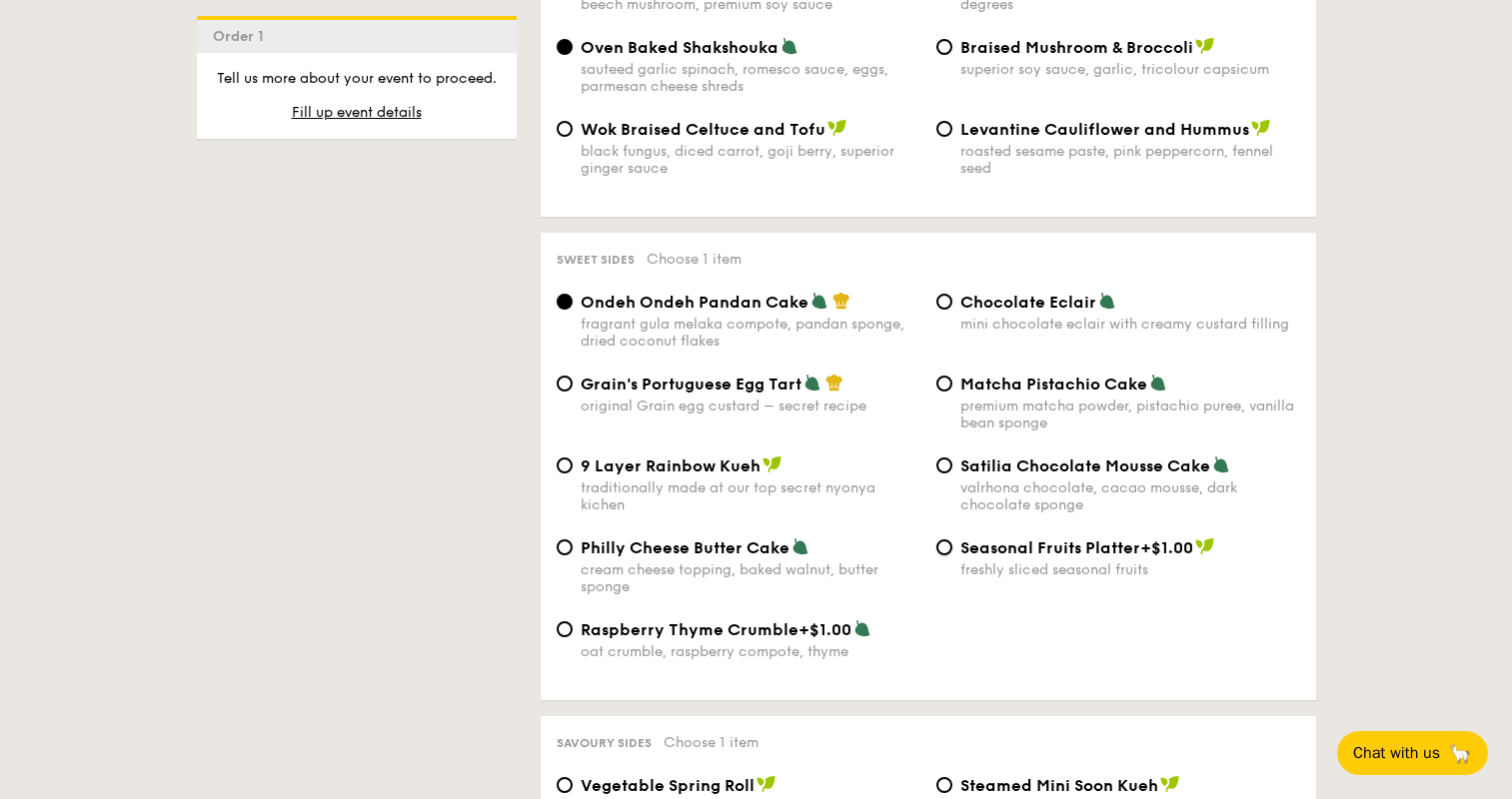 click on "Seasonal Fruits Platter
+$1.00
freshly sliced seasonal fruits" at bounding box center (944, 547) 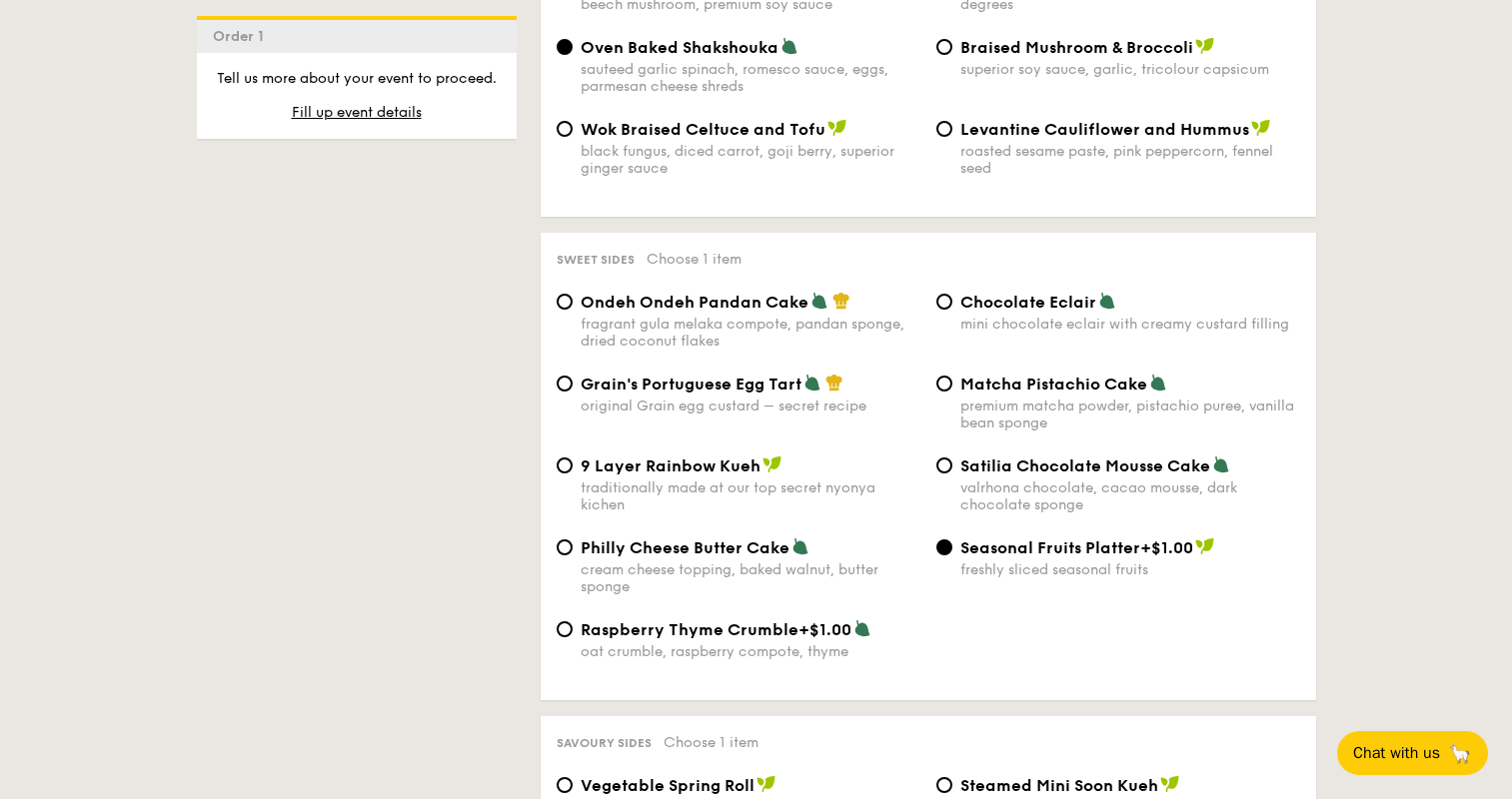 click on "Philly Cheese Butter Cake cream cheese topping, baked walnut, butter sponge Seasonal Fruits Platter
+$1.00
freshly sliced seasonal fruits" at bounding box center [928, 578] 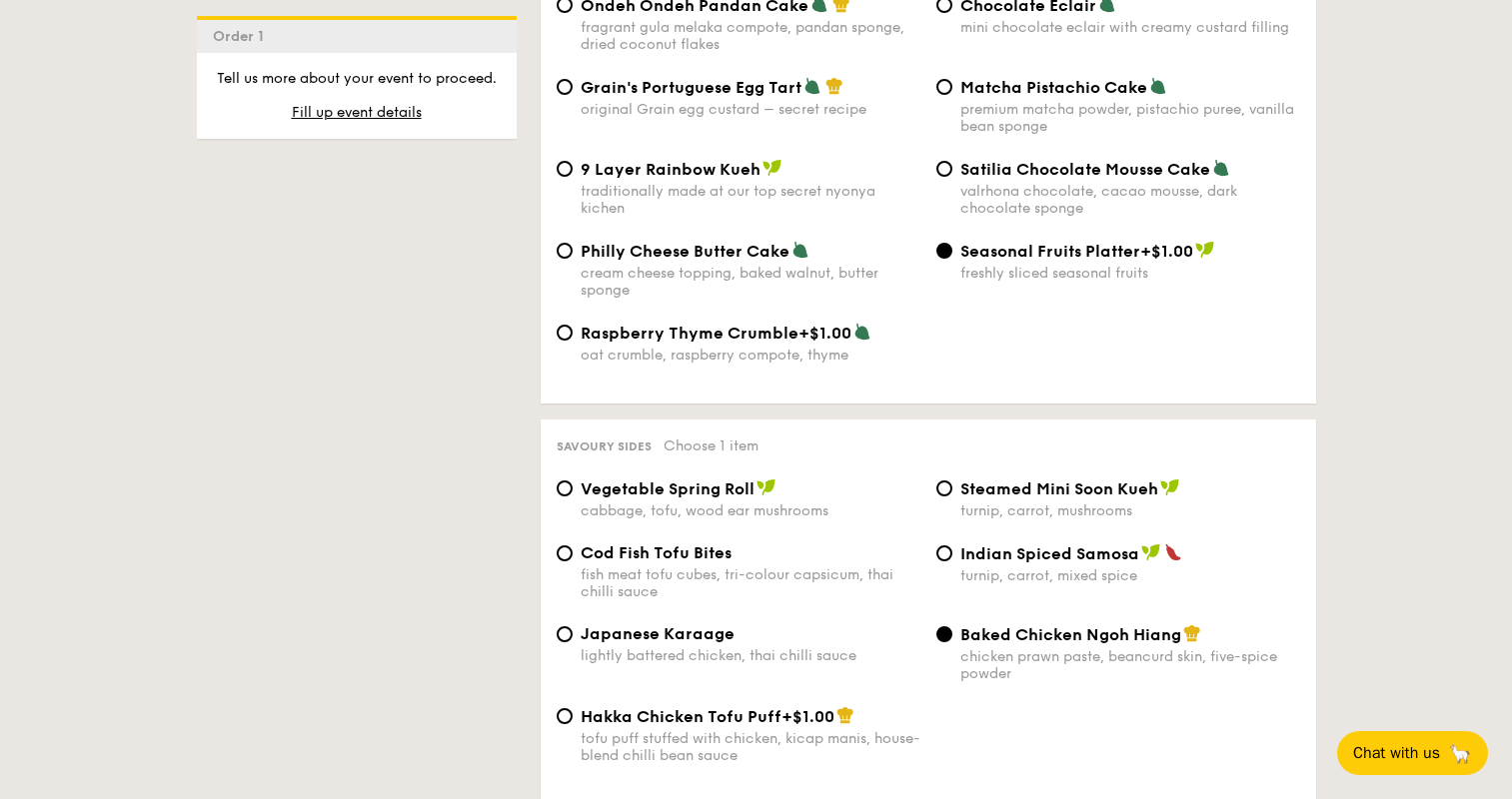 scroll, scrollTop: 3166, scrollLeft: 0, axis: vertical 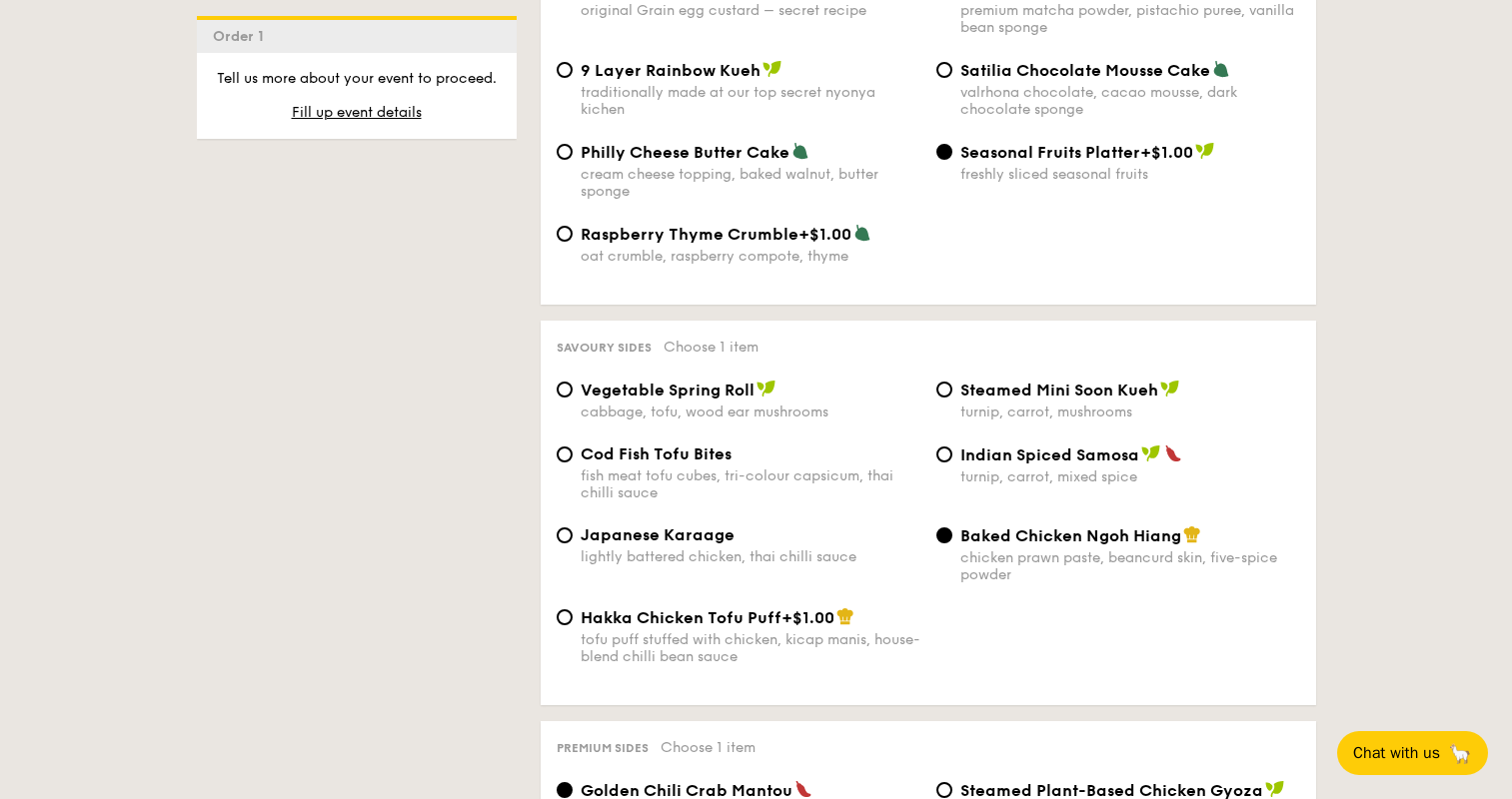 click on "Vegetable Spring Roll" at bounding box center (668, 390) 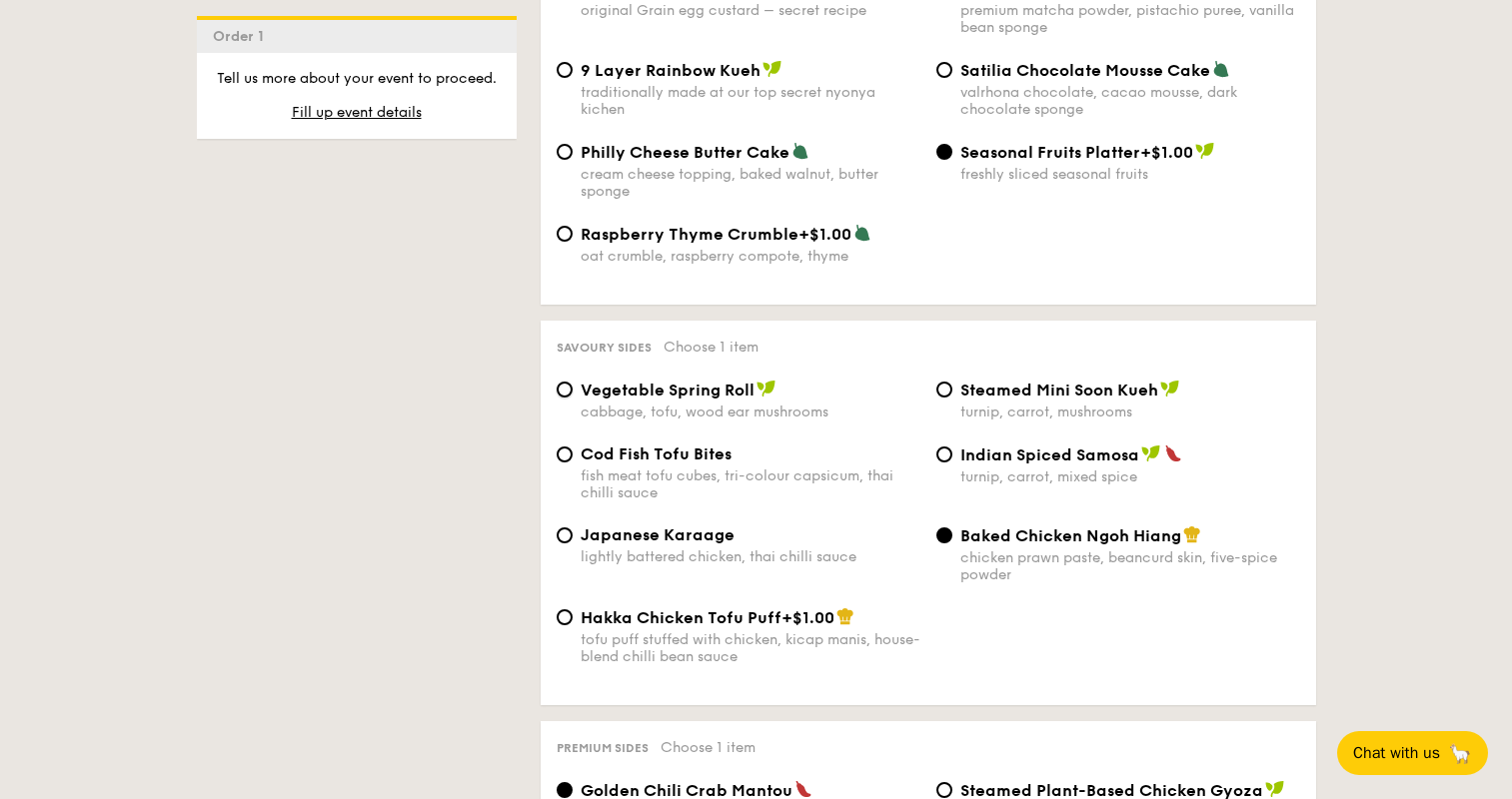 click on "Vegetable Spring Roll cabbage, tofu, wood ear mushrooms" at bounding box center (565, 390) 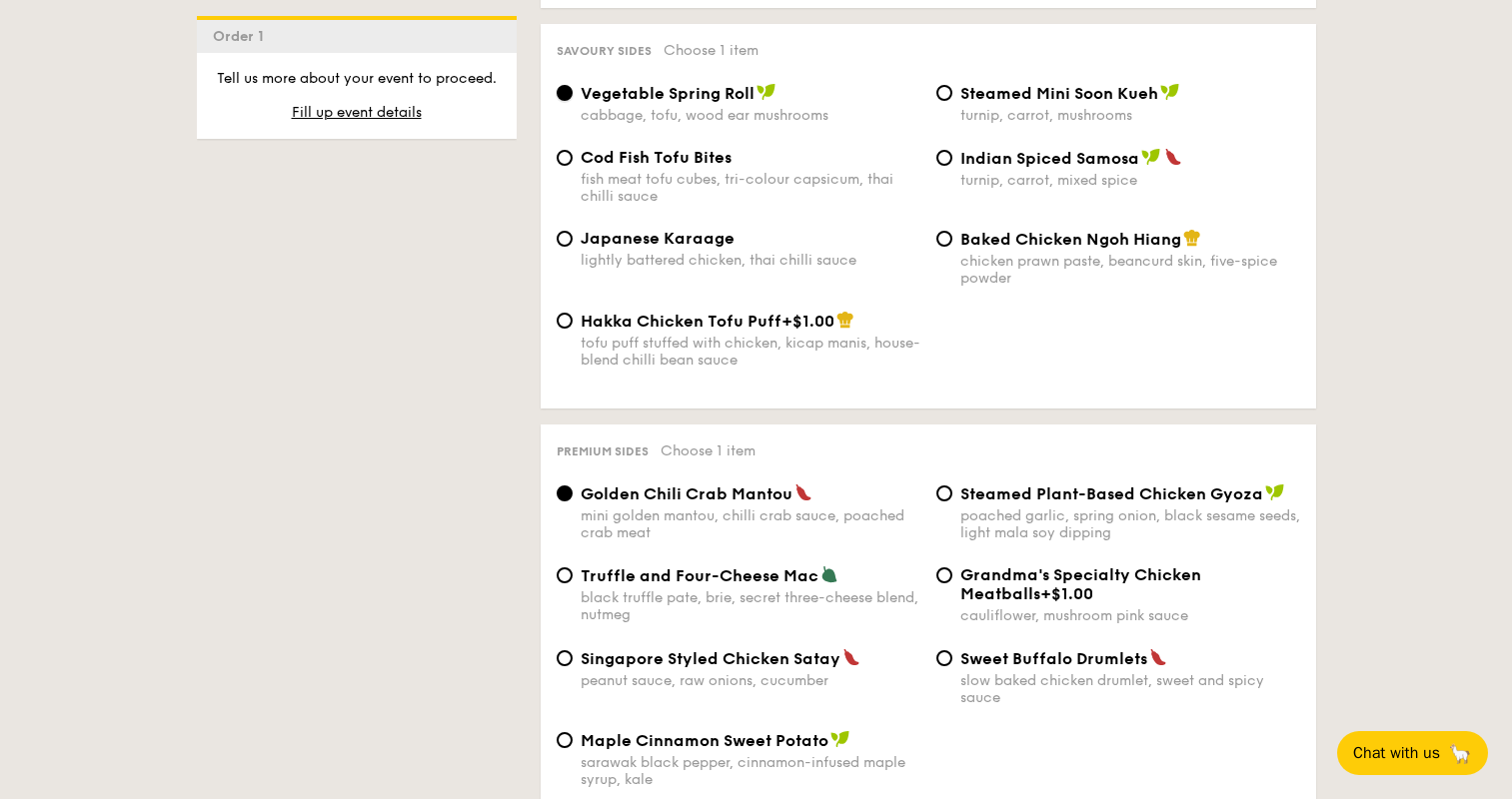 scroll, scrollTop: 3562, scrollLeft: 0, axis: vertical 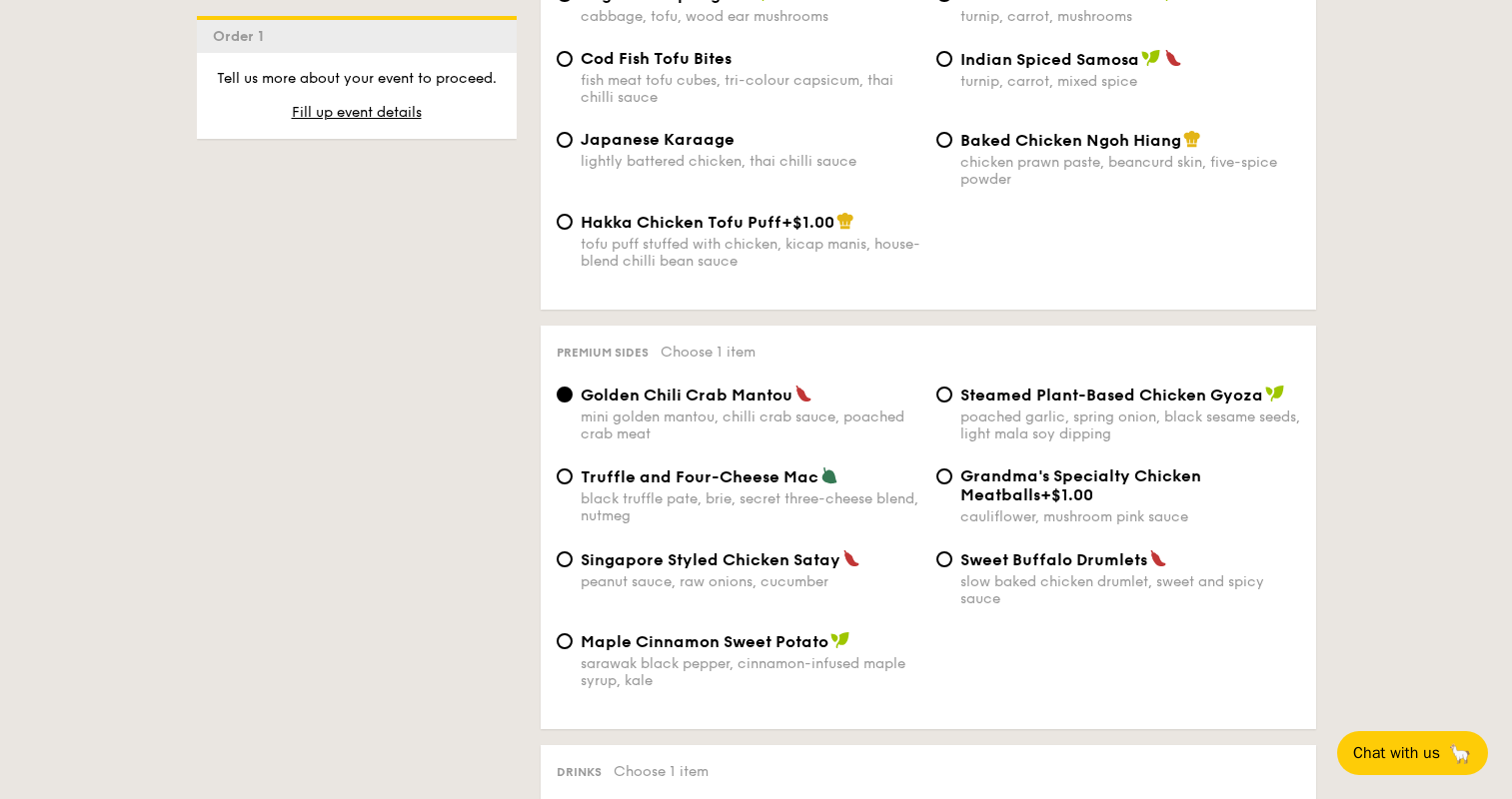 click on "Steamed Plant-Based Chicken Gyoza" at bounding box center (1111, 395) 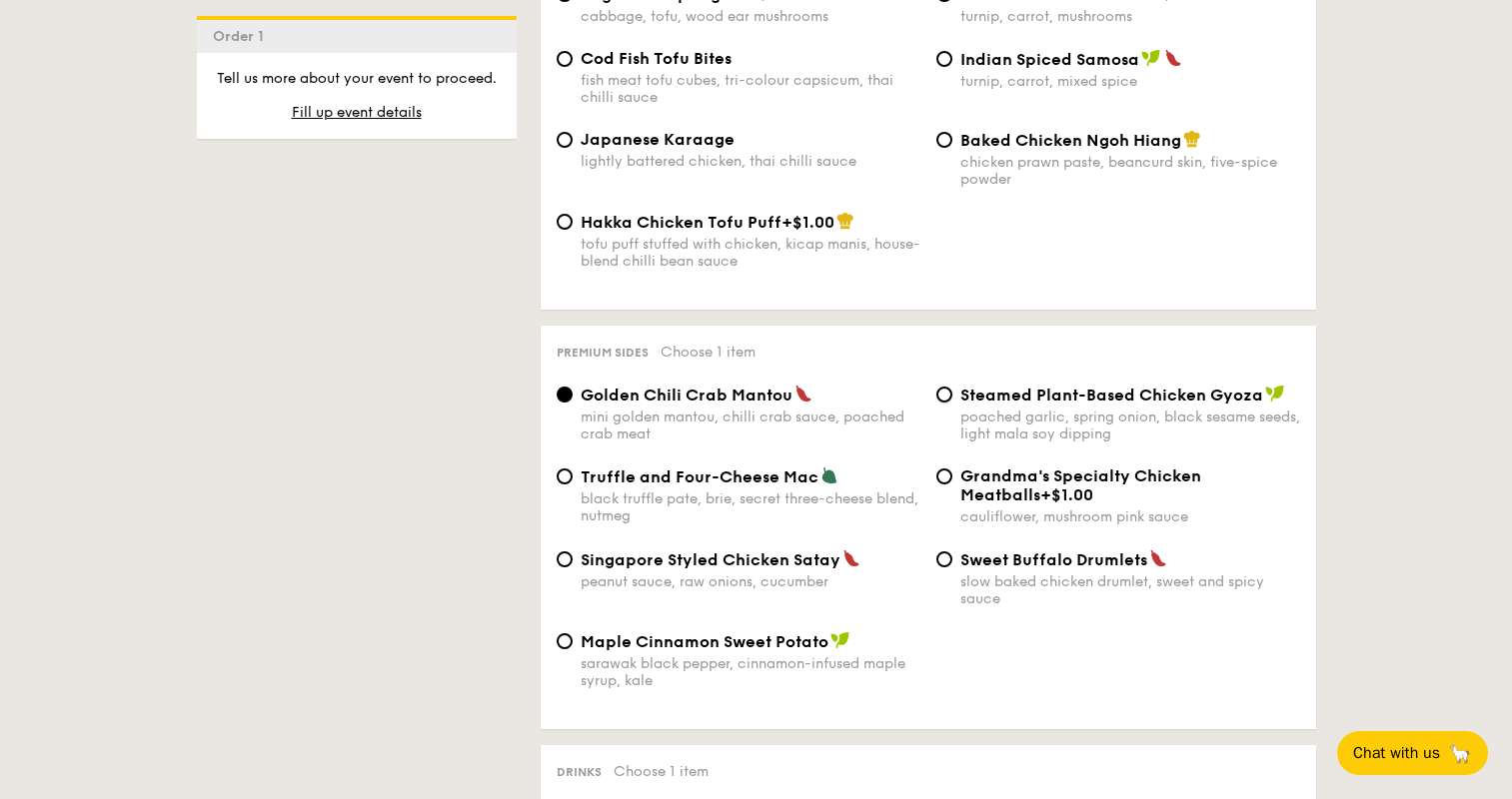 click on "Steamed Plant-Based Chicken Gyoza poached garlic, spring onion, black sesame seeds, light mala soy dipping" at bounding box center (944, 395) 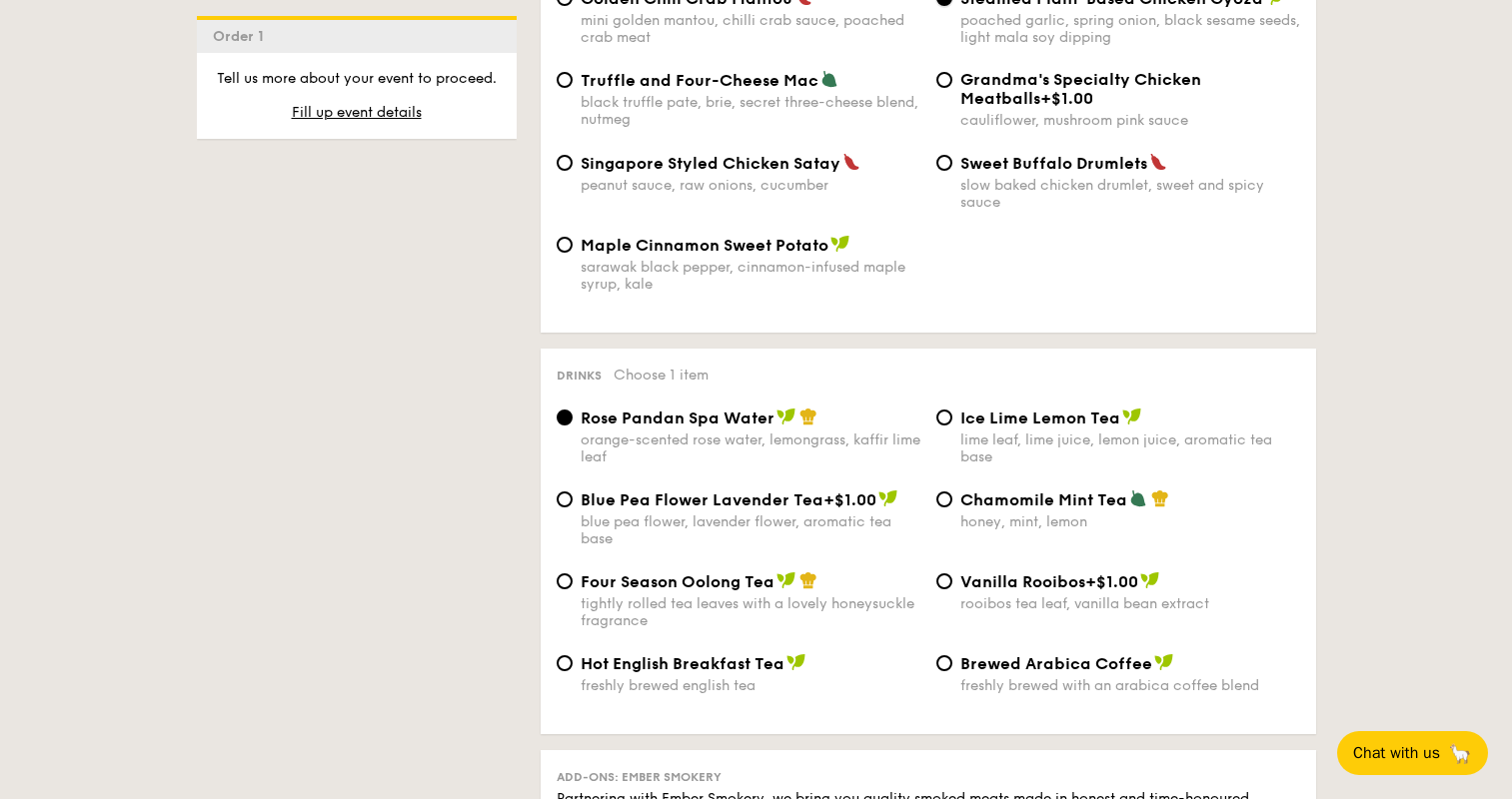 scroll, scrollTop: 4057, scrollLeft: 0, axis: vertical 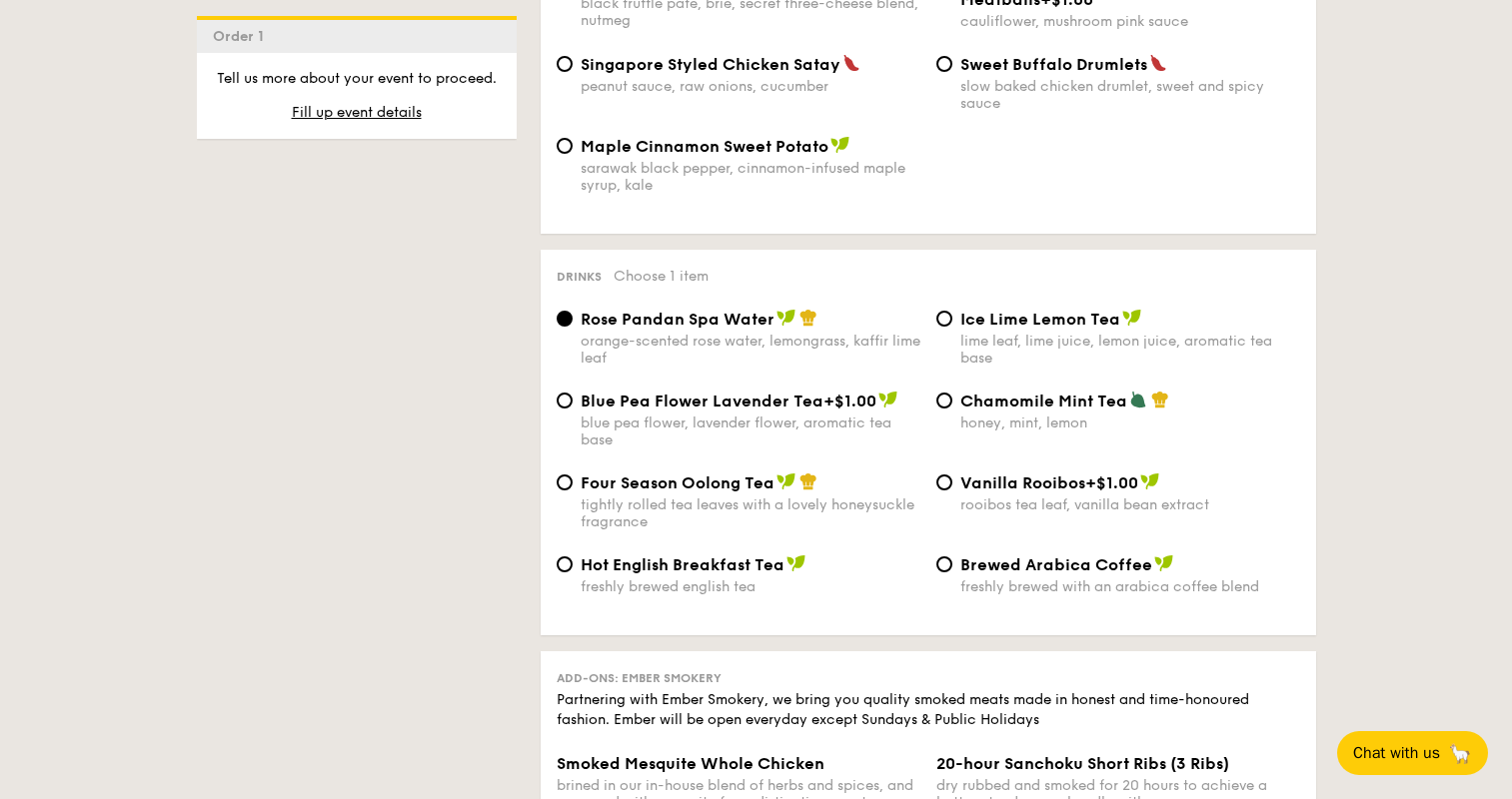 click on "Four Season Oolong Tea" at bounding box center (678, 482) 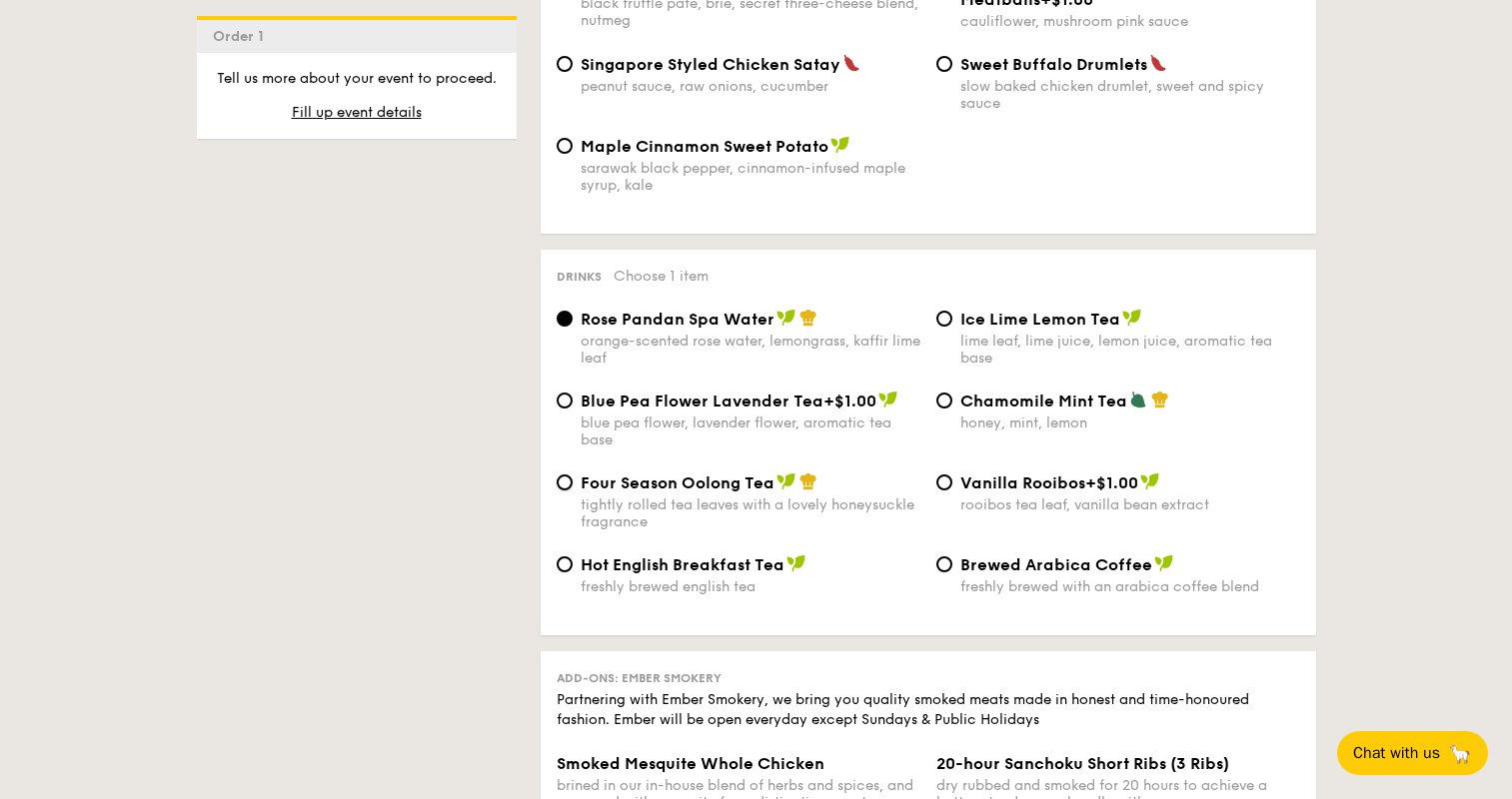 click on "Four Season Oolong Tea tightly rolled tea leaves with a lovely honeysuckle fragrance" at bounding box center [565, 482] 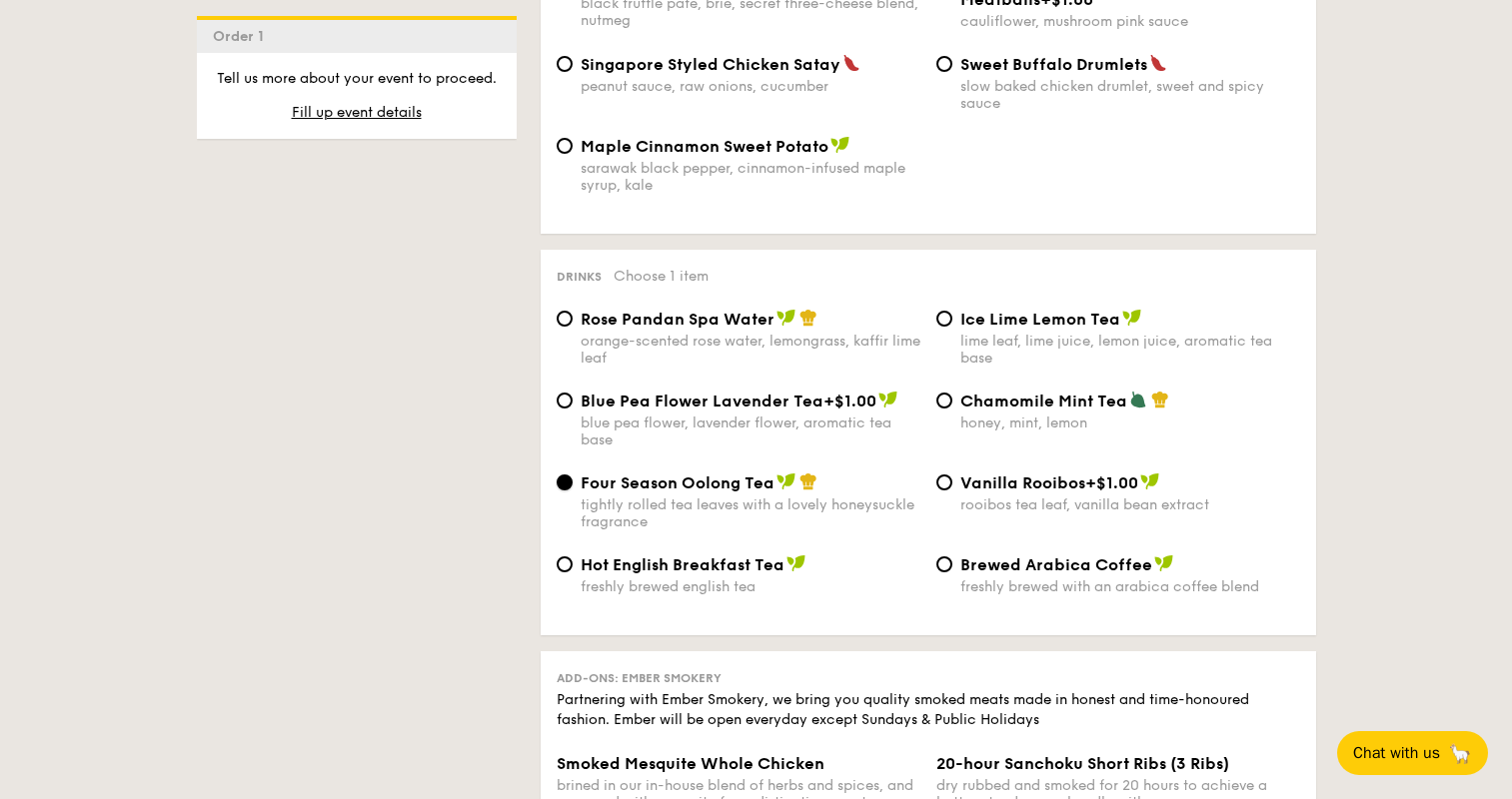scroll, scrollTop: 4354, scrollLeft: 0, axis: vertical 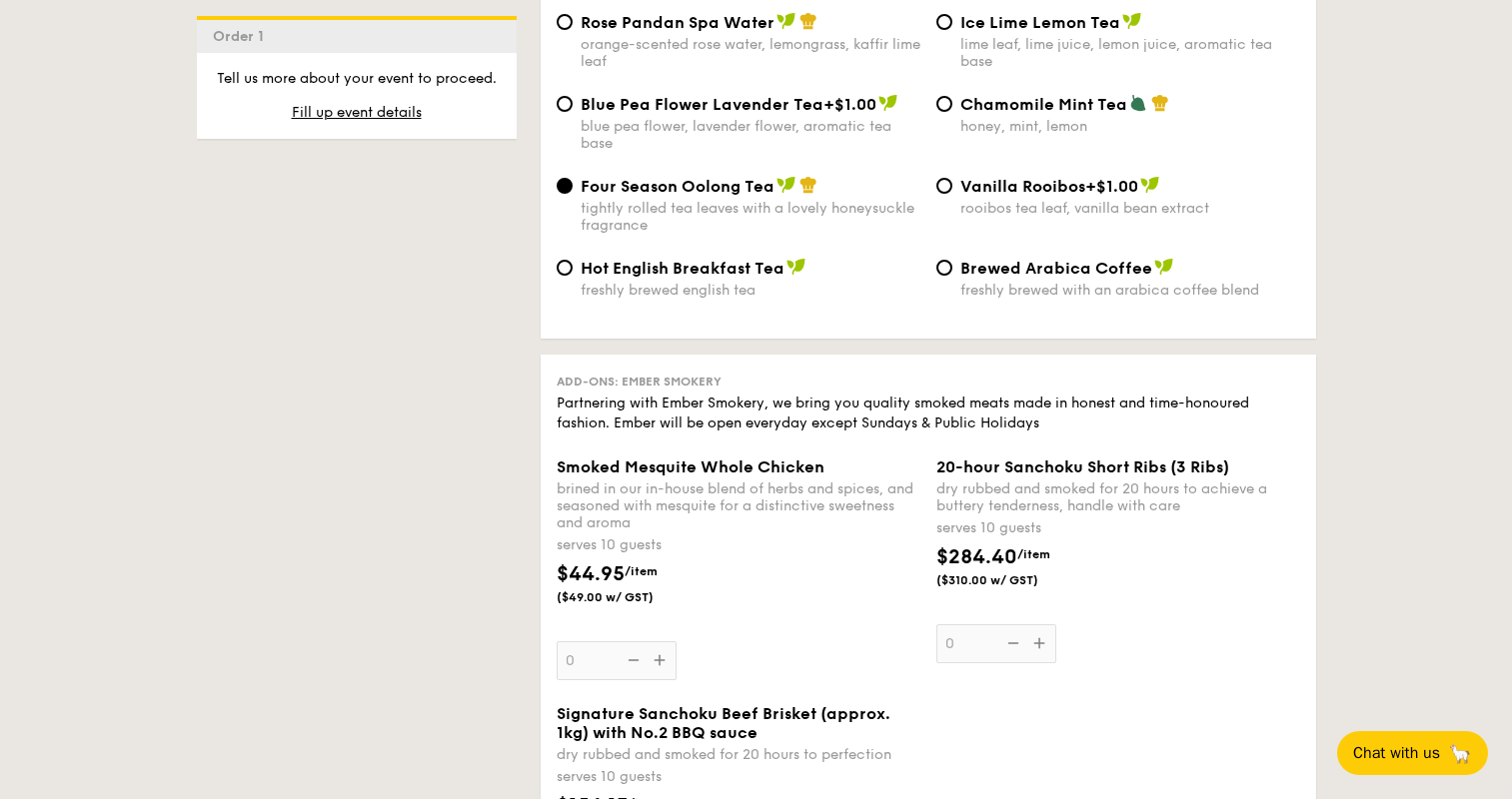 drag, startPoint x: 1239, startPoint y: 571, endPoint x: 1219, endPoint y: 573, distance: 20.09975 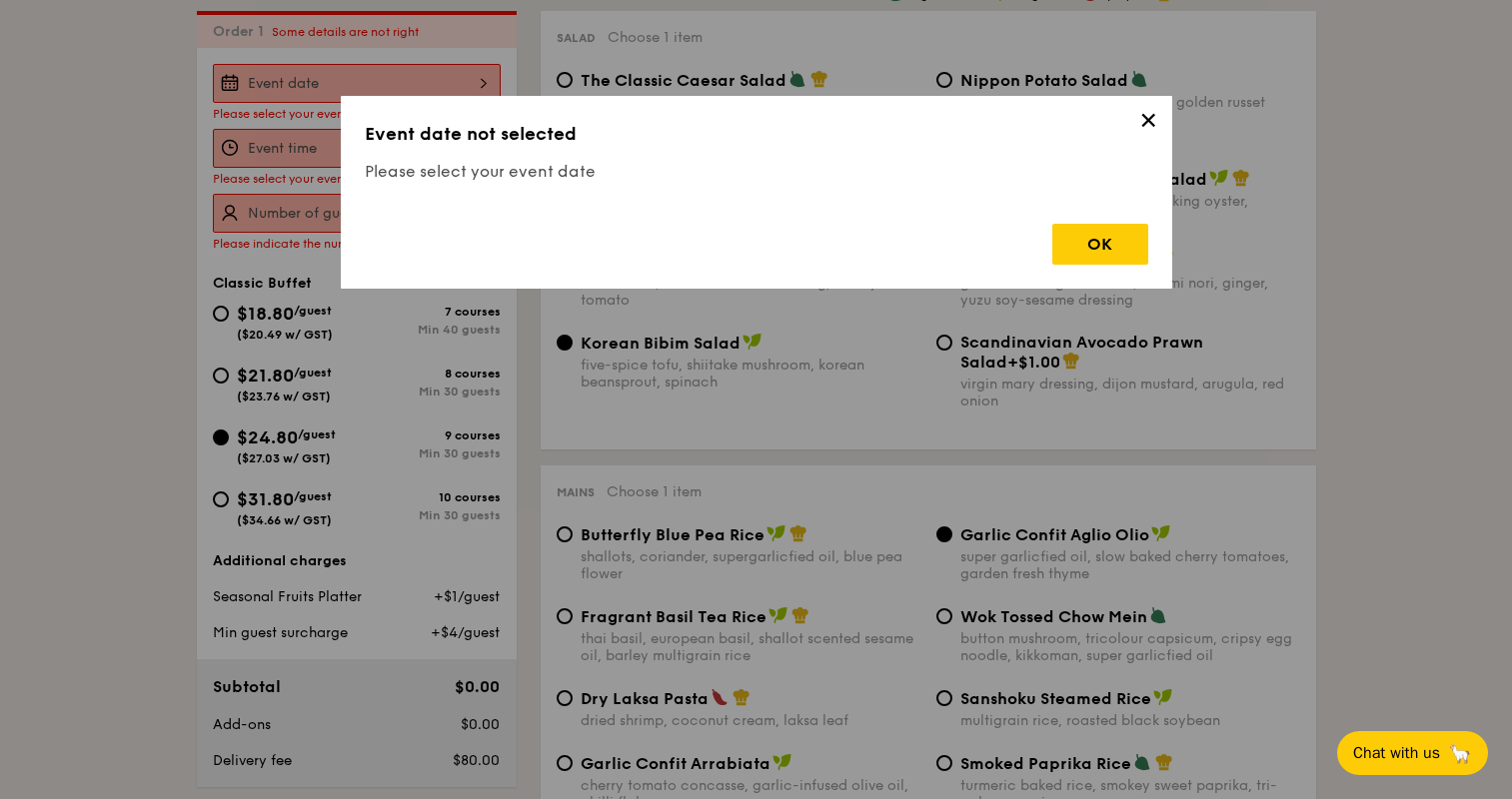 scroll, scrollTop: 533, scrollLeft: 0, axis: vertical 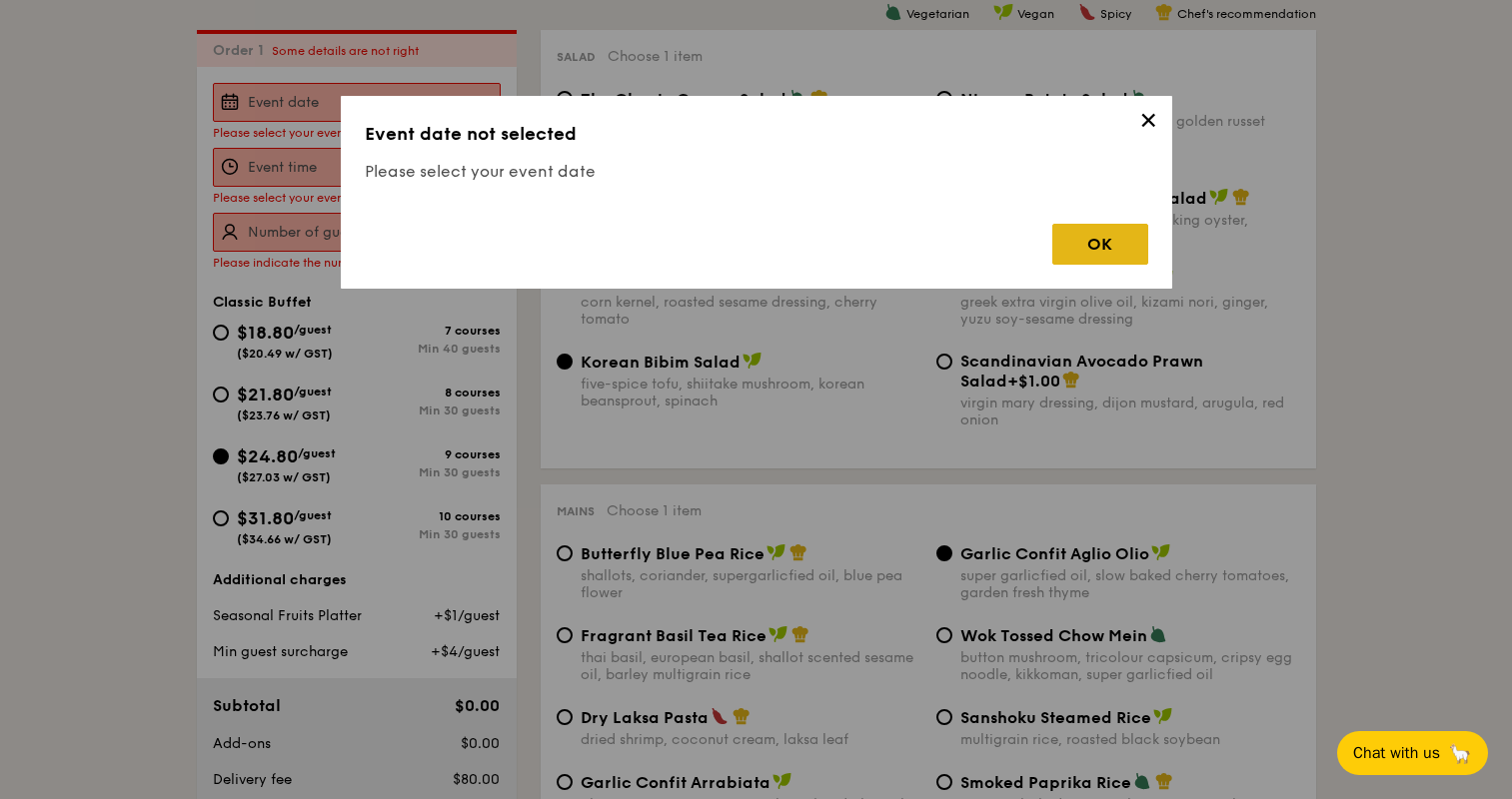 click on "OK" at bounding box center (1100, 244) 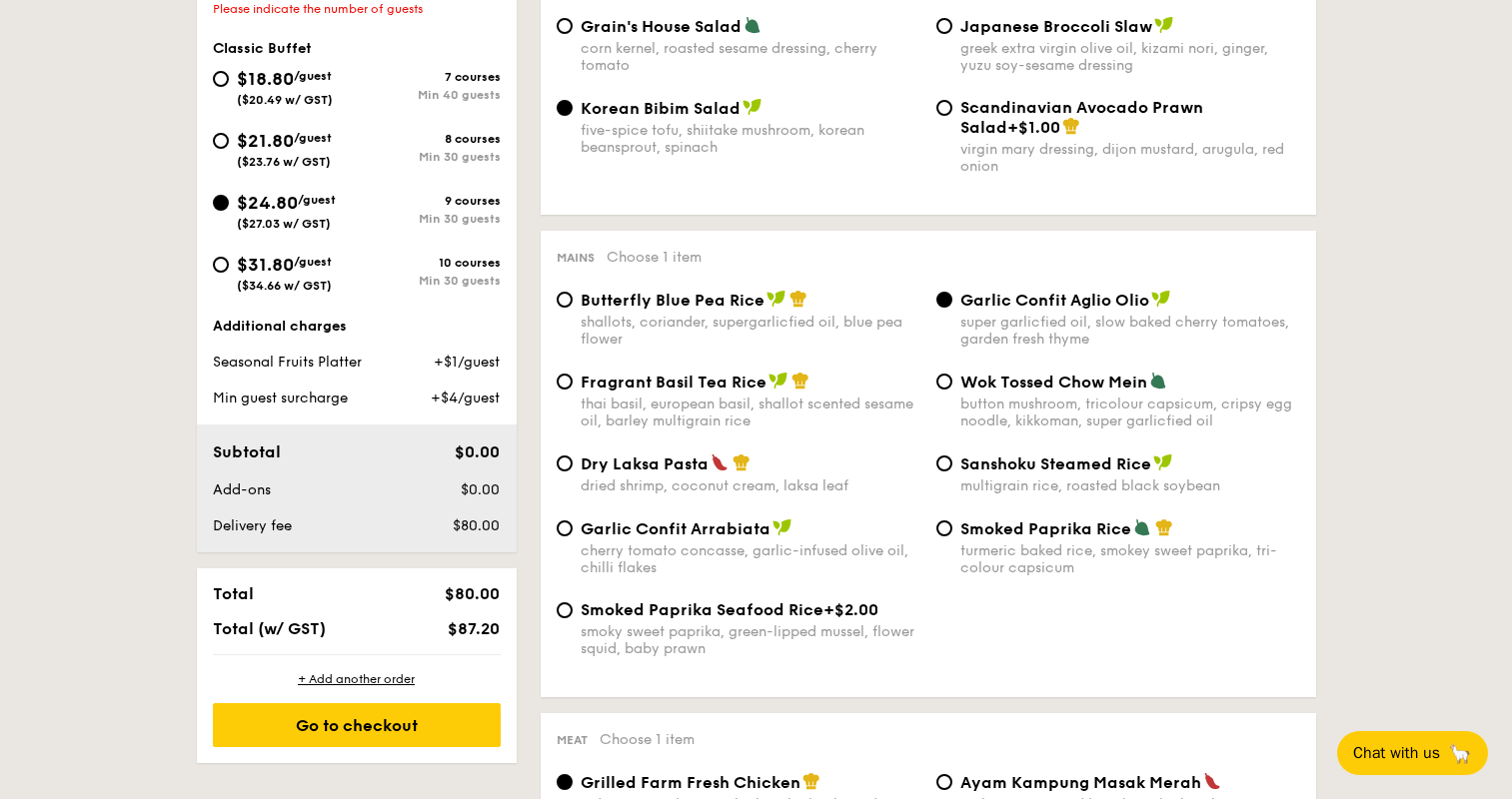 scroll, scrollTop: 589, scrollLeft: 0, axis: vertical 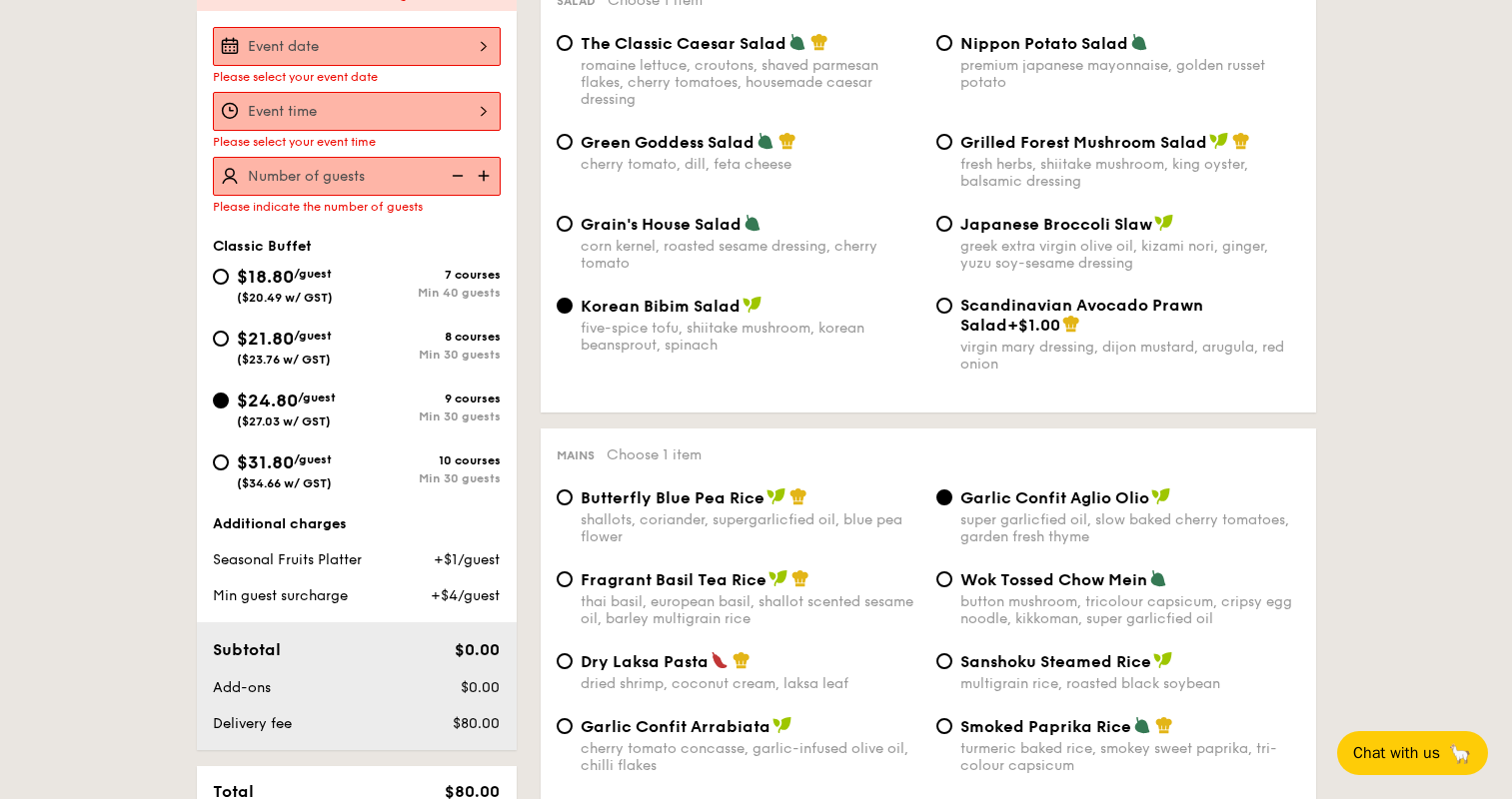 click at bounding box center [486, 176] 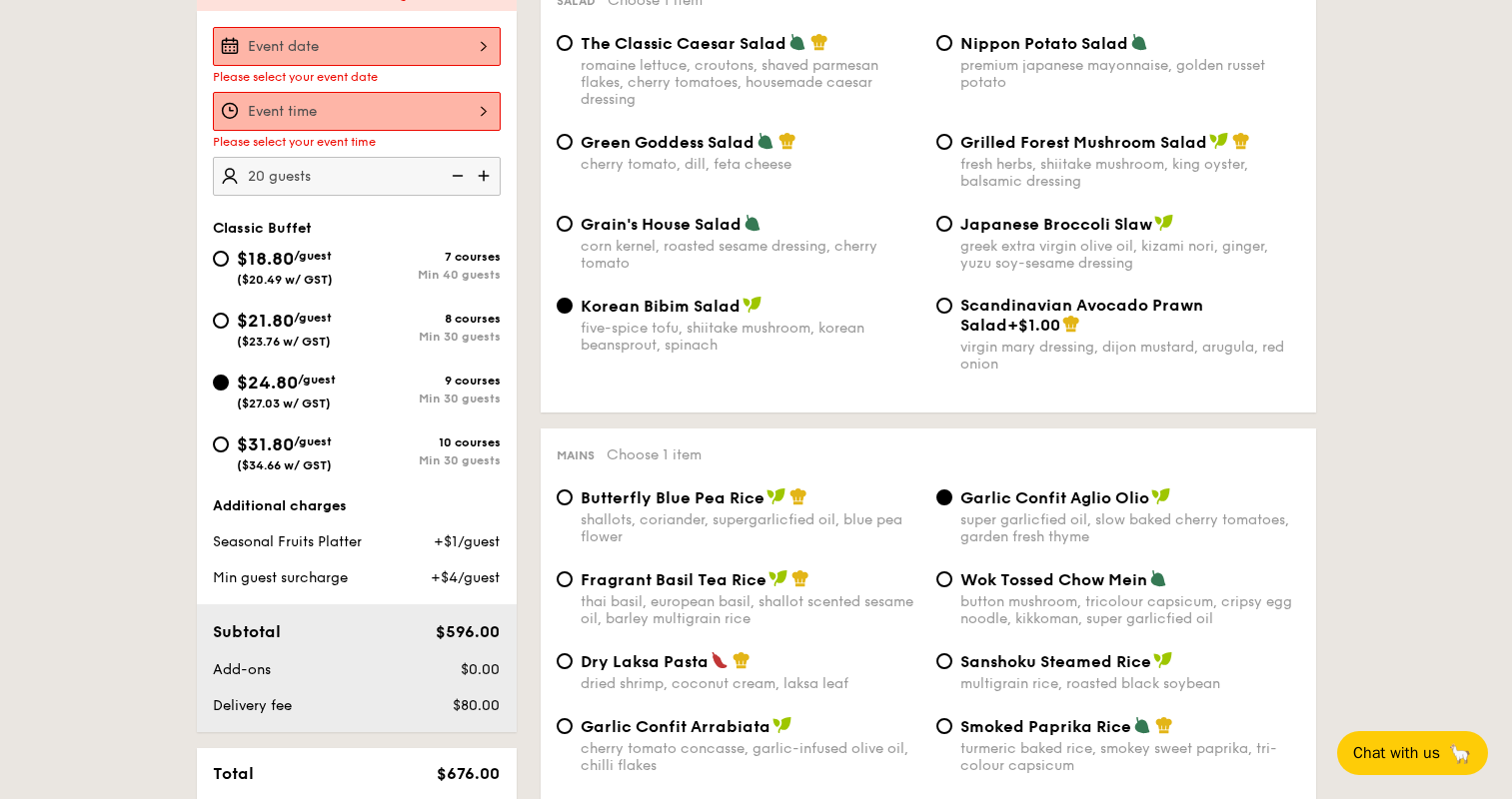 click at bounding box center [486, 176] 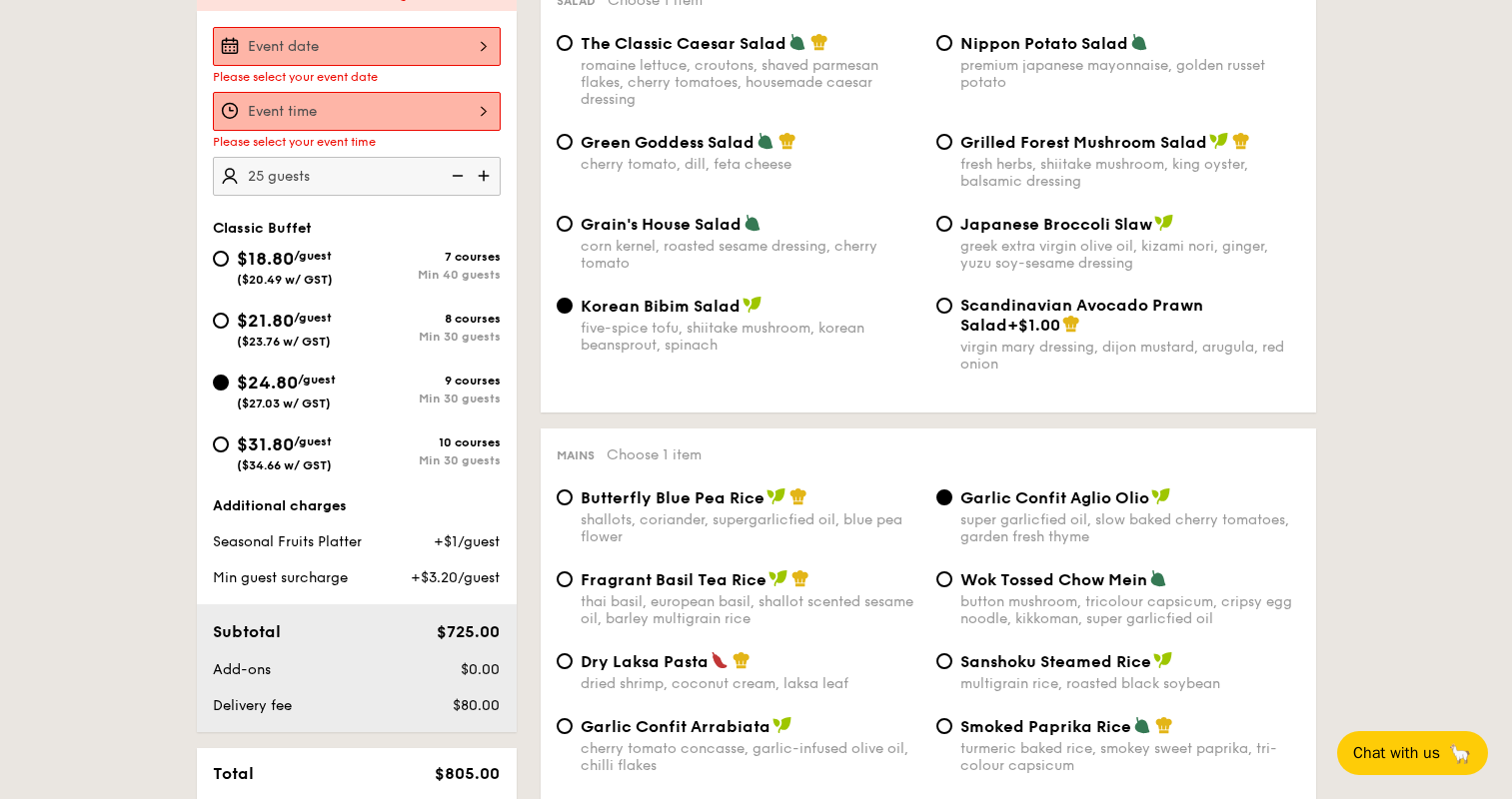 click at bounding box center (486, 176) 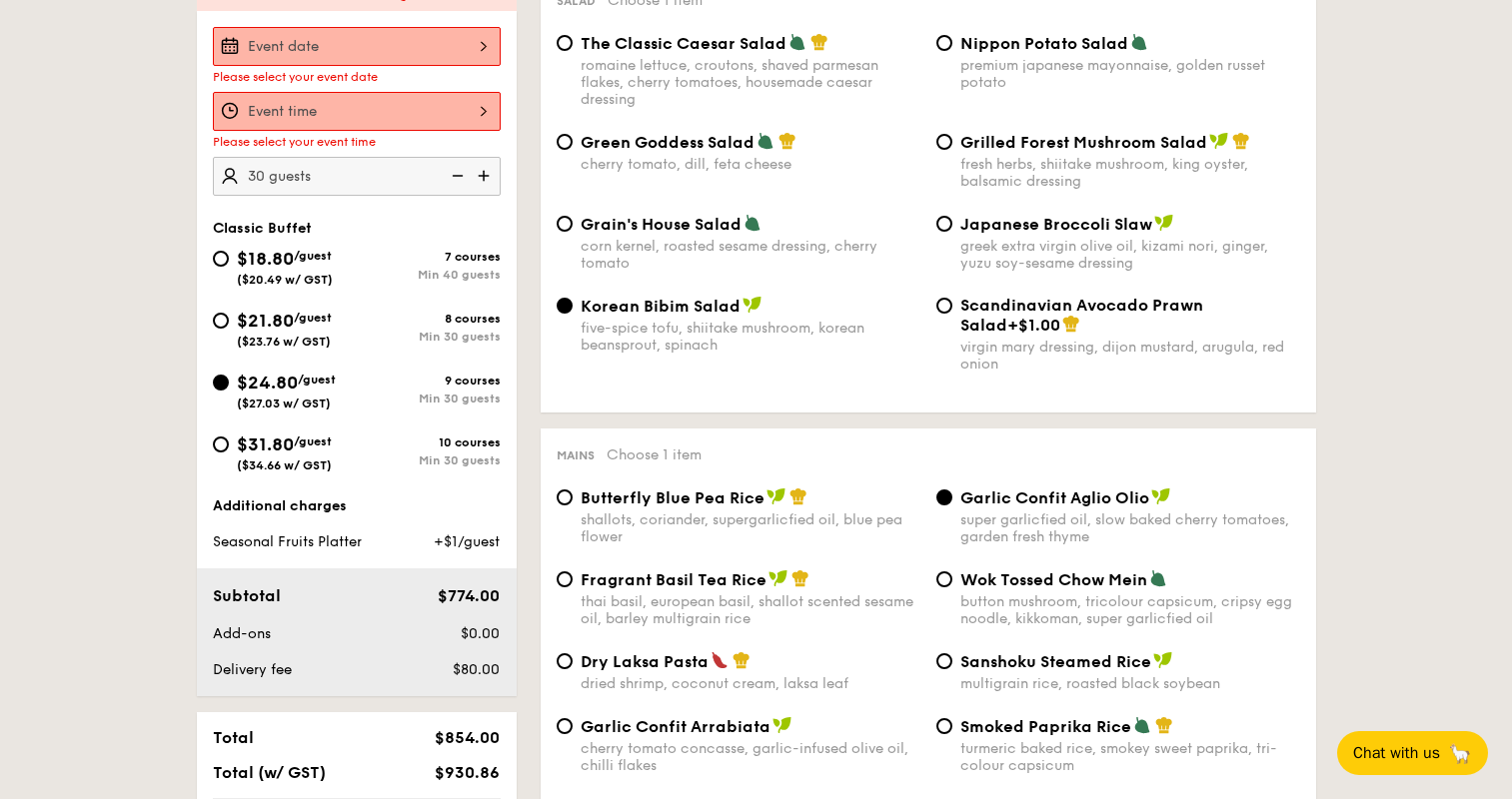 click on "Smoked Mesquite Whole Chicken brined in our in-house blend of herbs and spices, and seasoned with mesquite for a distinctive sweetness and aroma
serves 10 guests
$44.95
/item
($49.00 w/ GST)
0" at bounding box center [357, 46] 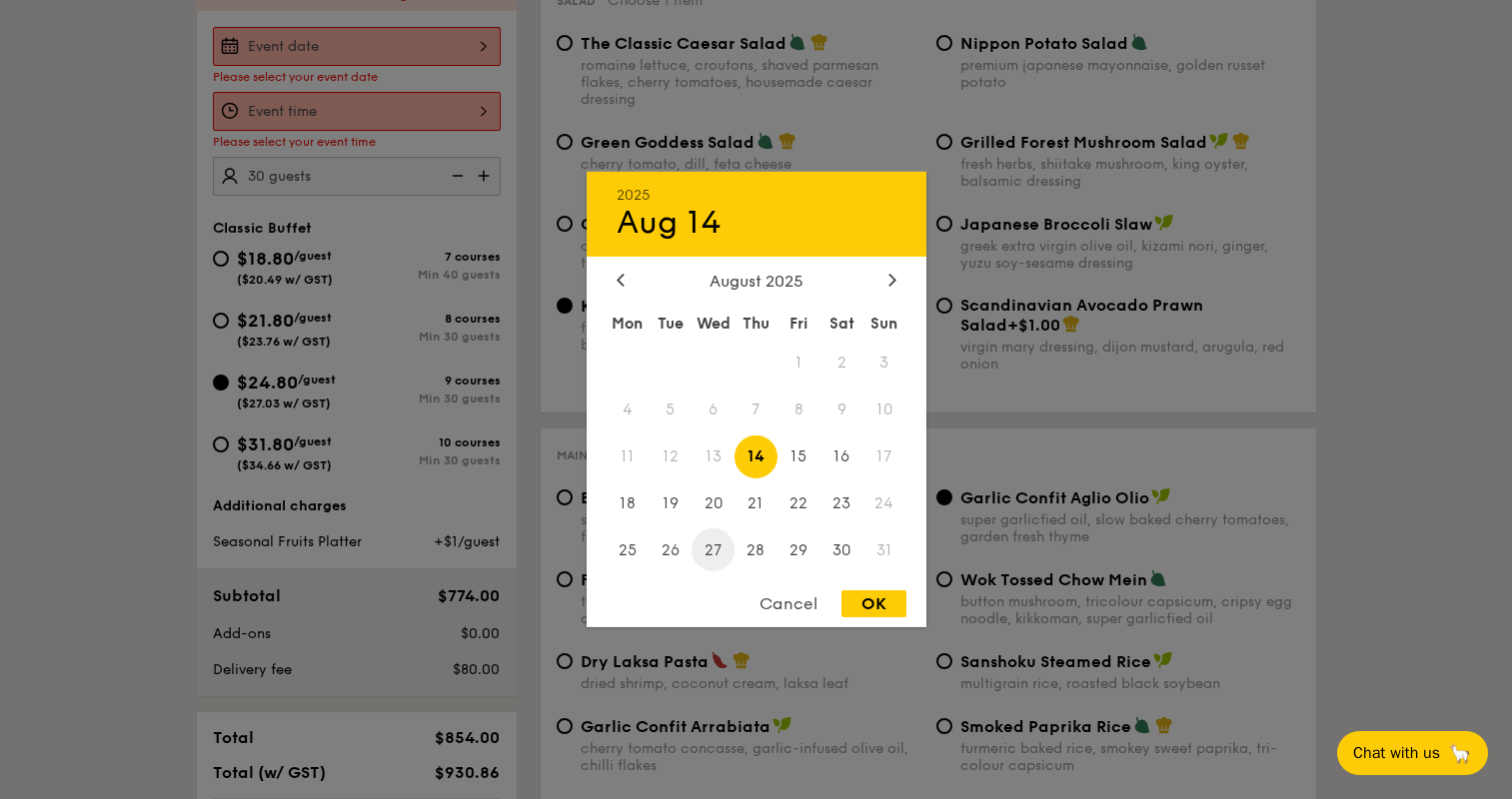 click on "27" at bounding box center [713, 549] 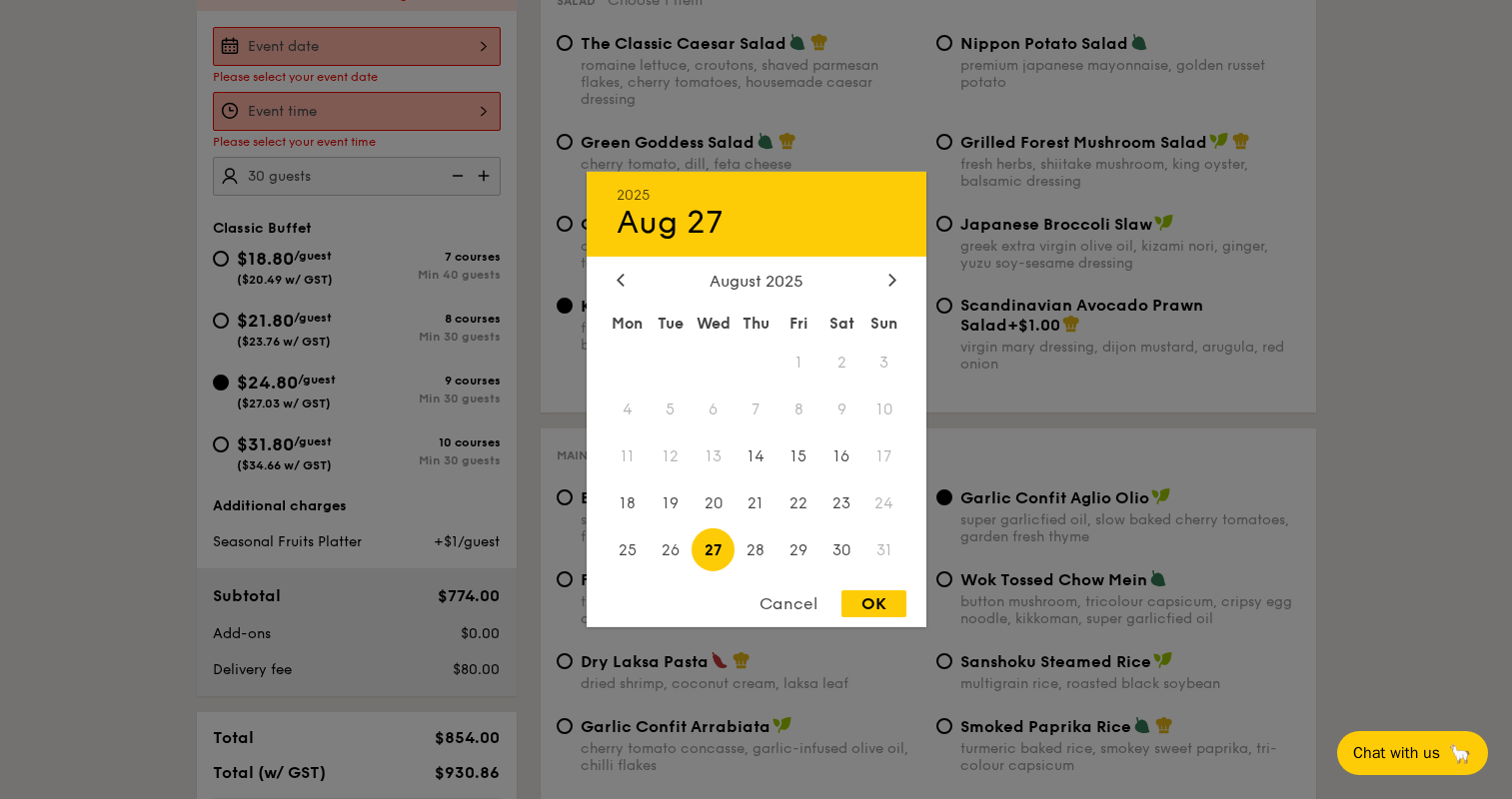click on "OK" at bounding box center [873, 603] 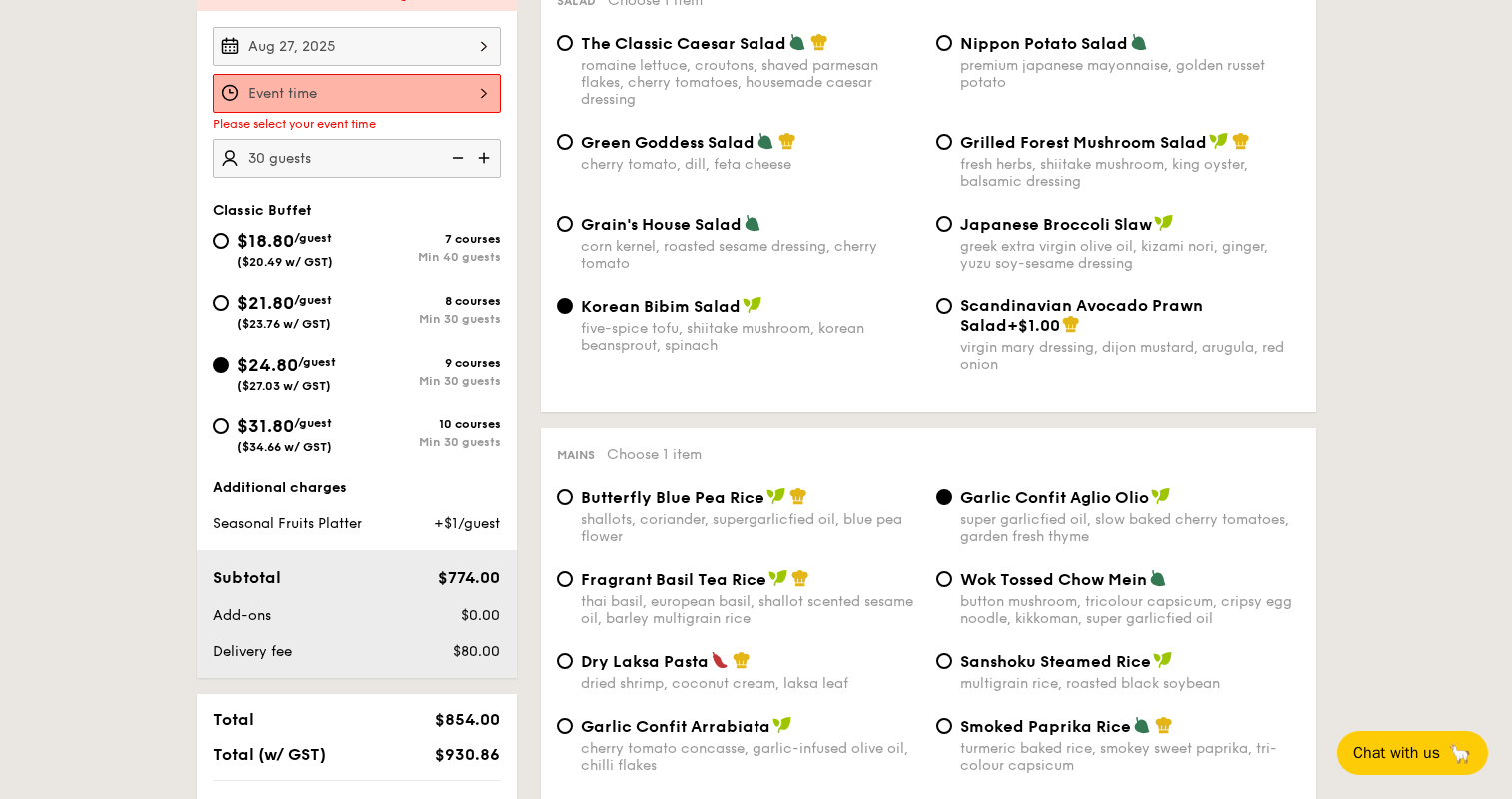 click on "Smoked Mesquite Whole Chicken brined in our in-house blend of herbs and spices, and seasoned with mesquite for a distinctive sweetness and aroma
serves 10 guests
$44.95
/item
($49.00 w/ GST)
0" at bounding box center [357, 93] 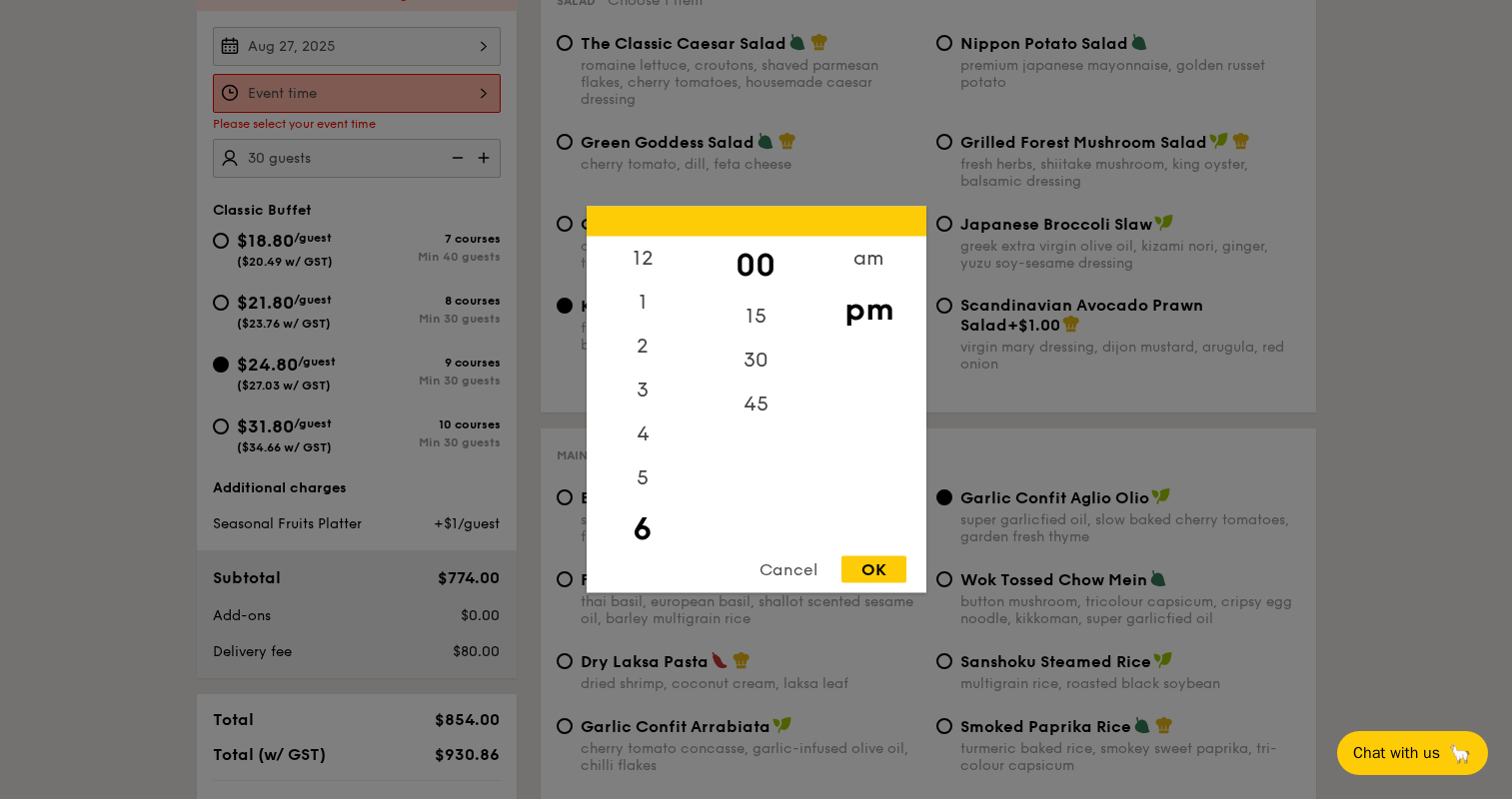 scroll, scrollTop: 44, scrollLeft: 0, axis: vertical 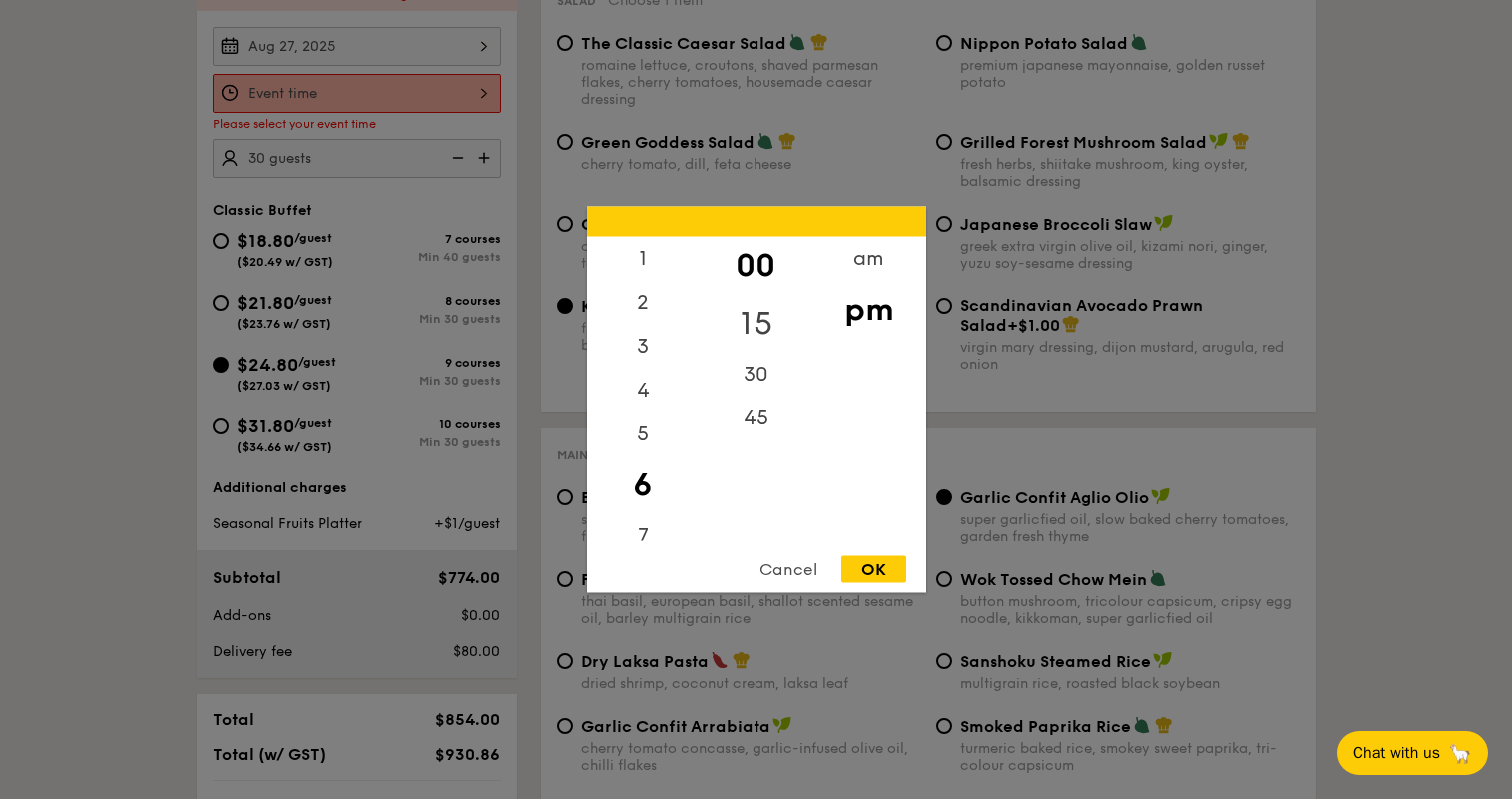 click on "15" at bounding box center [756, 324] 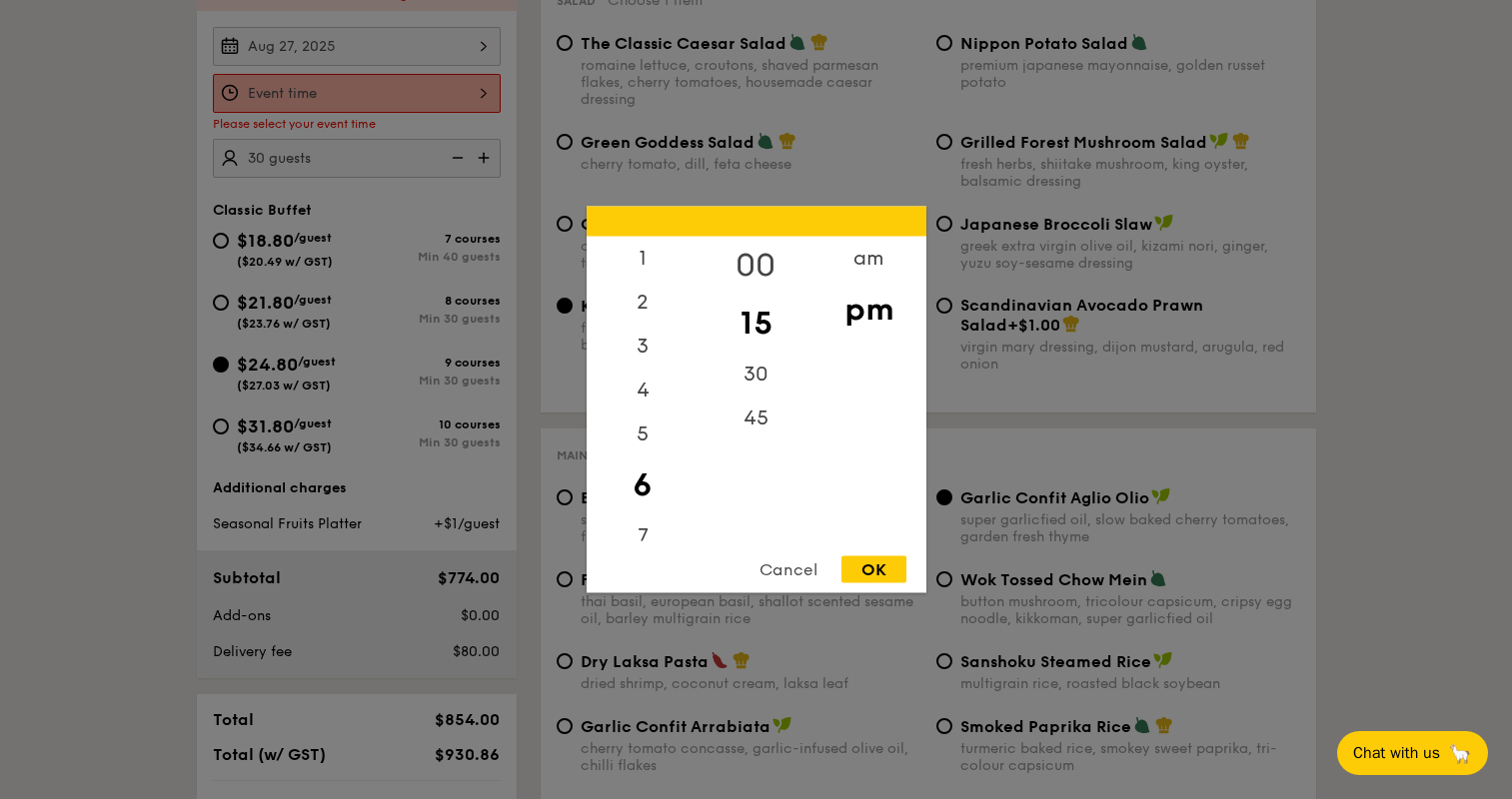 click on "00" at bounding box center (756, 266) 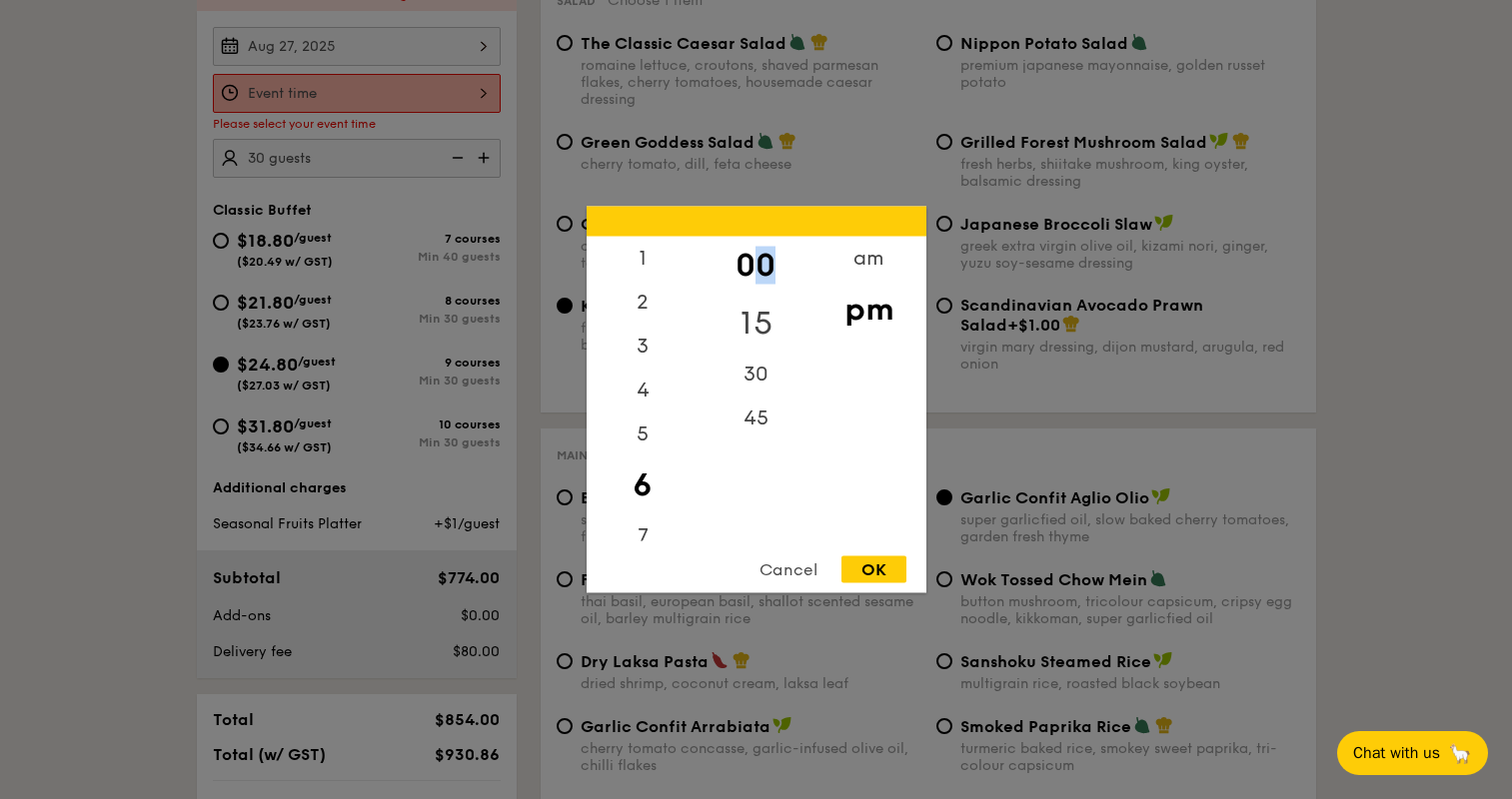 click on "15" at bounding box center [756, 324] 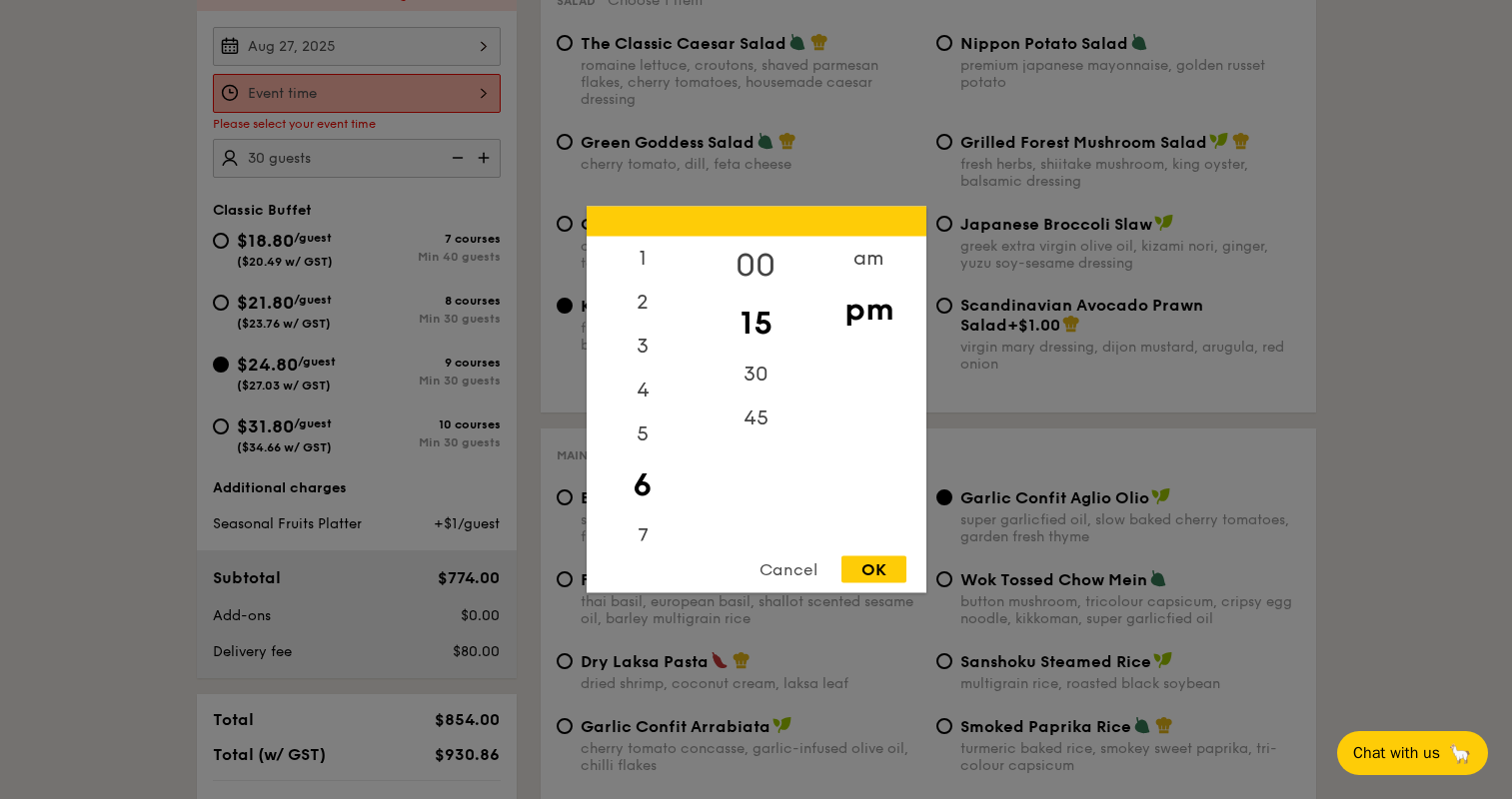 click on "00" at bounding box center (756, 266) 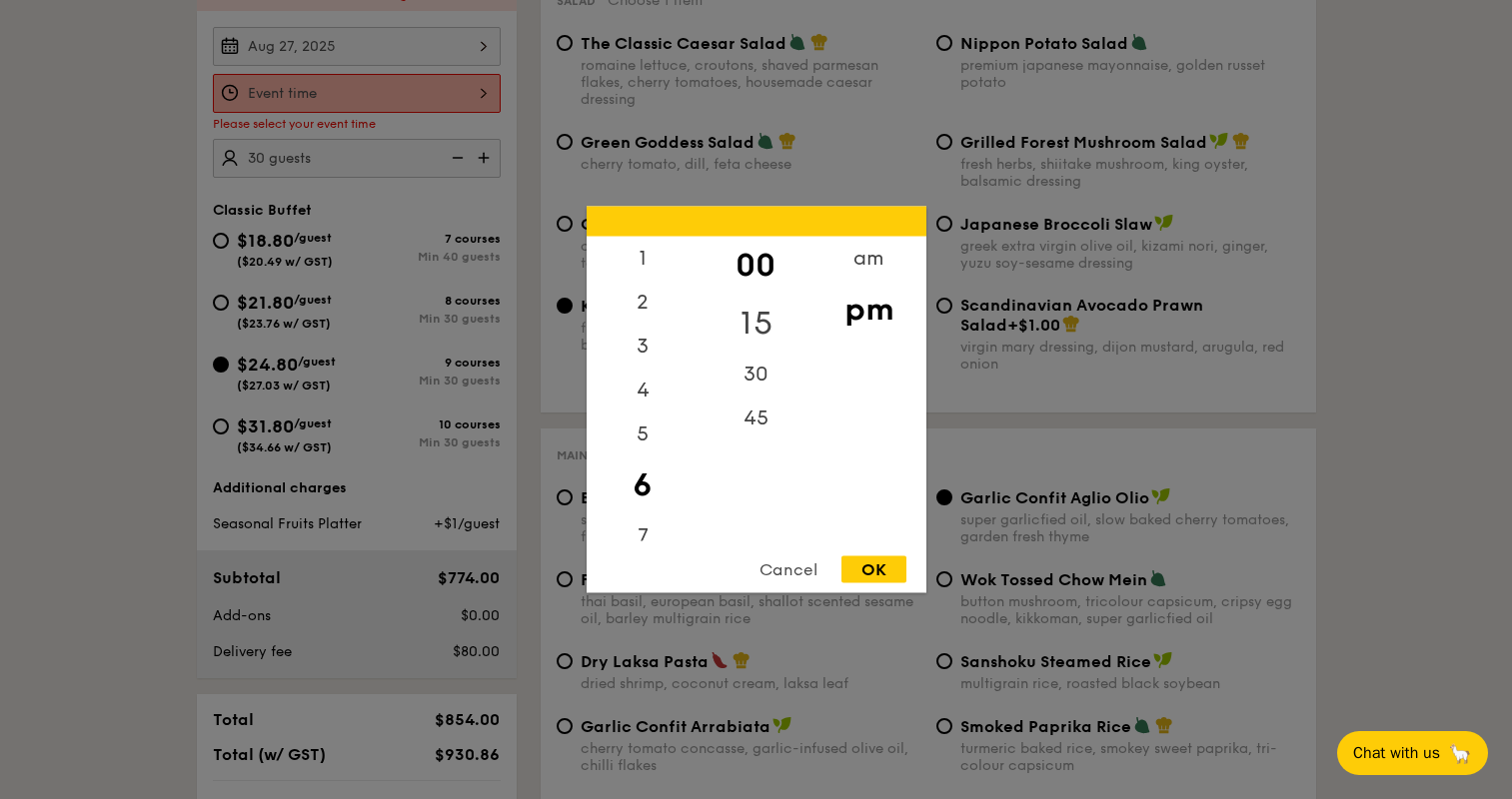 click on "15" at bounding box center [756, 324] 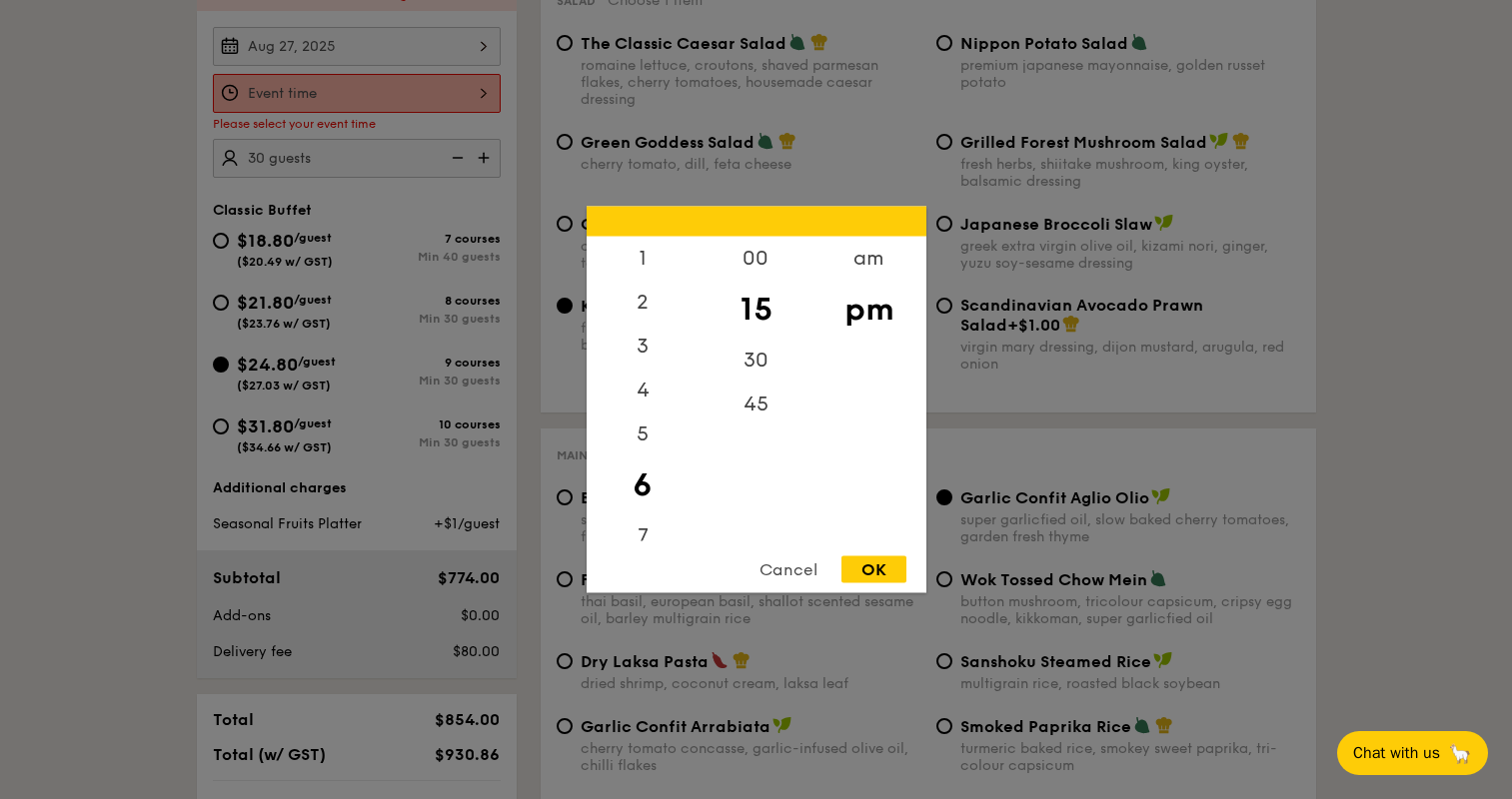 click on "OK" at bounding box center (873, 569) 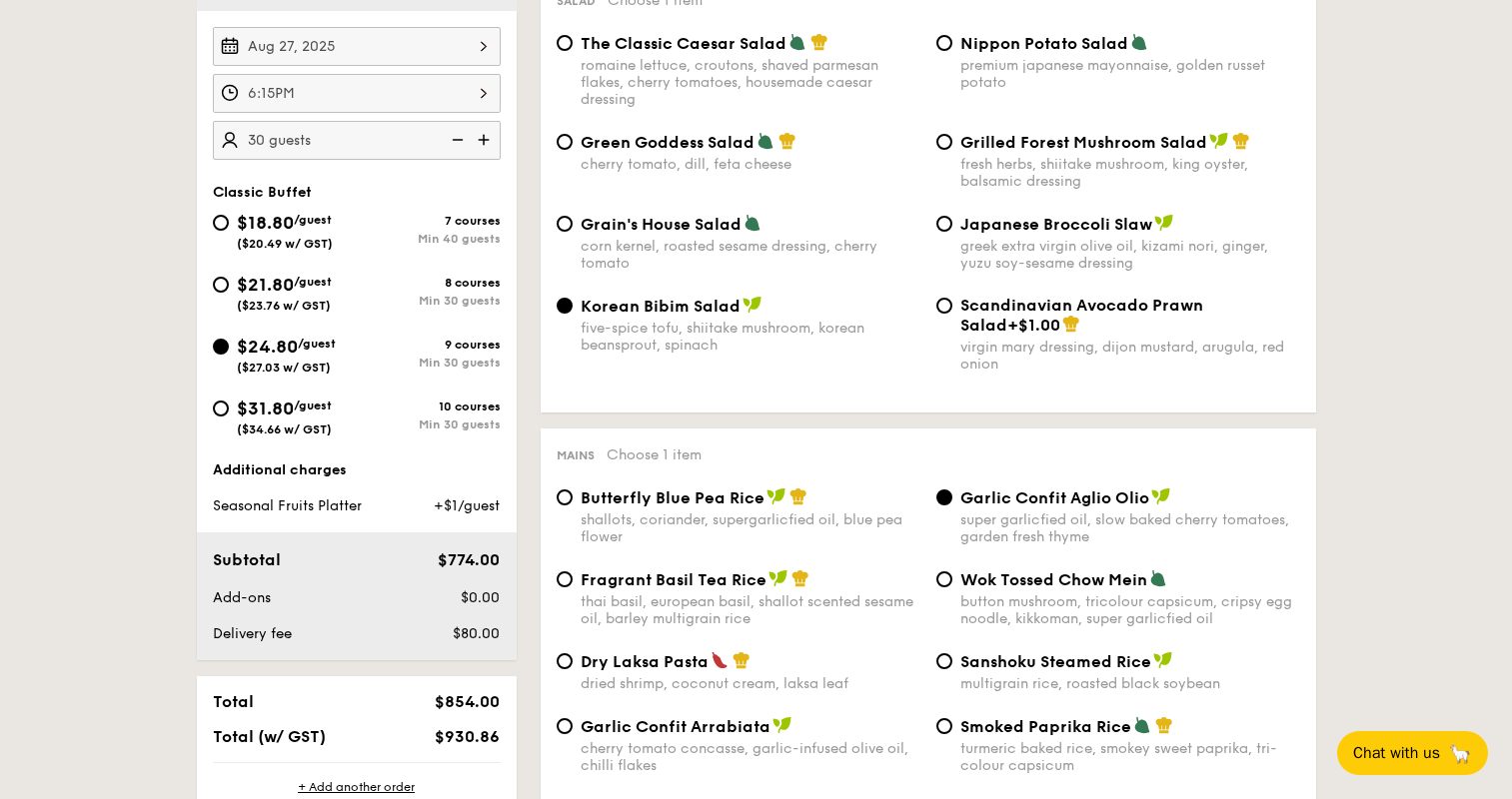 drag, startPoint x: 148, startPoint y: 432, endPoint x: 147, endPoint y: 452, distance: 20.024984 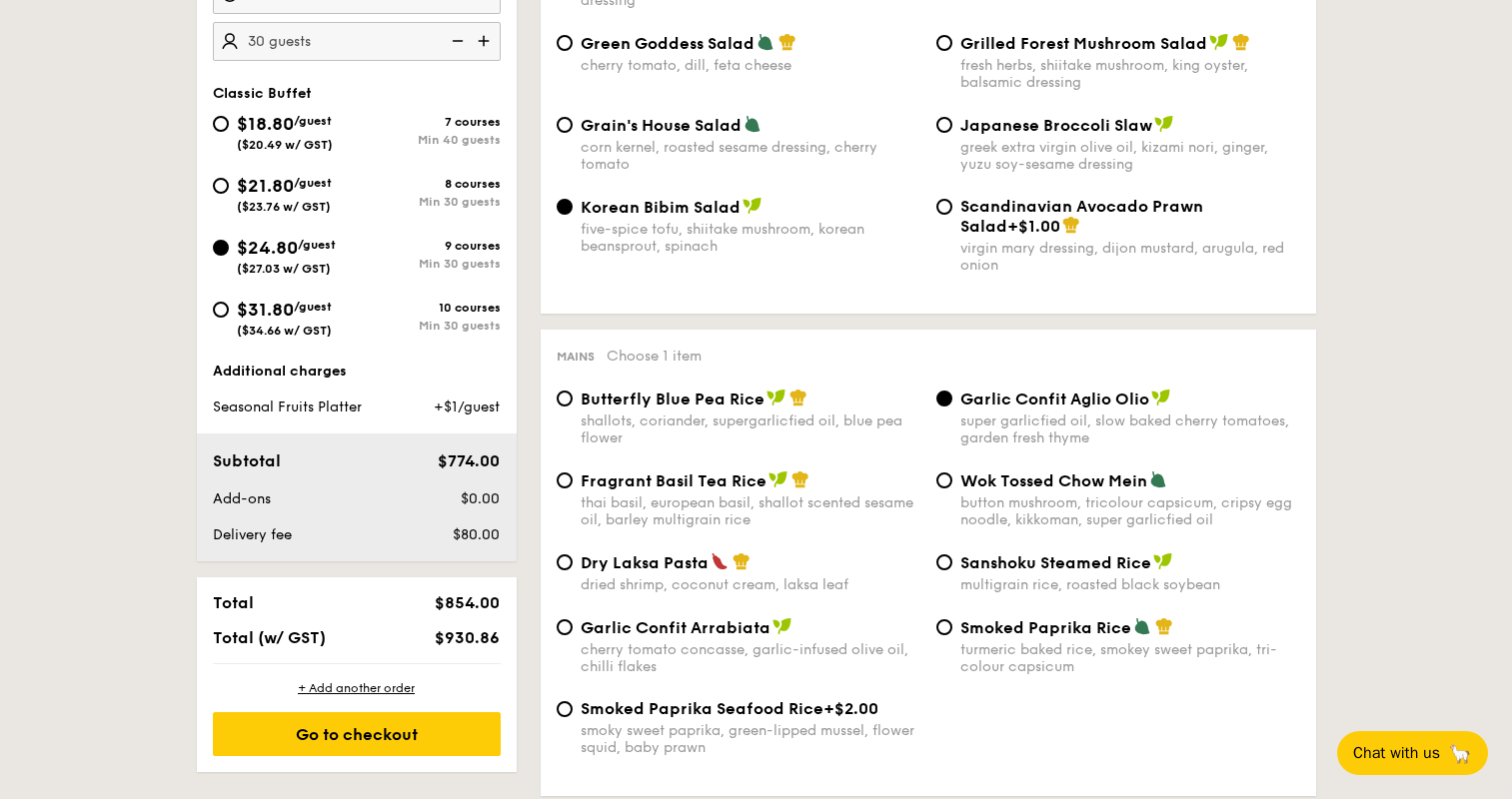 scroll, scrollTop: 194, scrollLeft: 0, axis: vertical 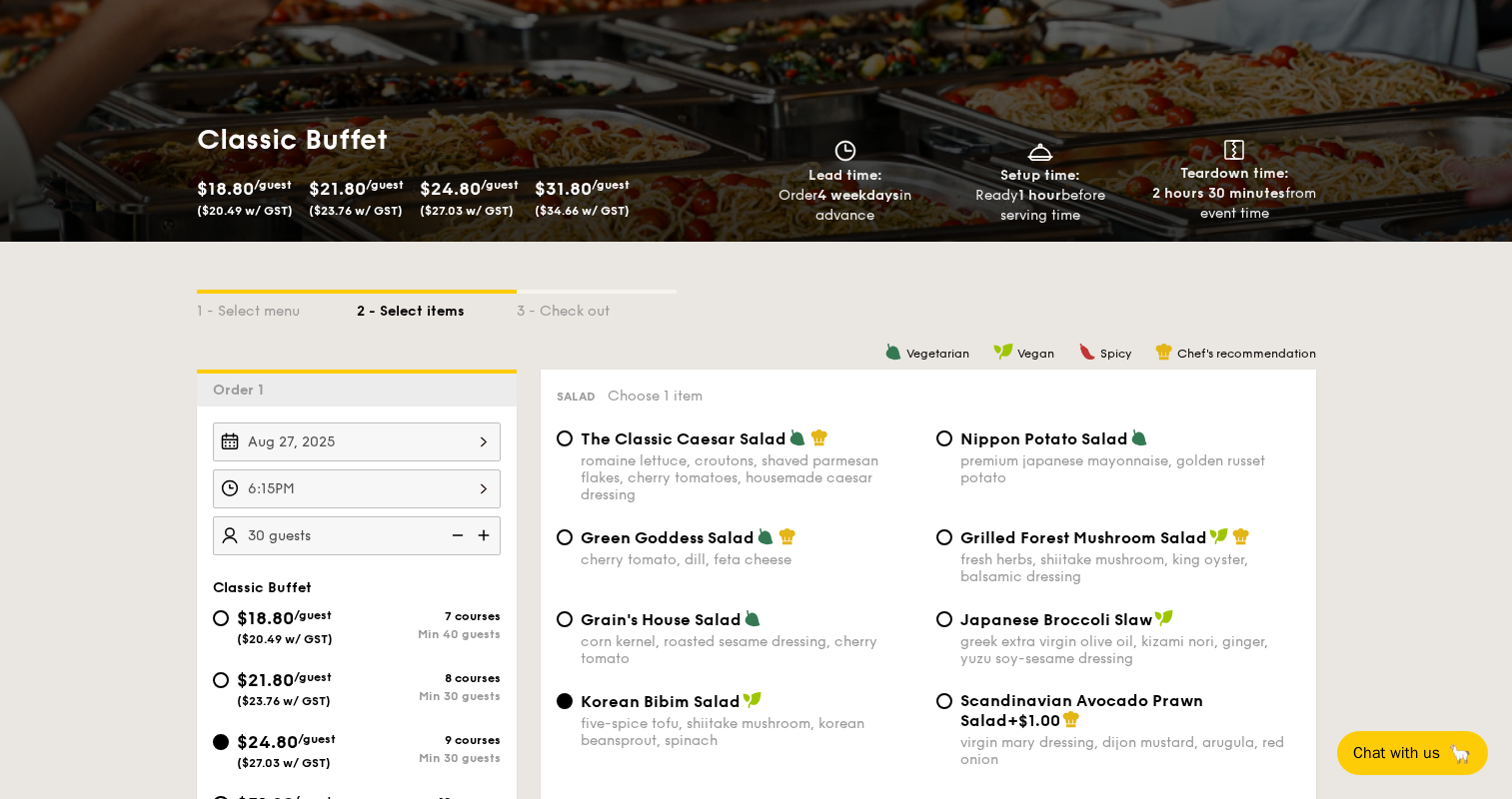 click on "1 - Select menu
2 - Select items
3 - Check out
Order 1
Aug 27, 2025        6:15PM      30 guests
Classic Buffet
$18.80
/guest
($20.49 w/ GST)
7 courses
Min 40 guests
$21.80
/guest
($23.76 w/ GST)
8 courses
Min 30 guests
$24.80
/guest
($27.03 w/ GST)
9 courses
Min 30 guests
$31.80
/guest
($34.66 w/ GST)
10 courses
Min 30 guests
Additional charges
Seasonal Fruits Platter
+$1/guest
Subtotal
$774.00
Add-ons
$0.00
Delivery fee
$80.00
Total
$854.00
Total (w/ GST)
6:15PM ,  ." at bounding box center (756, 2677) 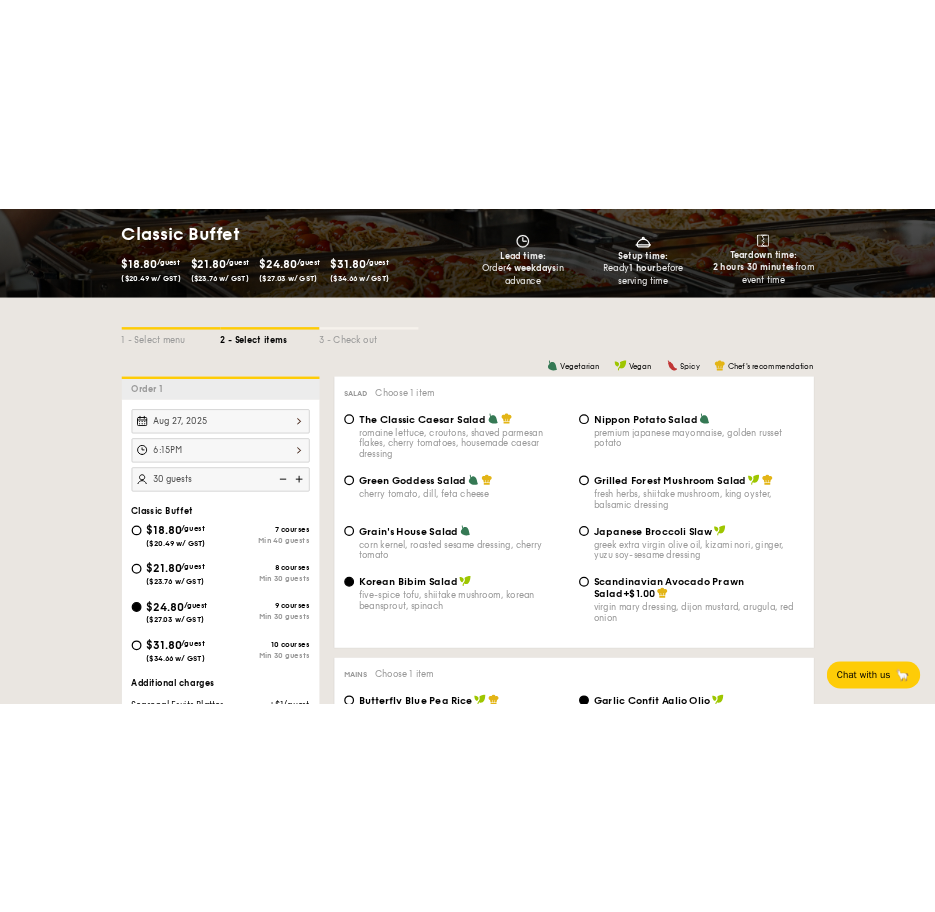 scroll, scrollTop: 296, scrollLeft: 0, axis: vertical 